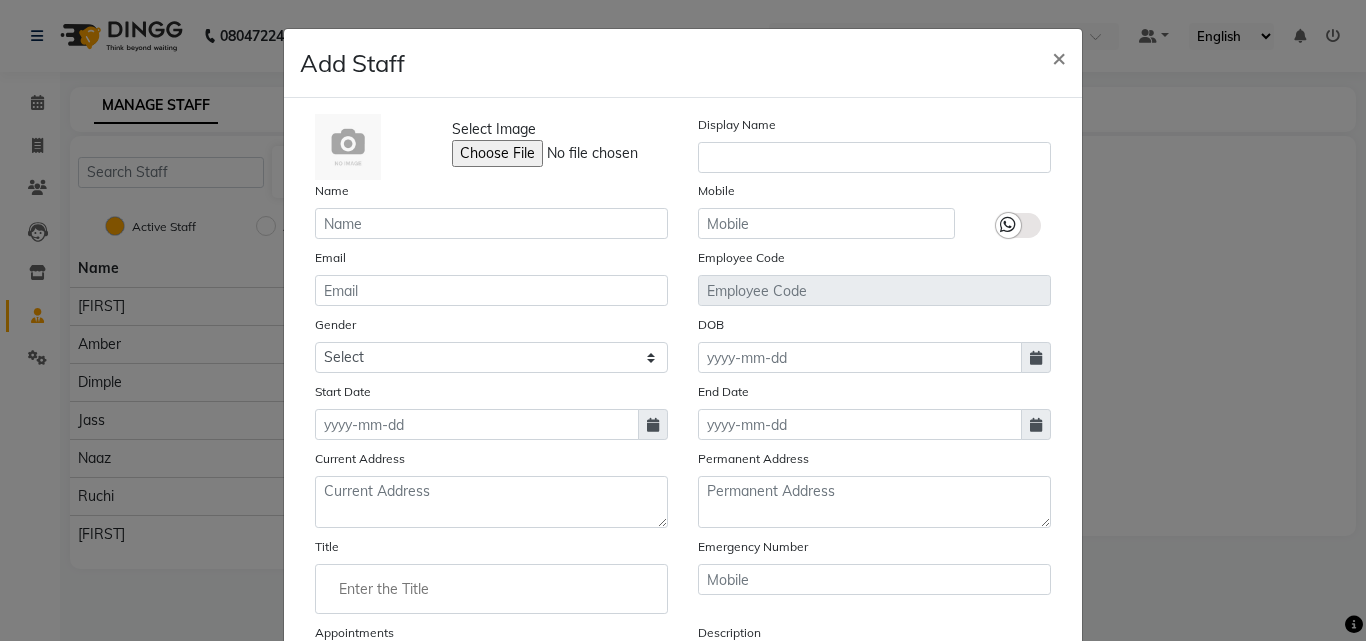 scroll, scrollTop: 0, scrollLeft: 0, axis: both 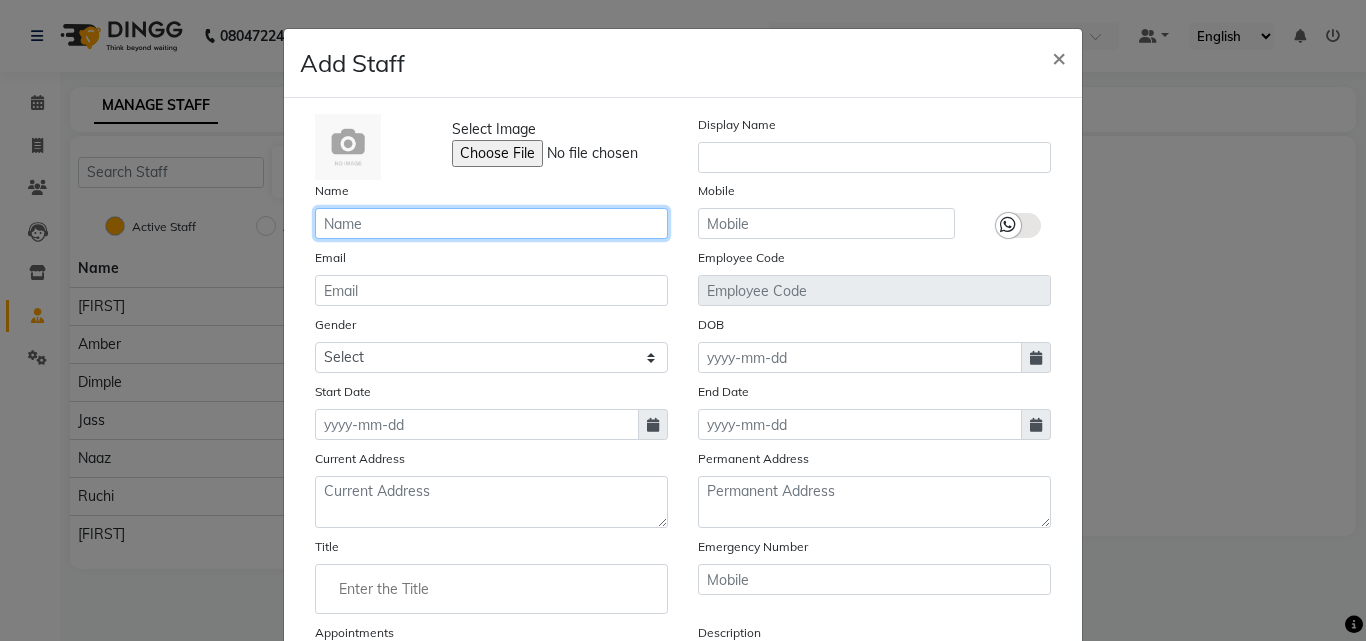 click 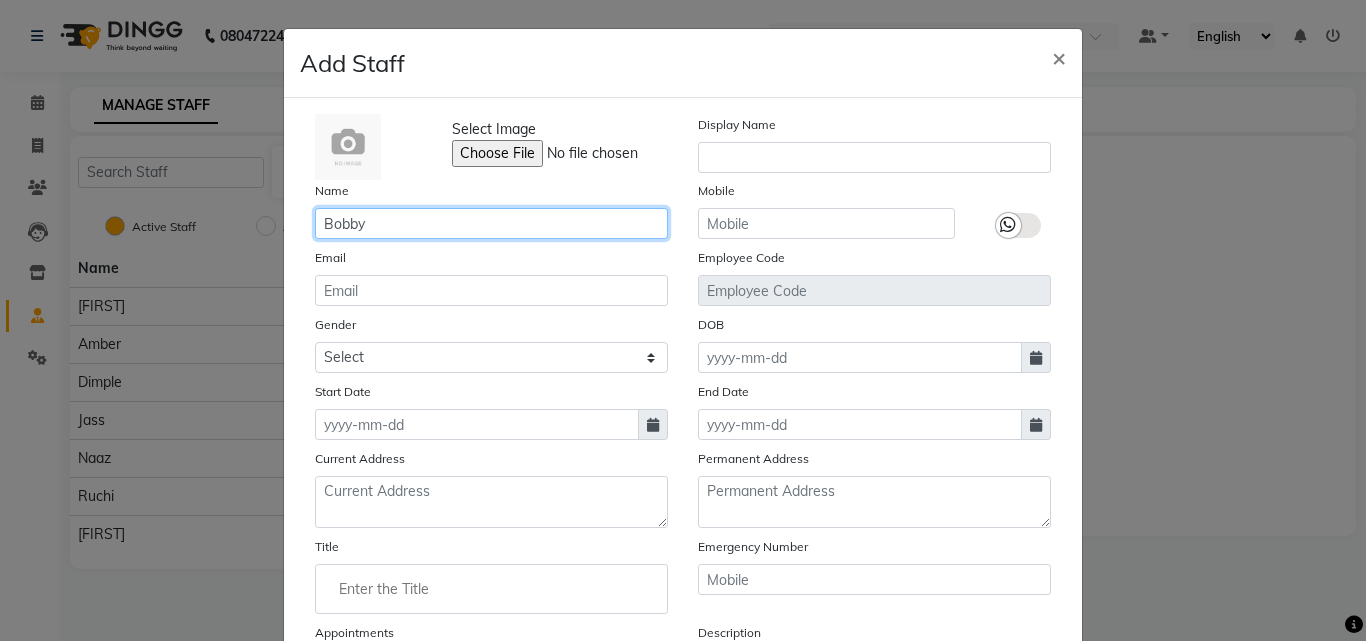 type on "Bobby" 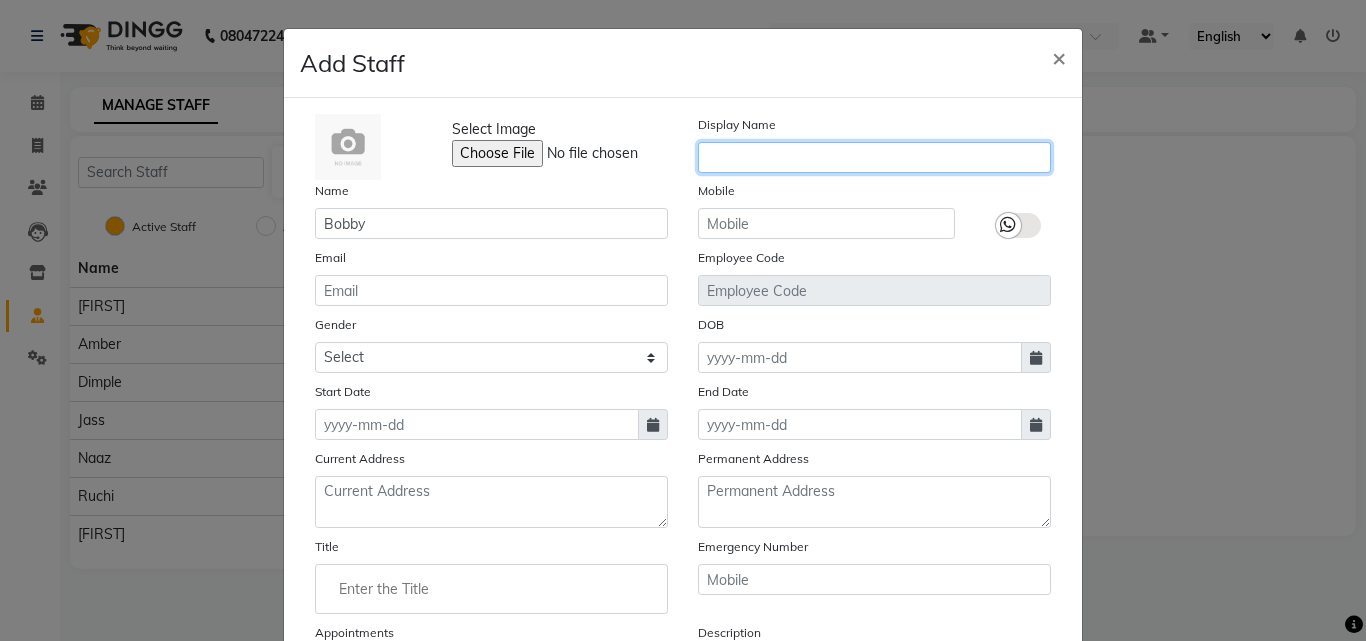 click 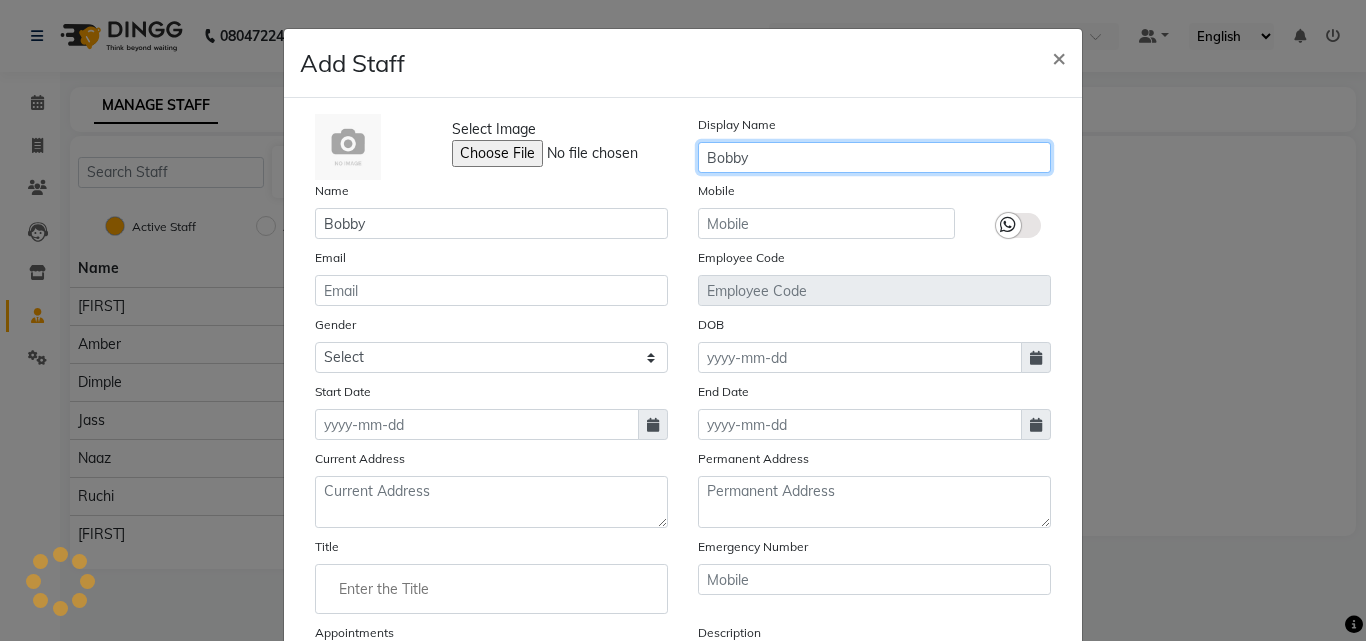 type on "Bobby" 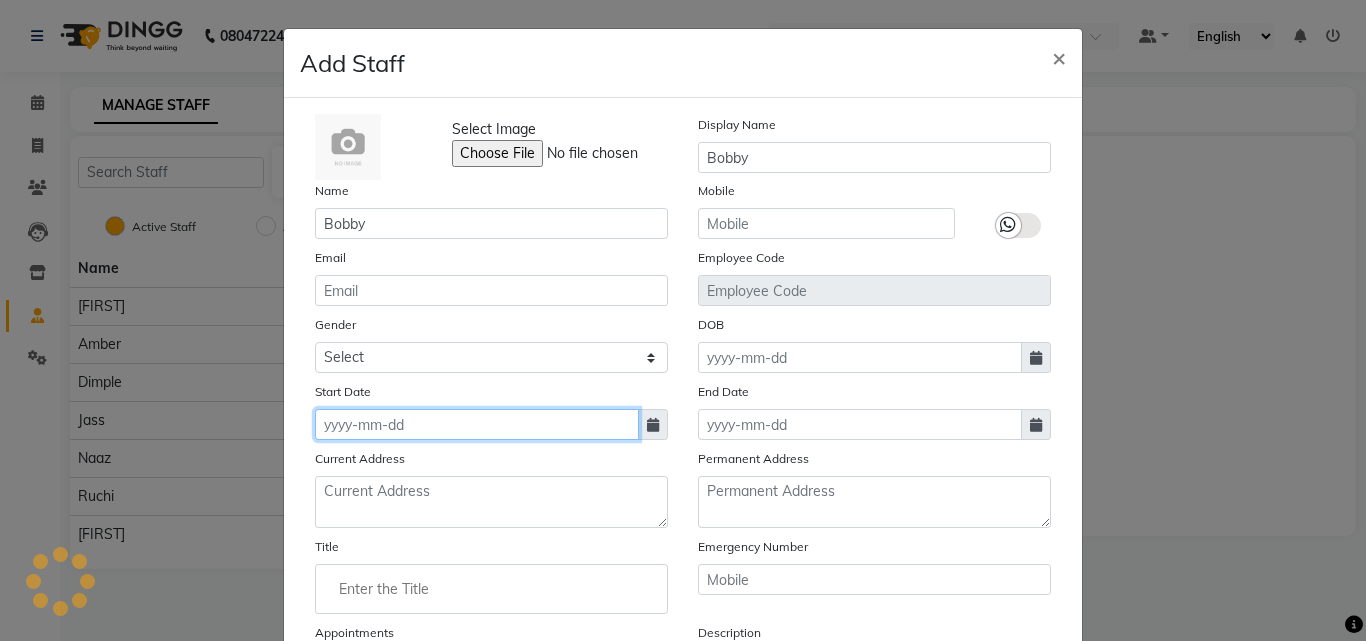 click 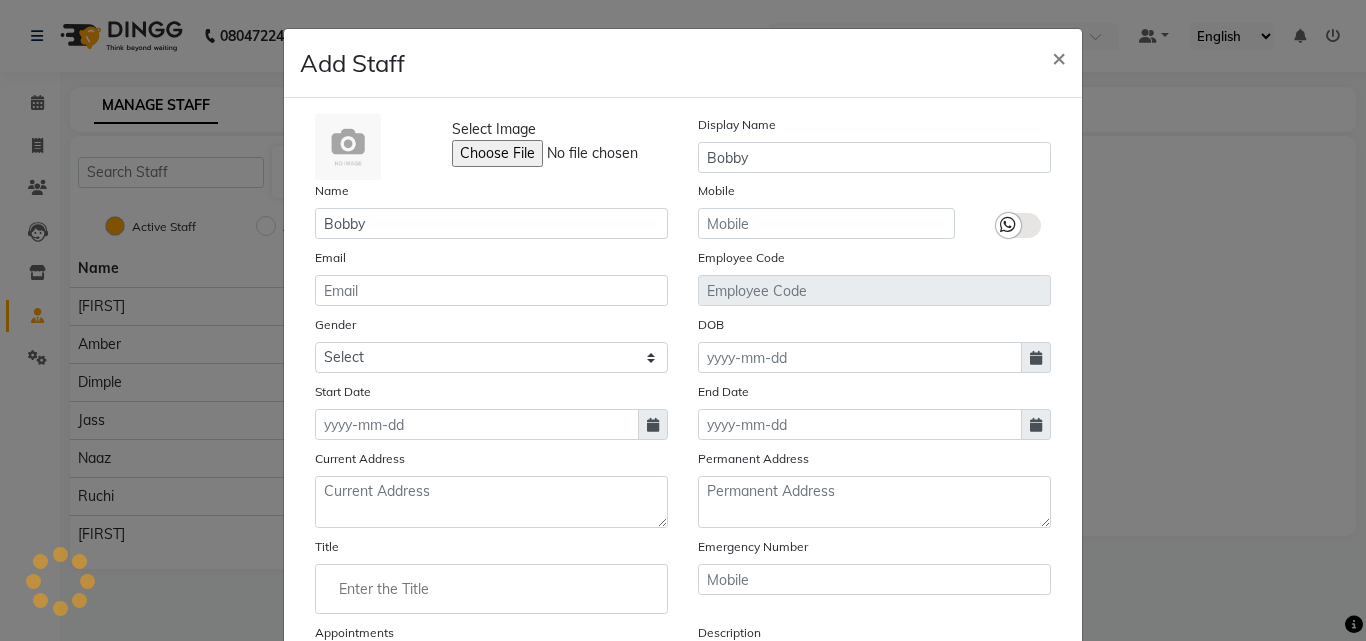 select on "8" 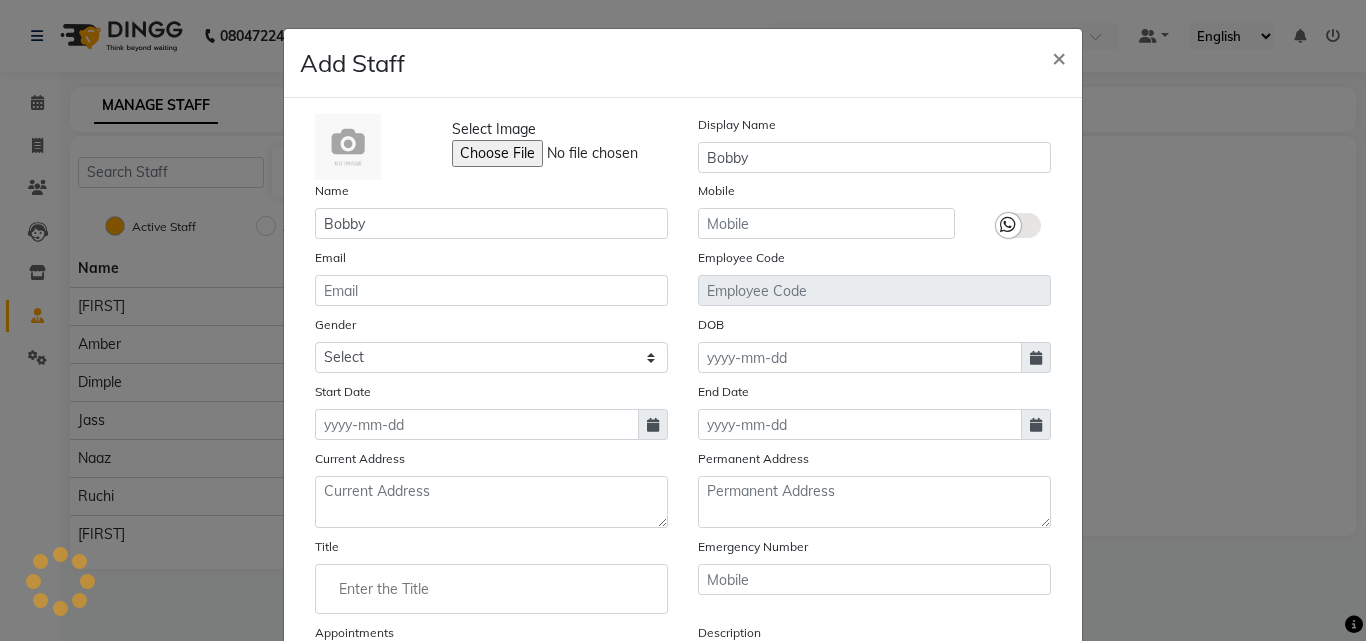 select on "2025" 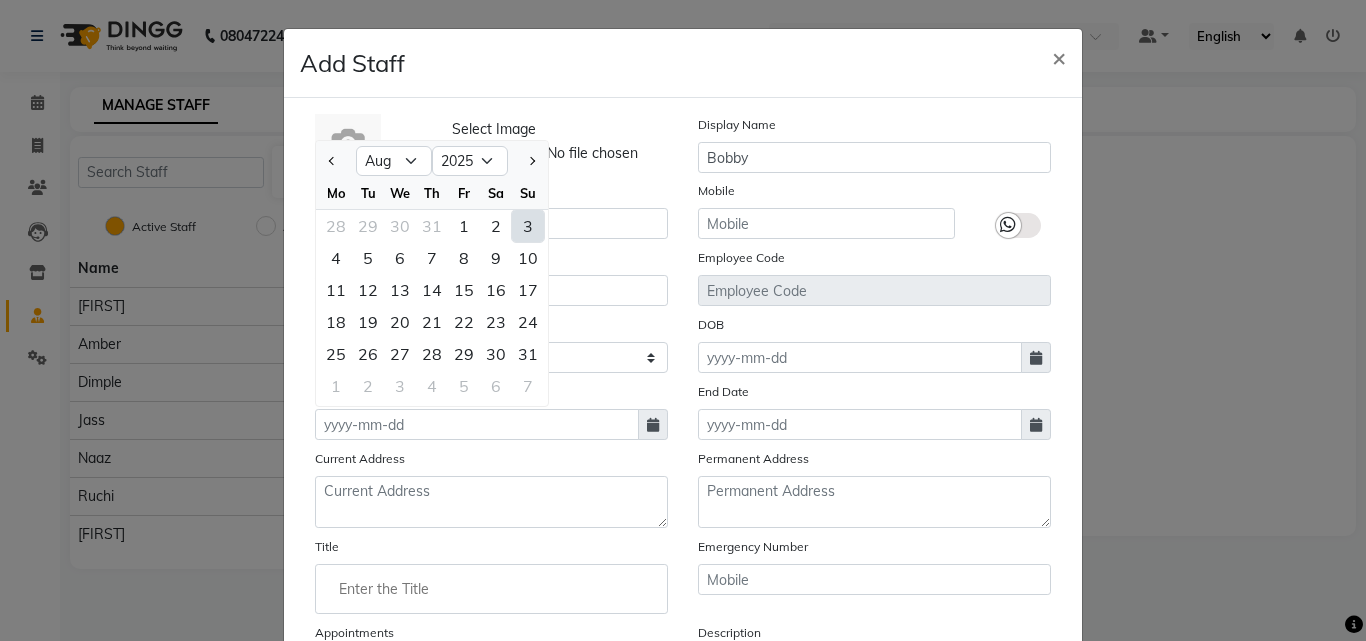 click on "3" 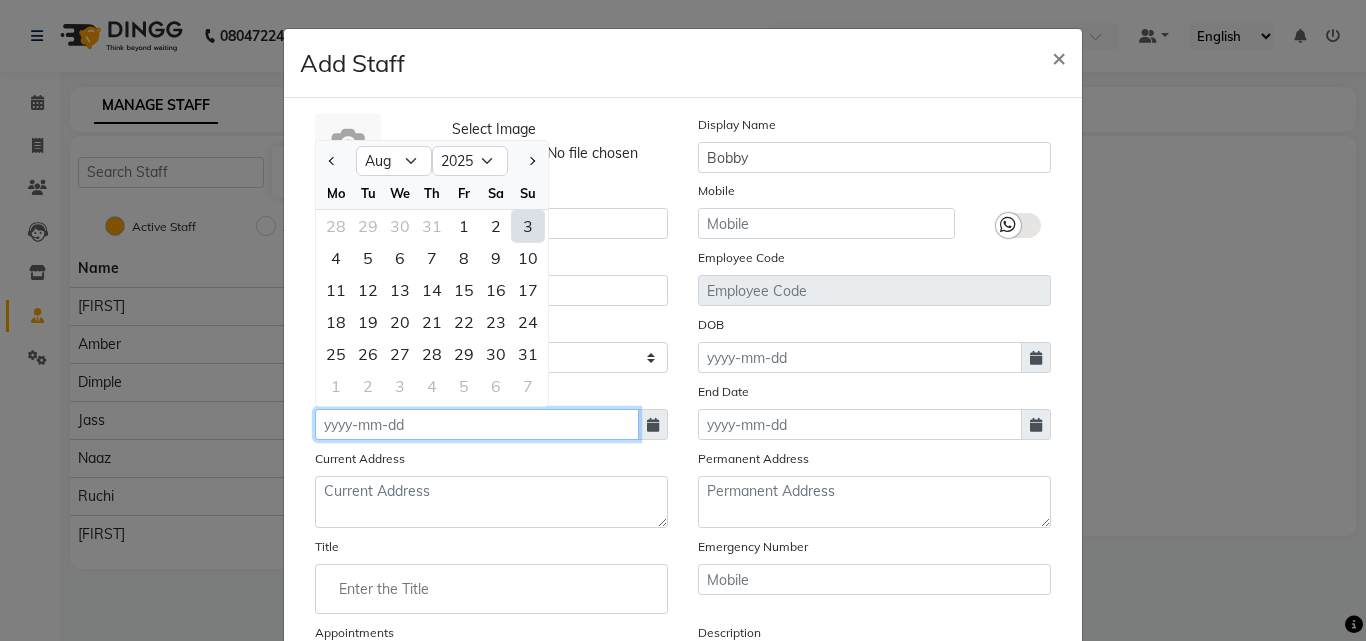 type on "03-08-2025" 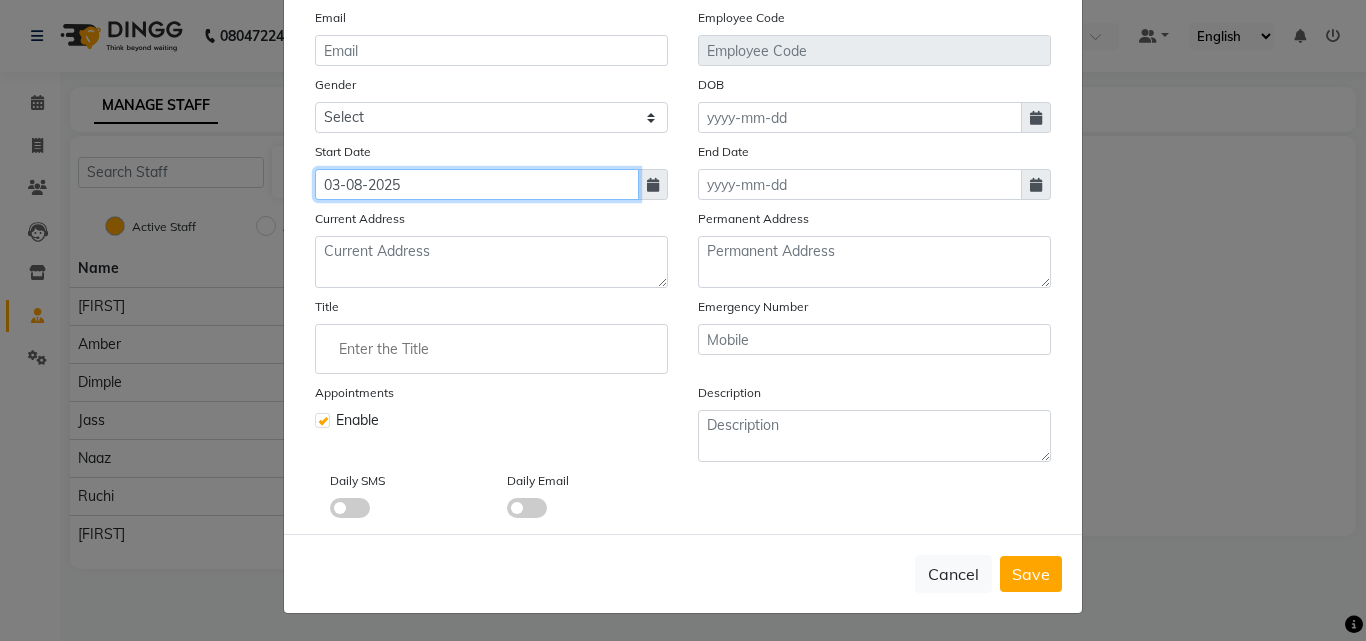 scroll, scrollTop: 241, scrollLeft: 0, axis: vertical 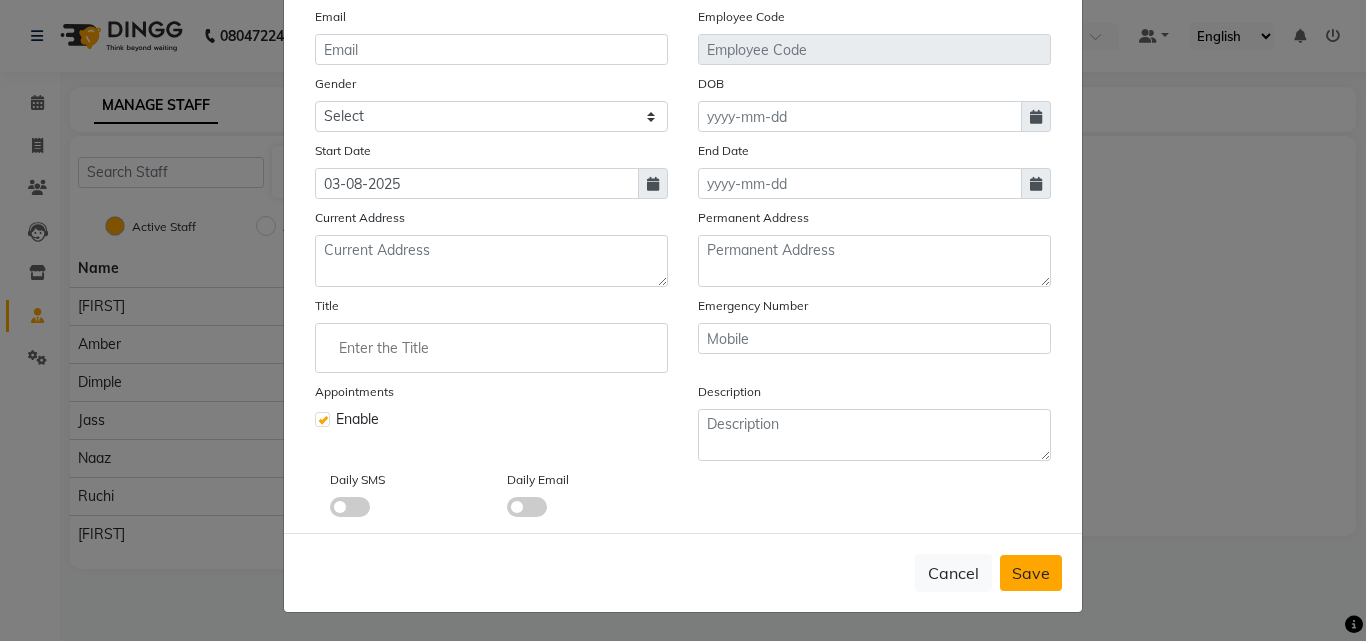 click on "Save" at bounding box center [1031, 573] 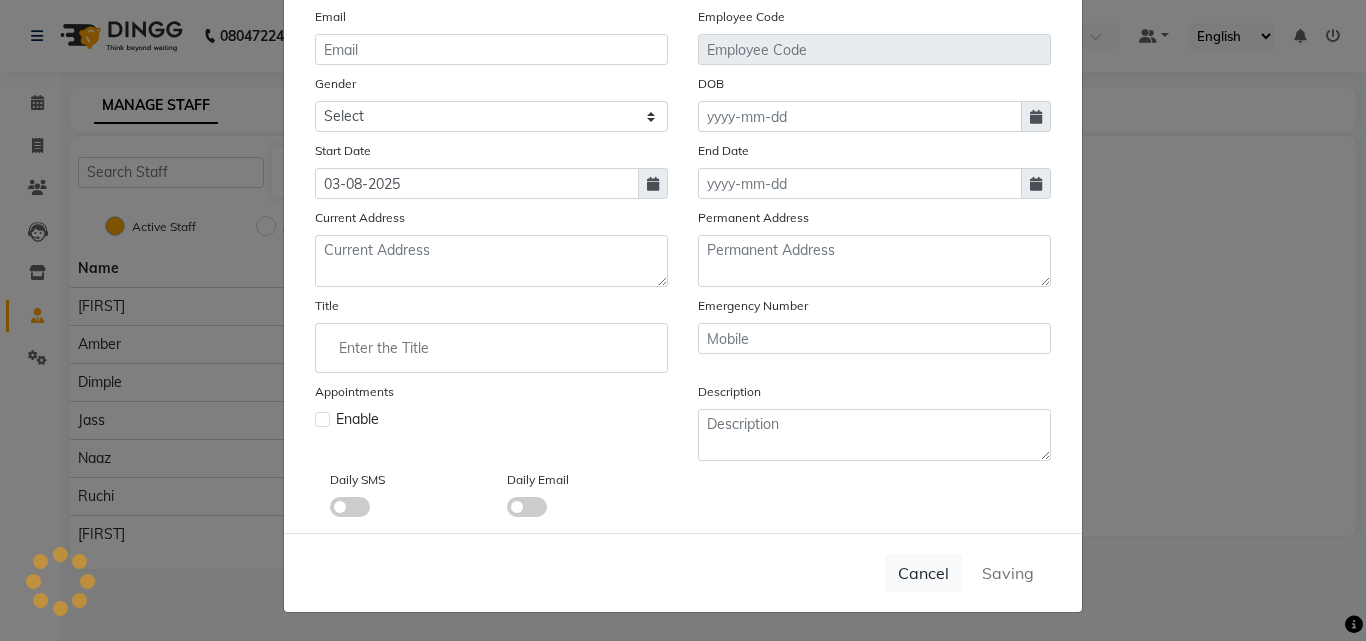 type 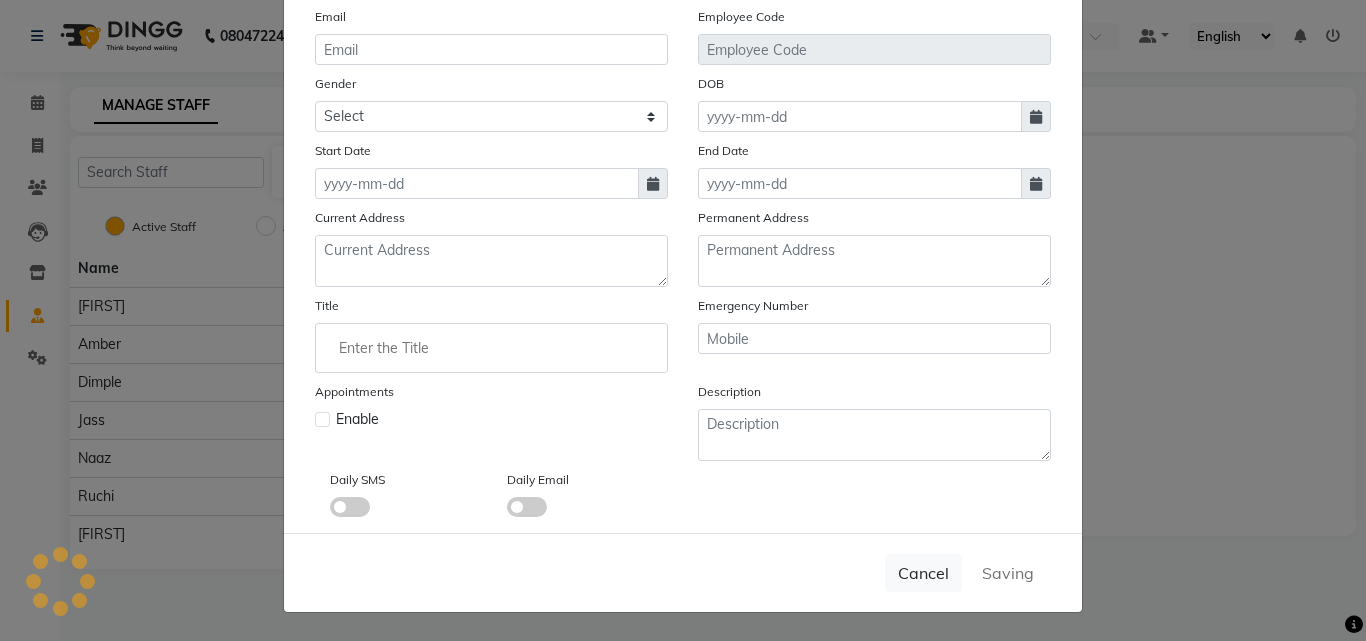 checkbox on "false" 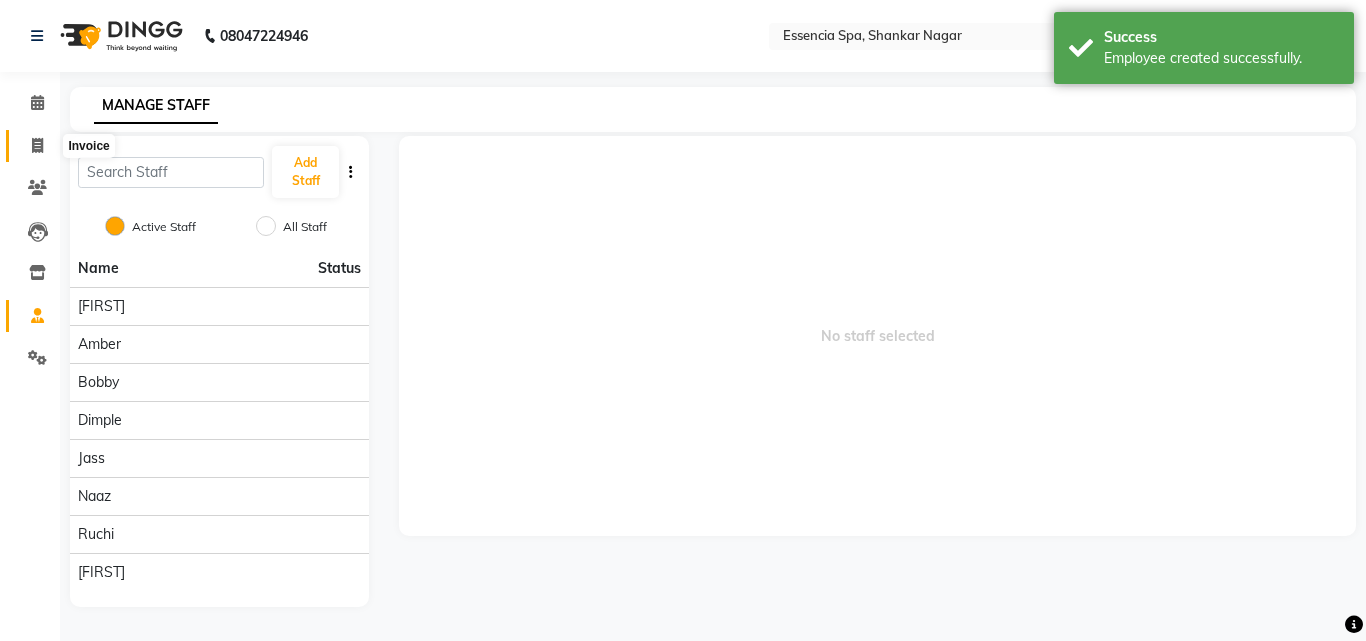 click 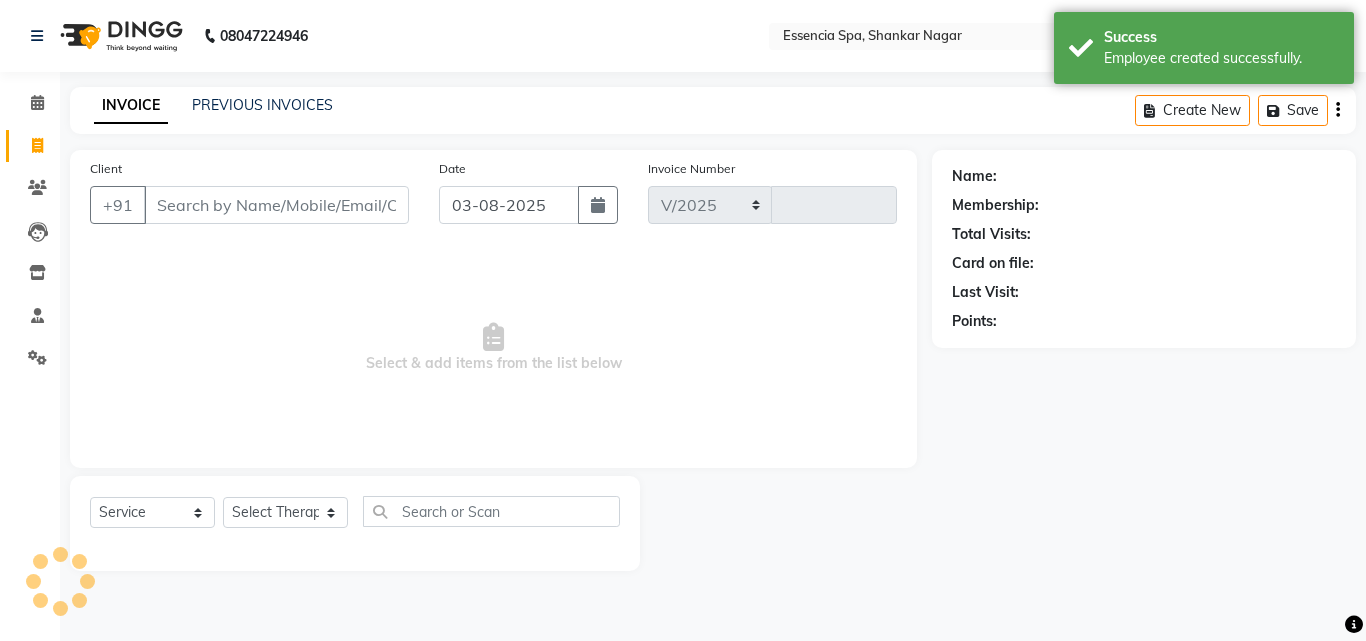 select on "7037" 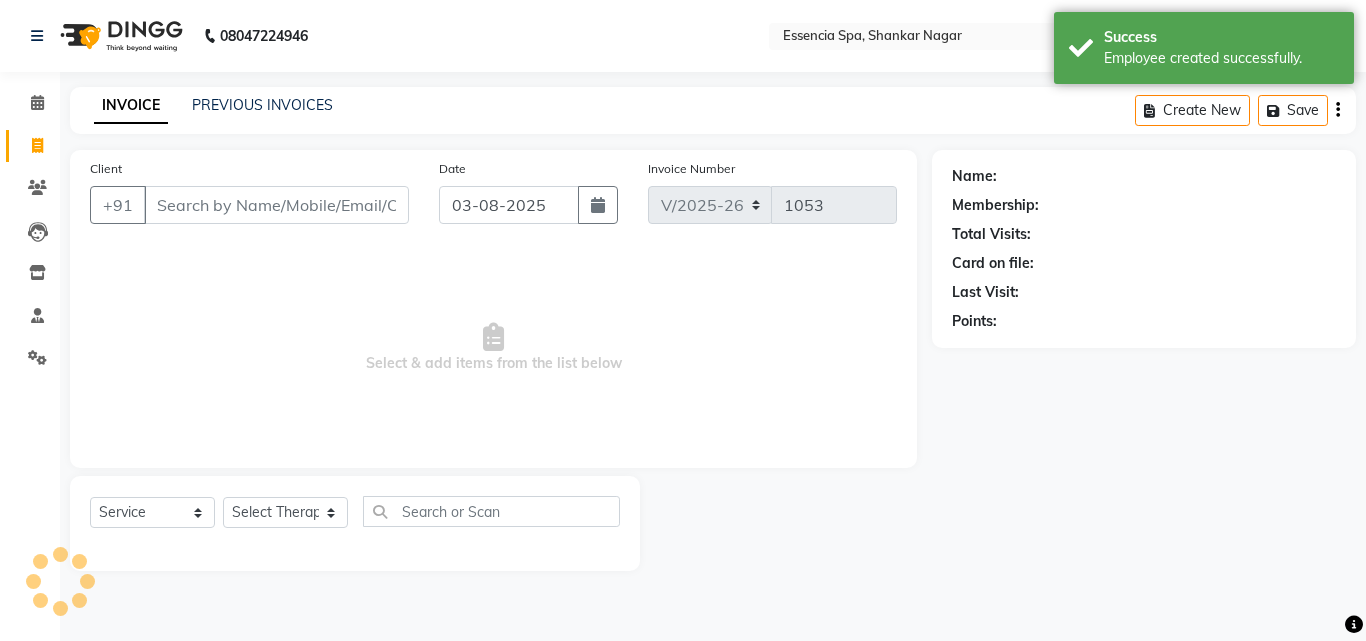 click on "Client" at bounding box center [276, 205] 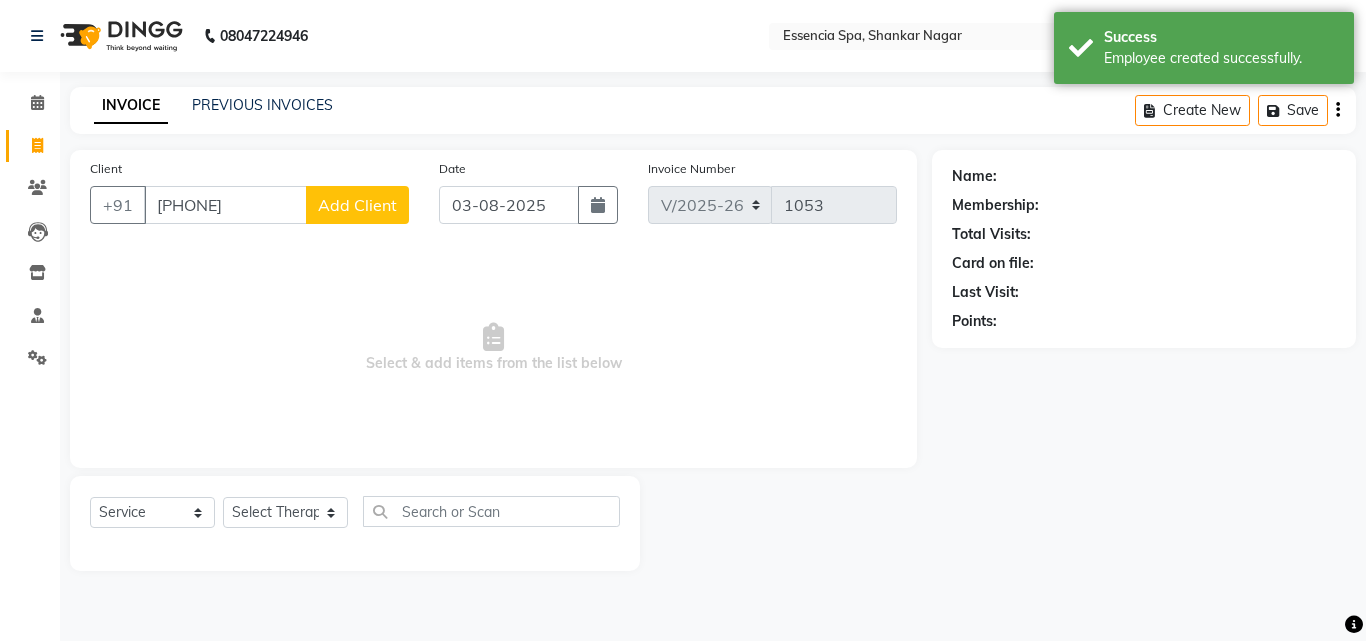 type on "[PHONE]" 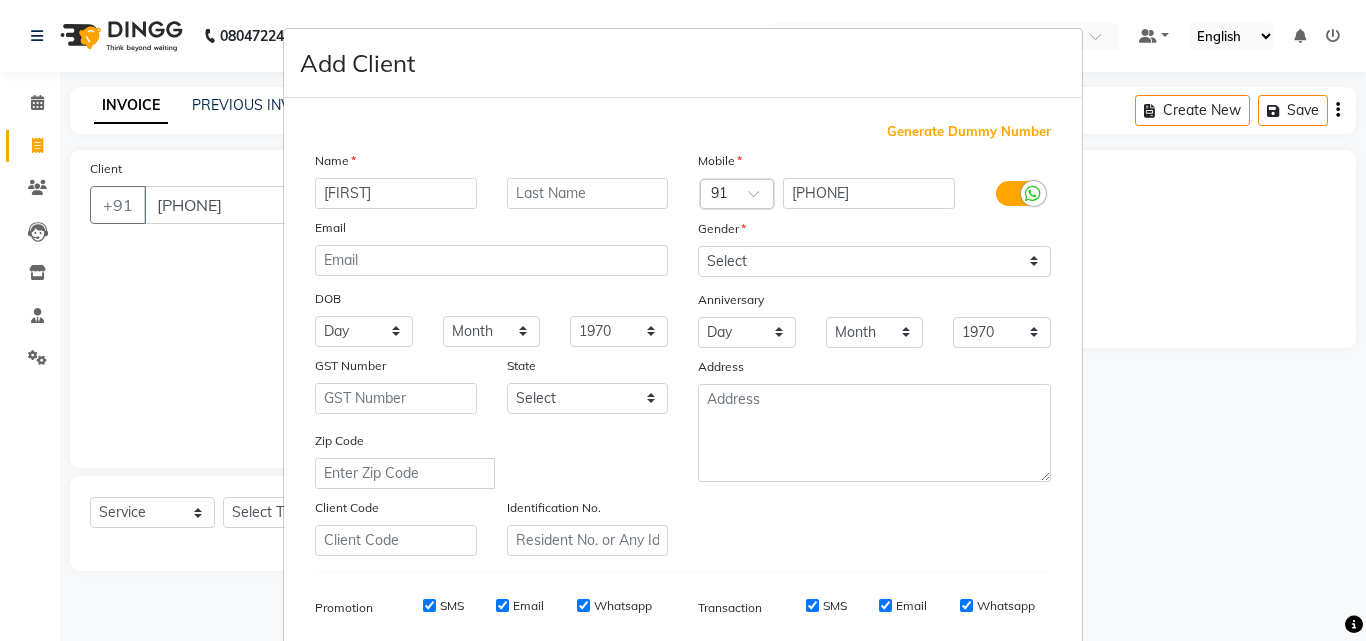 type on "[FIRST]" 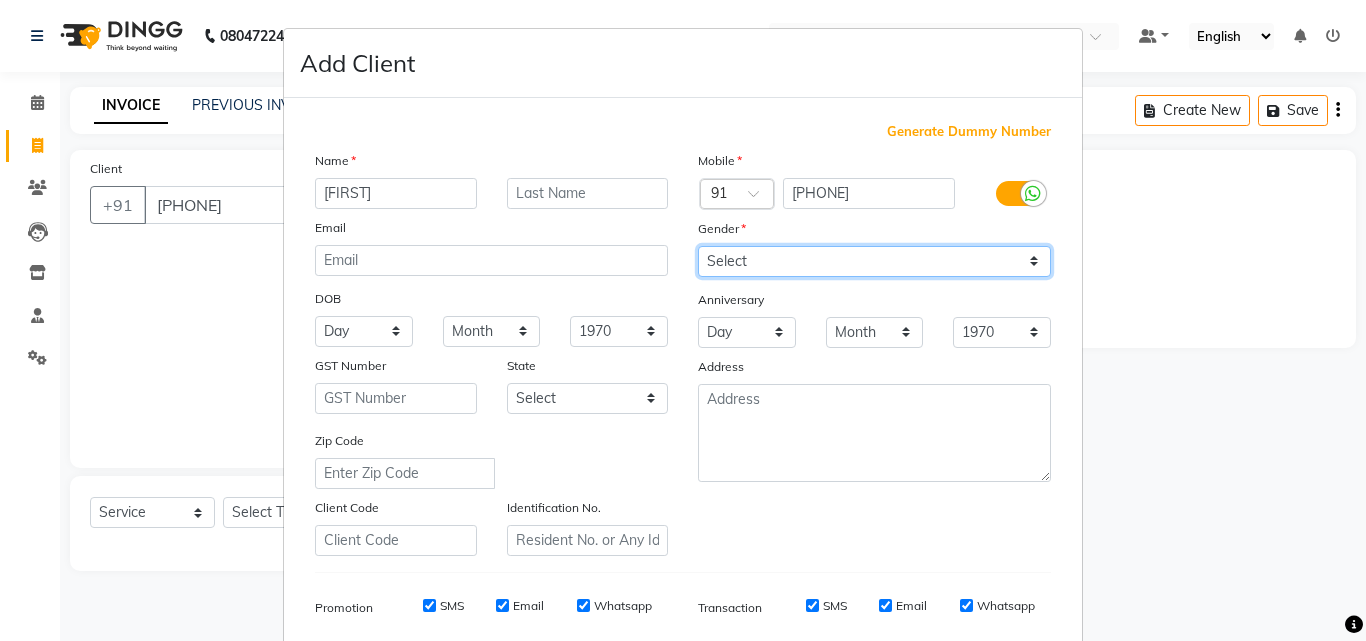 click on "Select Male Female Other Prefer Not To Say" at bounding box center (874, 261) 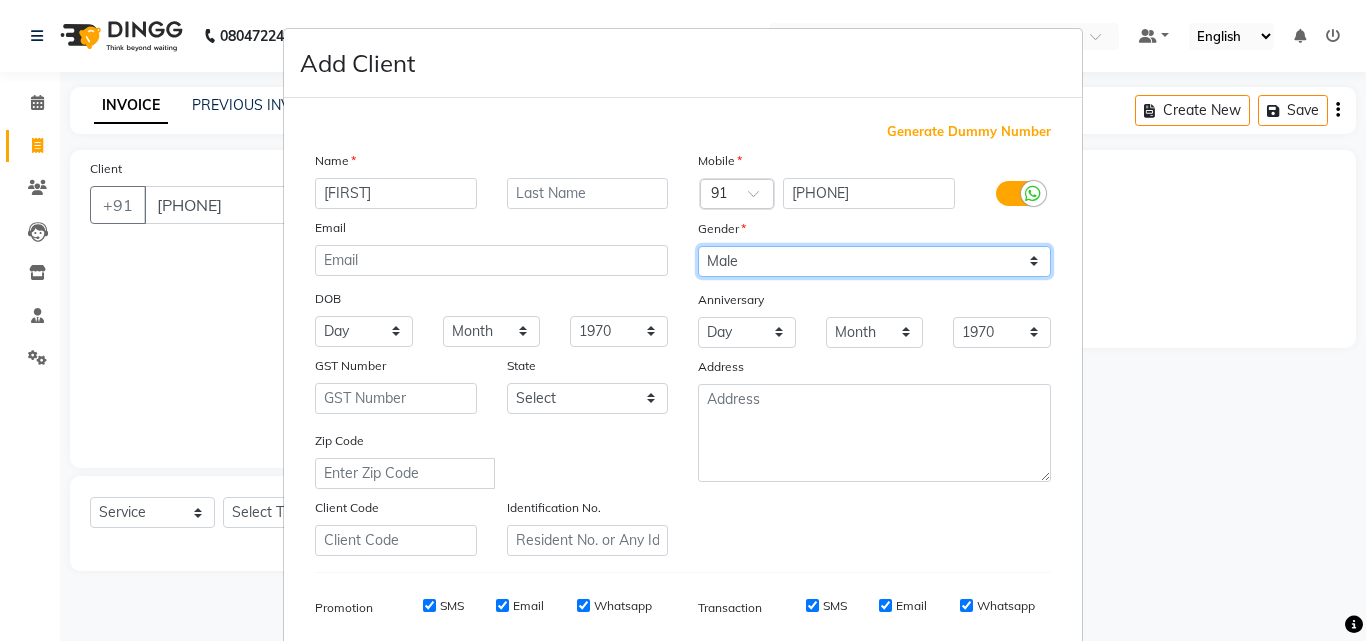 click on "Select Male Female Other Prefer Not To Say" at bounding box center (874, 261) 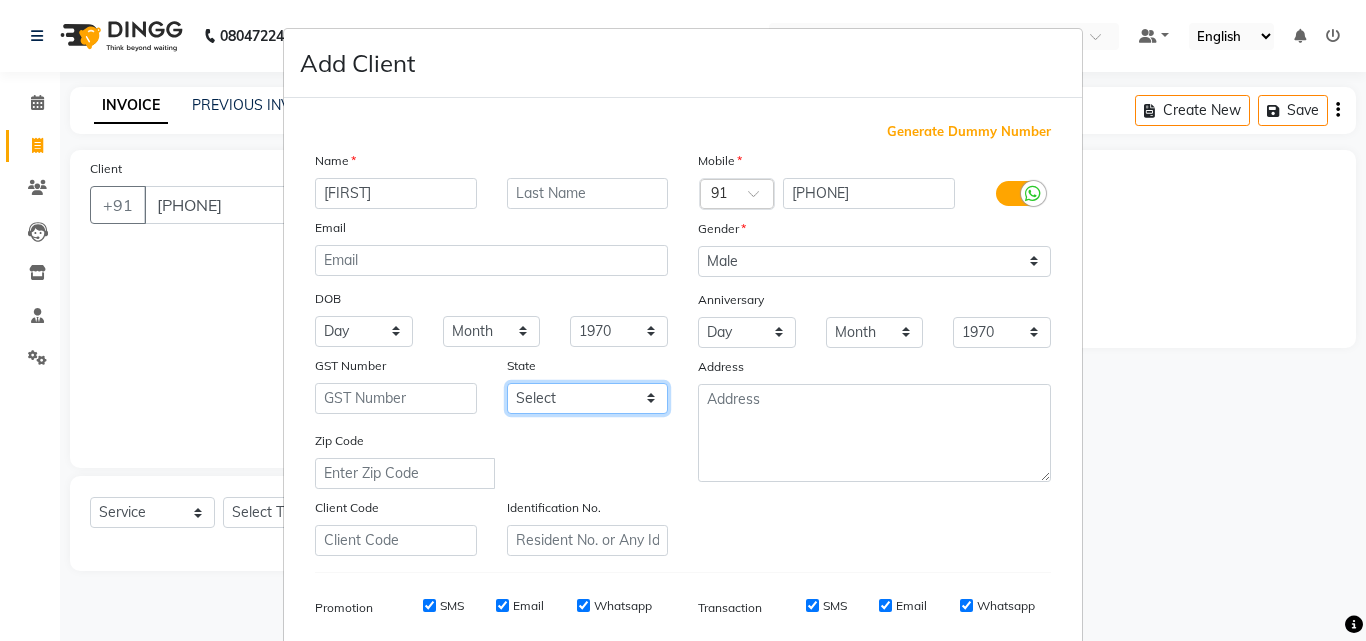 click on "Select Andaman and Nicobar Islands Andhra Pradesh Arunachal Pradesh Assam Bihar Chandigarh Chhattisgarh Dadra and Nagar Haveli Daman and Diu Delhi Goa Gujarat Haryana Himachal Pradesh Jammu and Kashmir Jharkhand Karnataka Kerala Lakshadweep Madhya Pradesh Maharashtra Manipur Meghalaya Mizoram Nagaland Odisha Pondicherry Punjab Rajasthan Sikkim Tamil Nadu Telangana Tripura Uttar Pradesh Uttarakhand West Bengal Ladakh Other Territory Centre Jurisdiction" at bounding box center (588, 398) 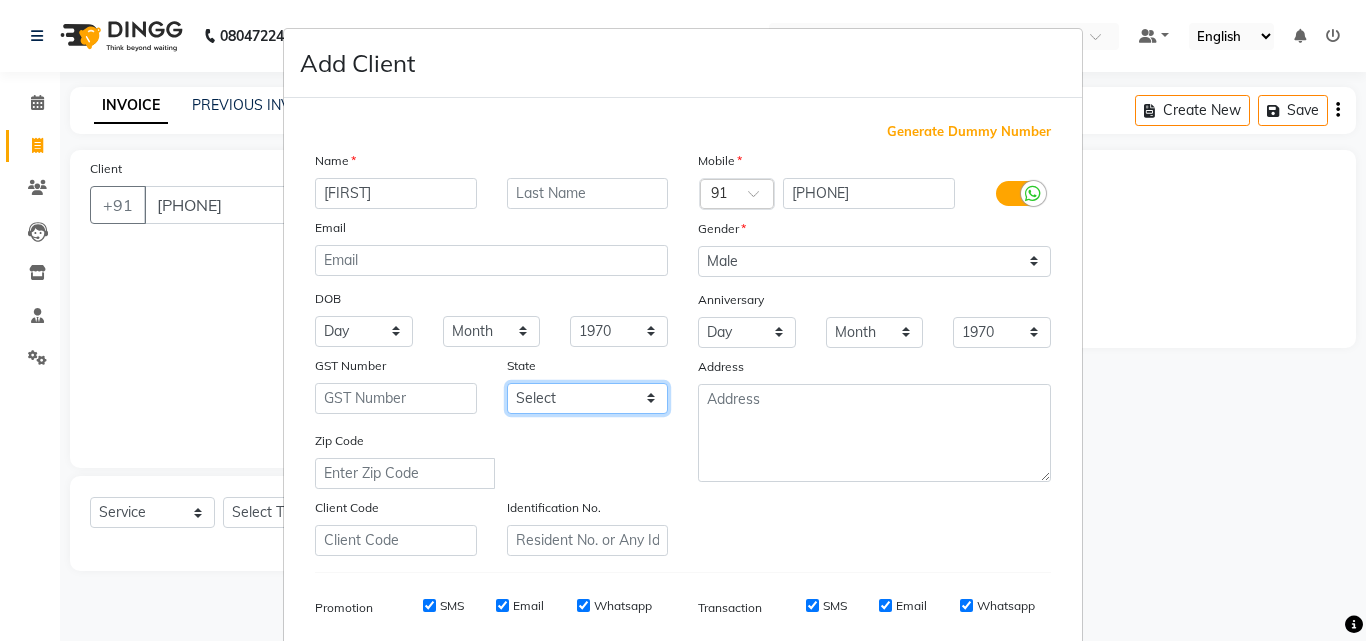 select on "7" 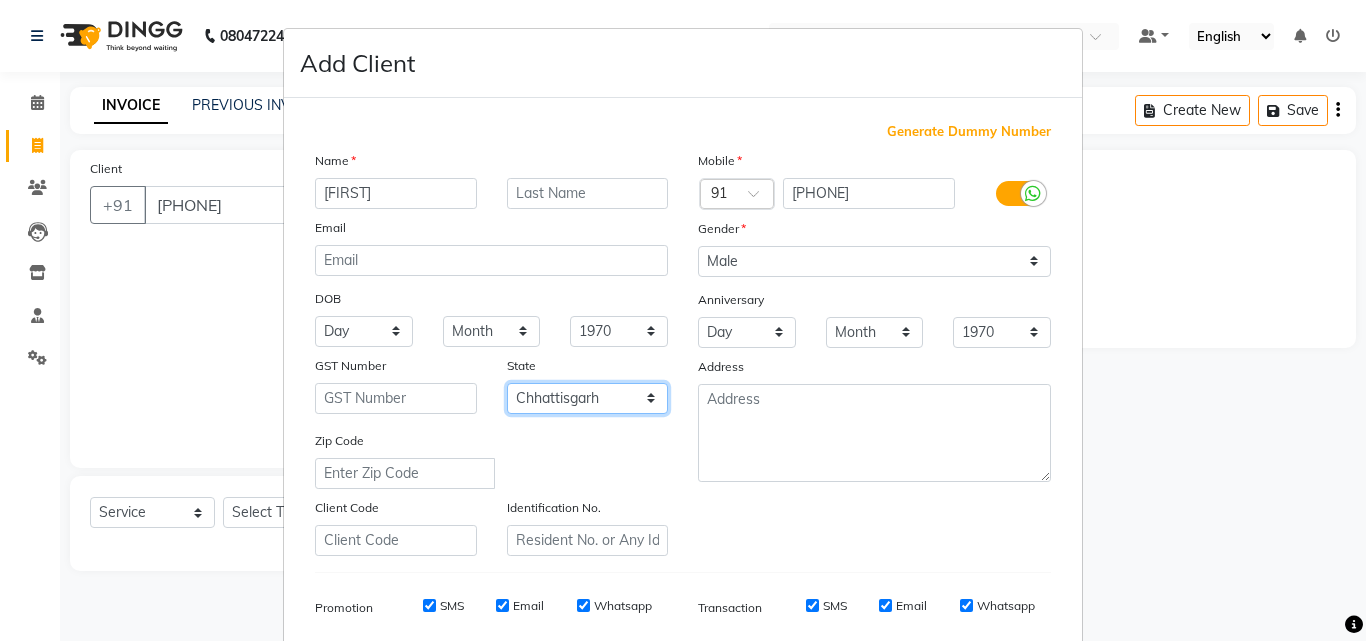 click on "Select Andaman and Nicobar Islands Andhra Pradesh Arunachal Pradesh Assam Bihar Chandigarh Chhattisgarh Dadra and Nagar Haveli Daman and Diu Delhi Goa Gujarat Haryana Himachal Pradesh Jammu and Kashmir Jharkhand Karnataka Kerala Lakshadweep Madhya Pradesh Maharashtra Manipur Meghalaya Mizoram Nagaland Odisha Pondicherry Punjab Rajasthan Sikkim Tamil Nadu Telangana Tripura Uttar Pradesh Uttarakhand West Bengal Ladakh Other Territory Centre Jurisdiction" at bounding box center [588, 398] 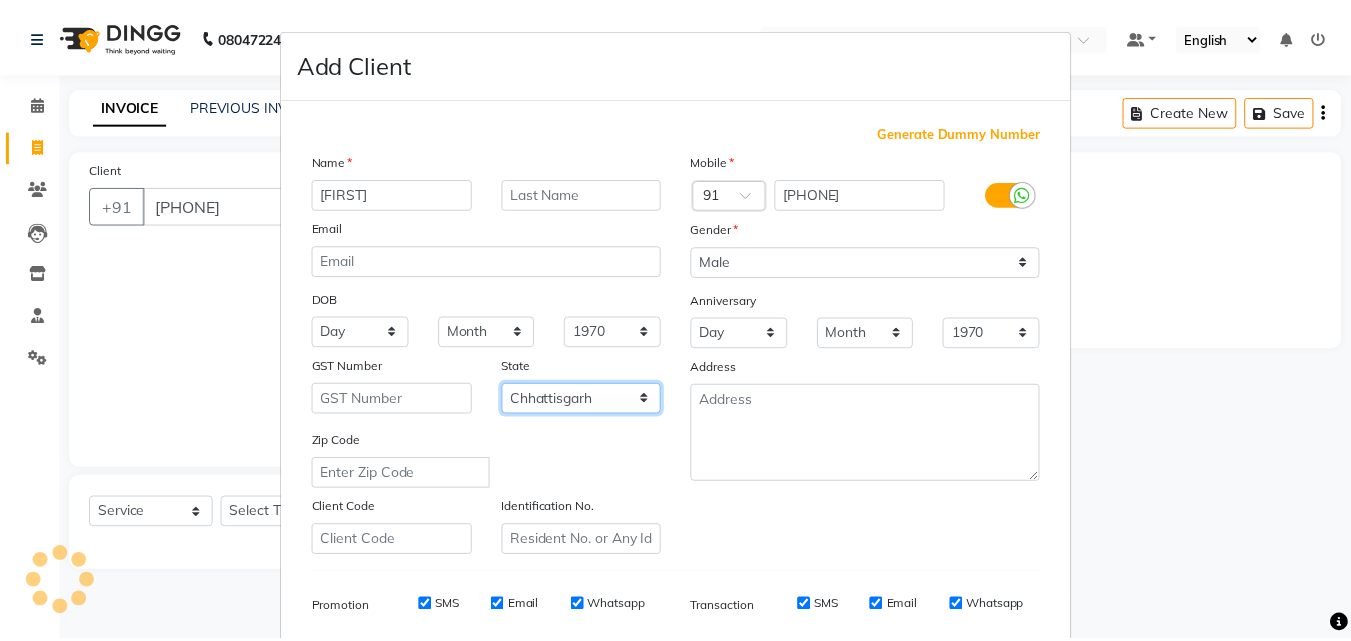 scroll, scrollTop: 282, scrollLeft: 0, axis: vertical 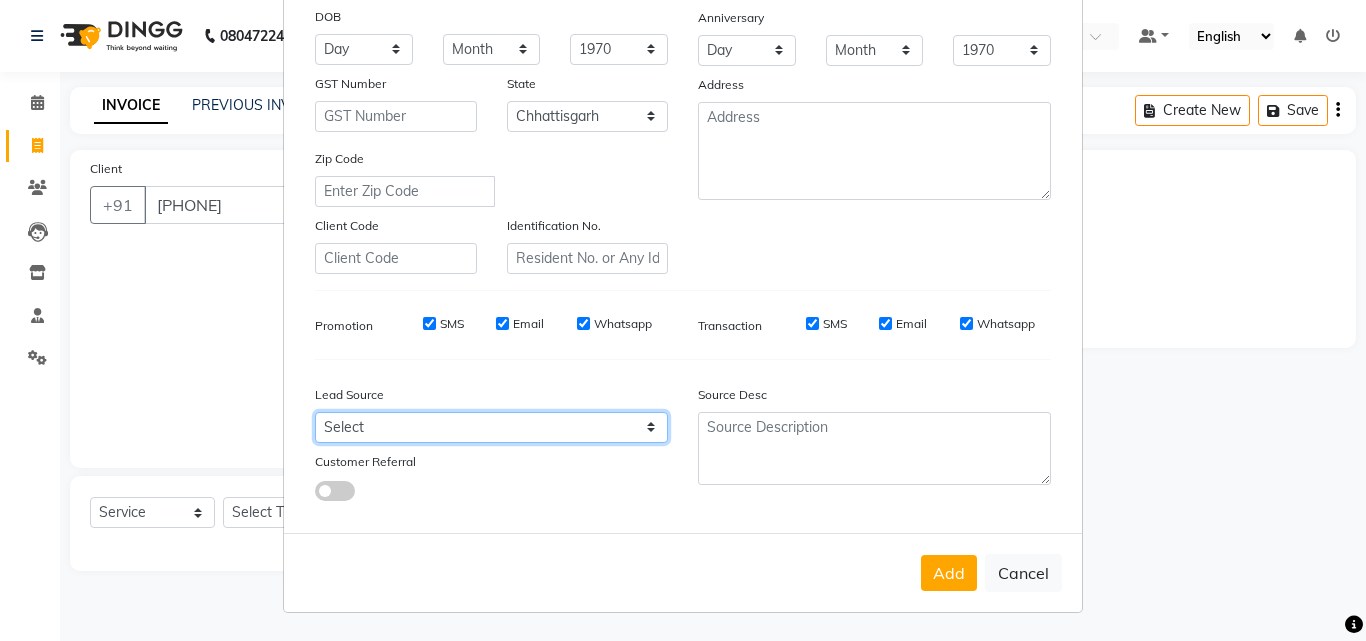 click on "Select Walk-in Referral Internet Friend Word of Mouth Advertisement Facebook JustDial Google Other" at bounding box center (491, 427) 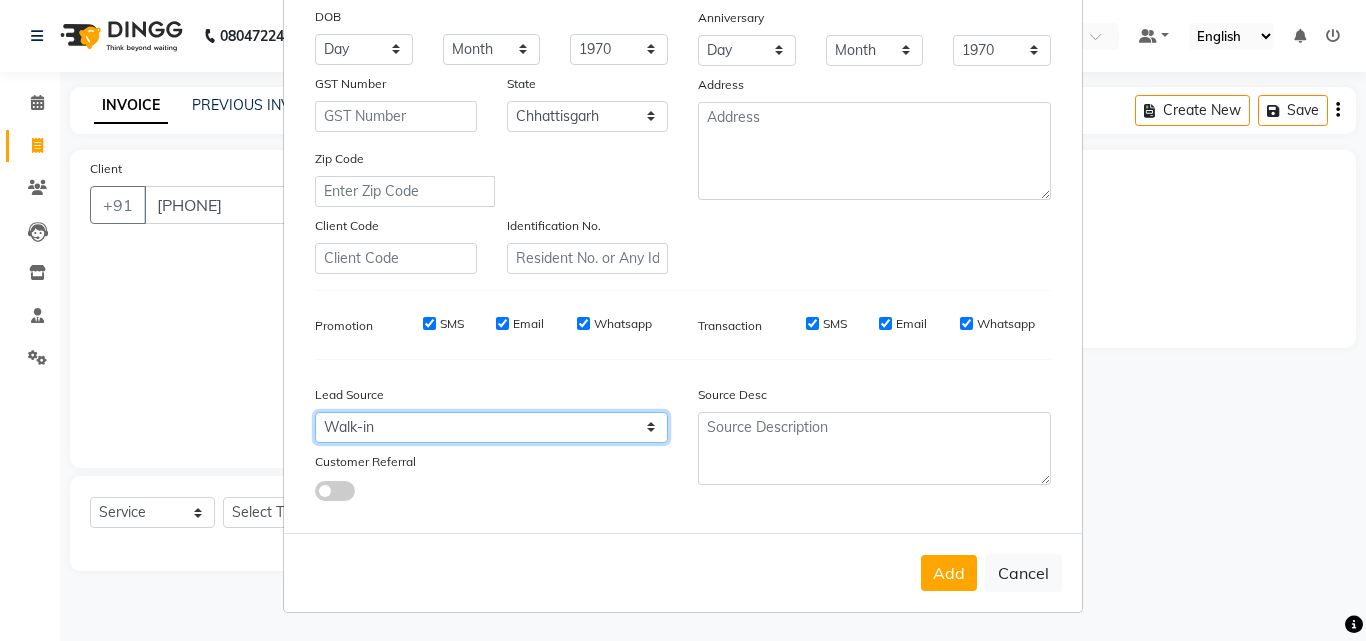 click on "Select Walk-in Referral Internet Friend Word of Mouth Advertisement Facebook JustDial Google Other" at bounding box center [491, 427] 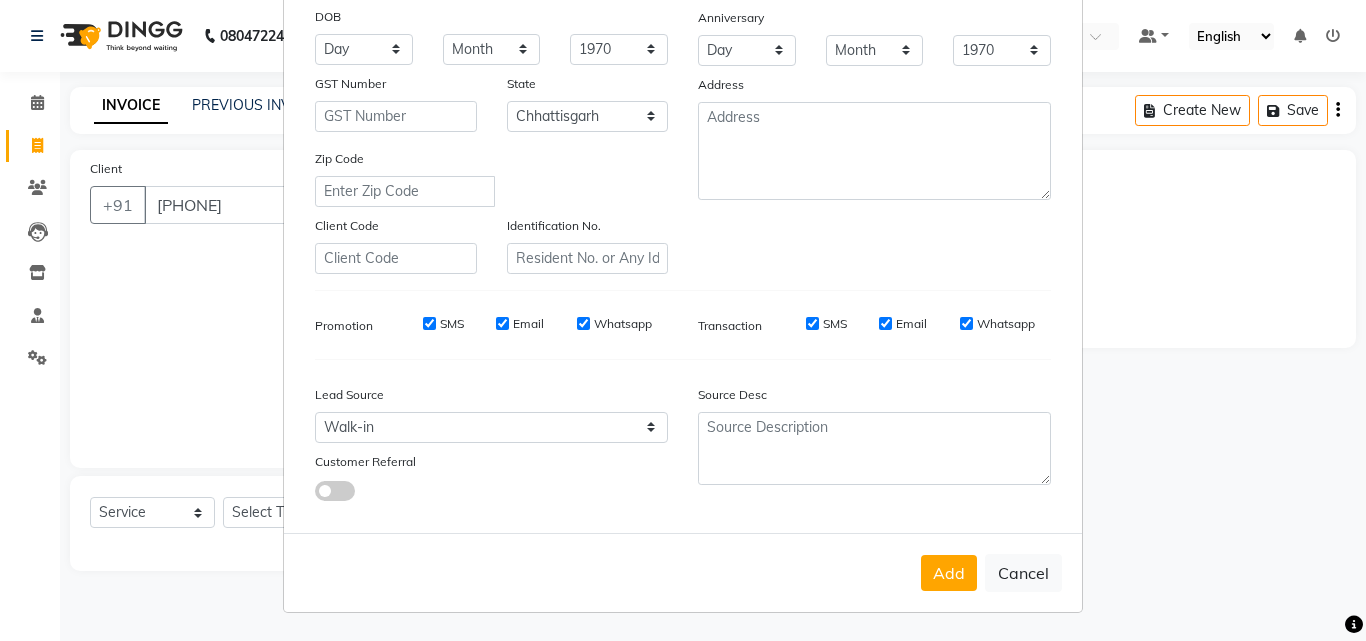 click on "Add" at bounding box center [949, 573] 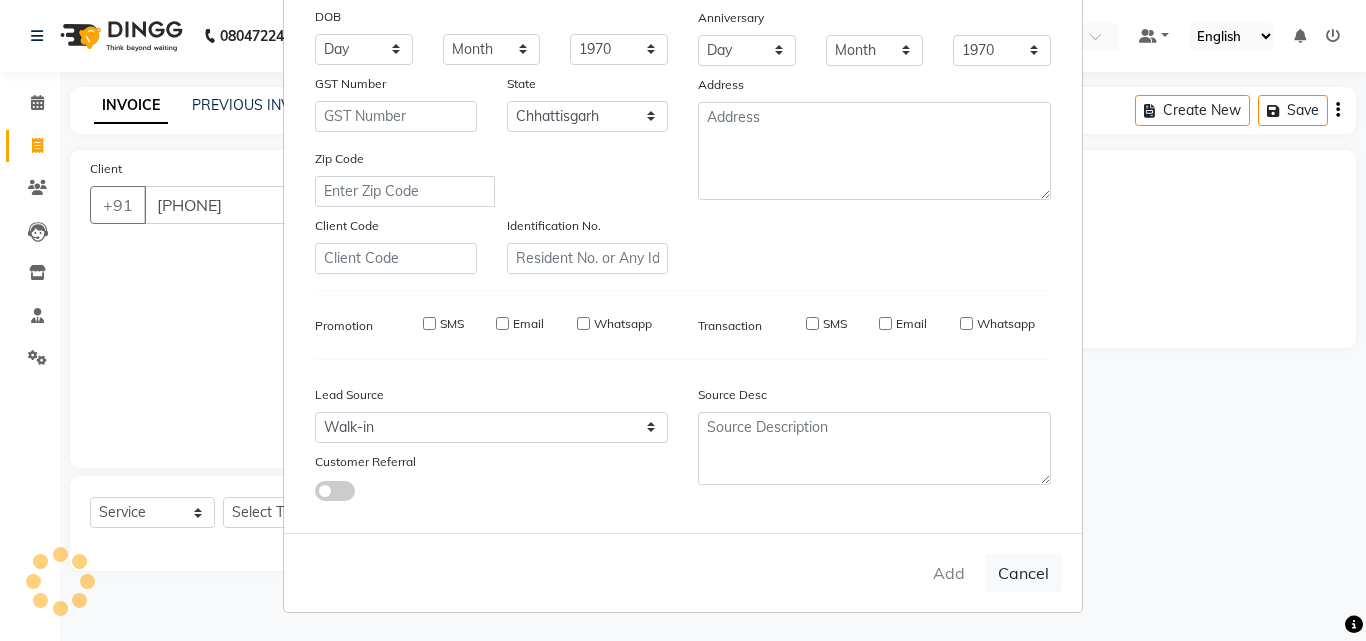 type on "90******42" 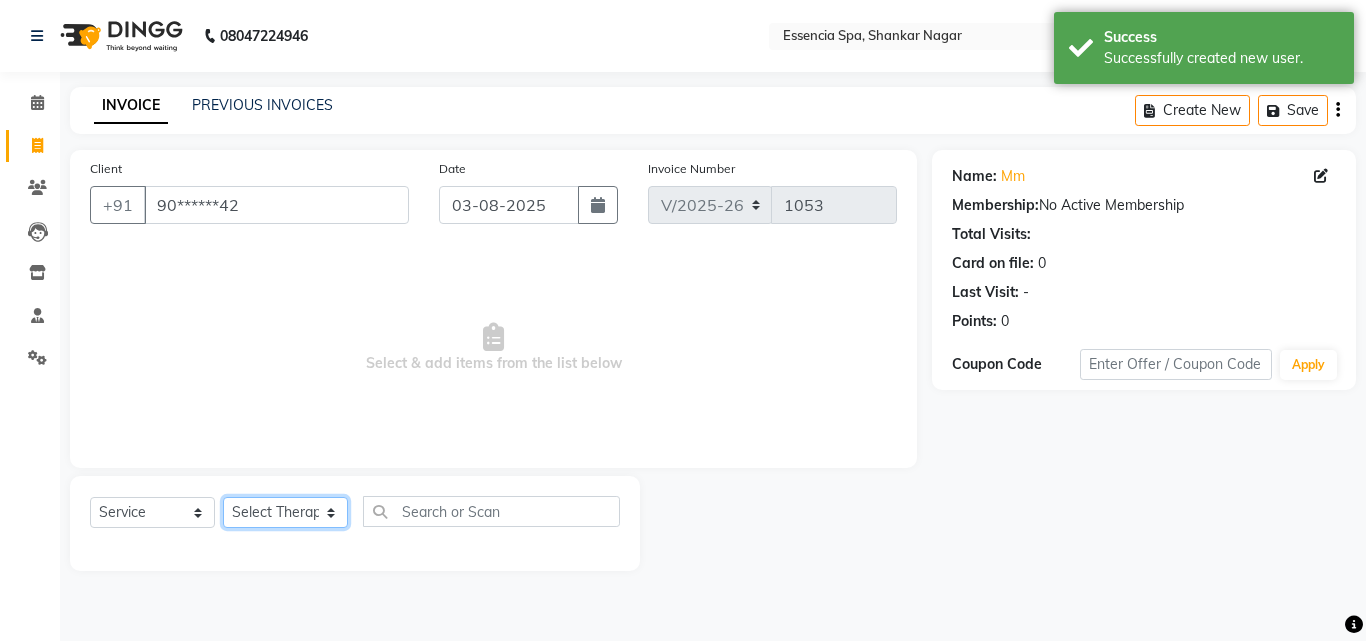 click on "Select Therapist [FIRST] [FIRST] [FIRST] [FIRST] [FIRST] [FIRST] [FIRST] [FIRST]" 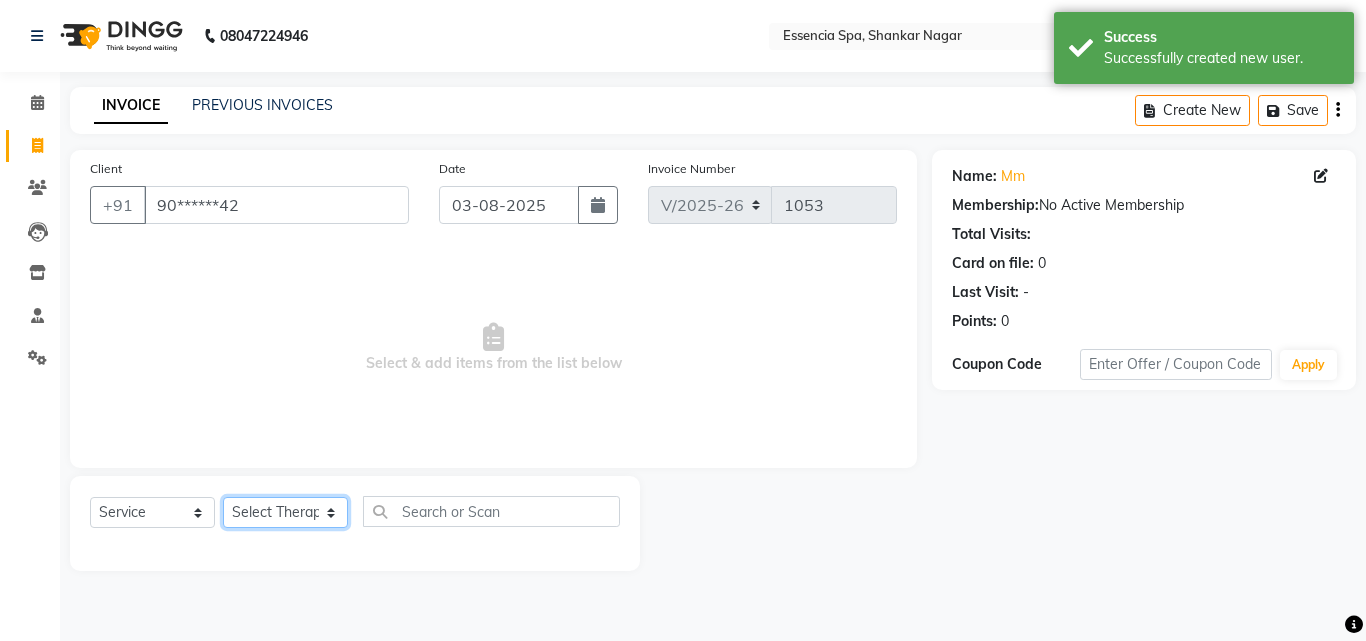 select on "88057" 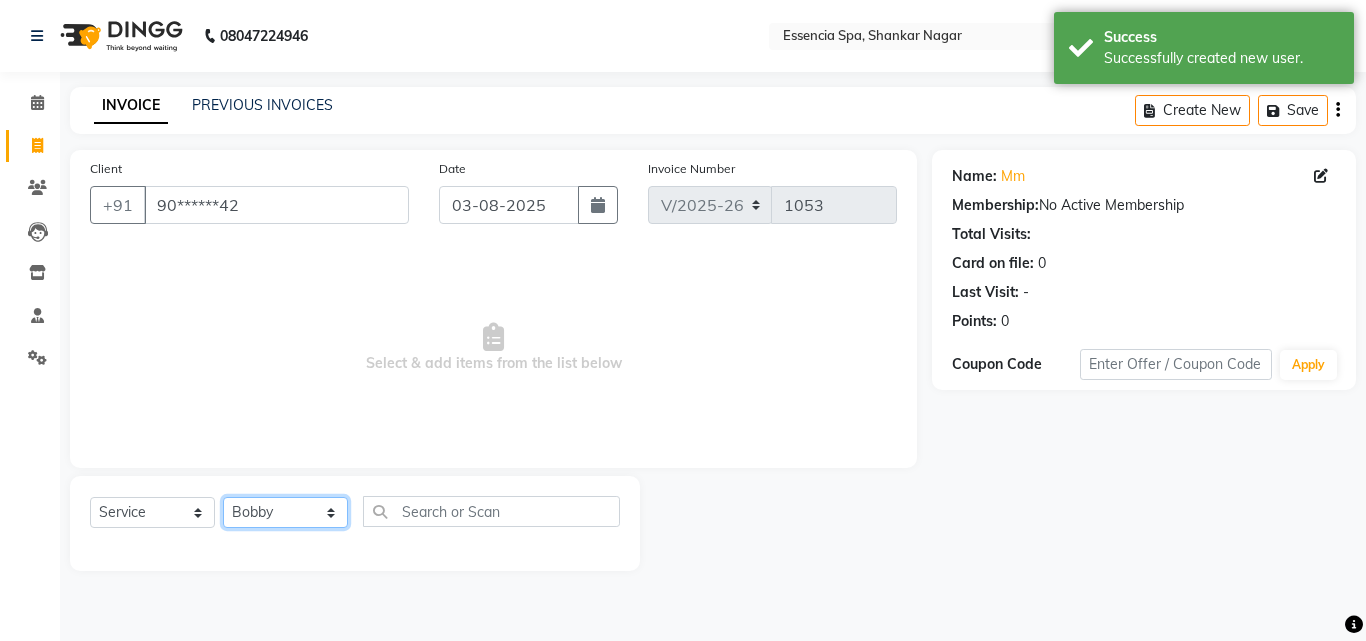 click on "Select Therapist [FIRST] [FIRST] [FIRST] [FIRST] [FIRST] [FIRST] [FIRST] [FIRST]" 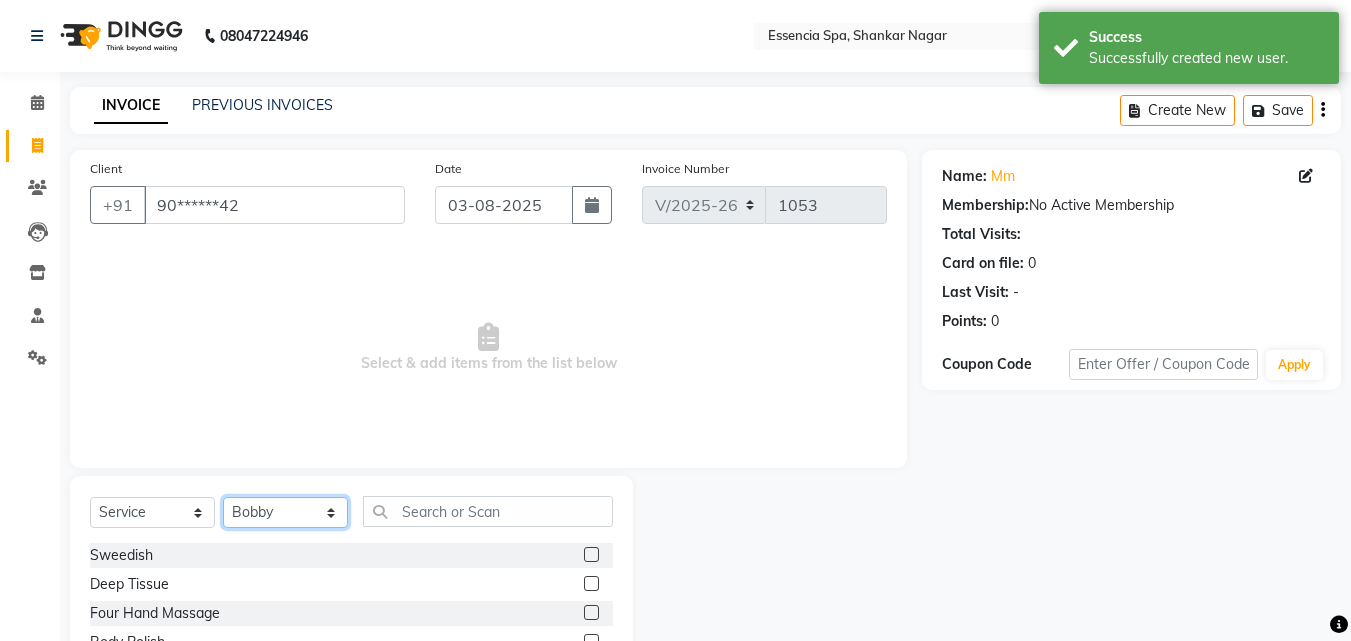 scroll, scrollTop: 160, scrollLeft: 0, axis: vertical 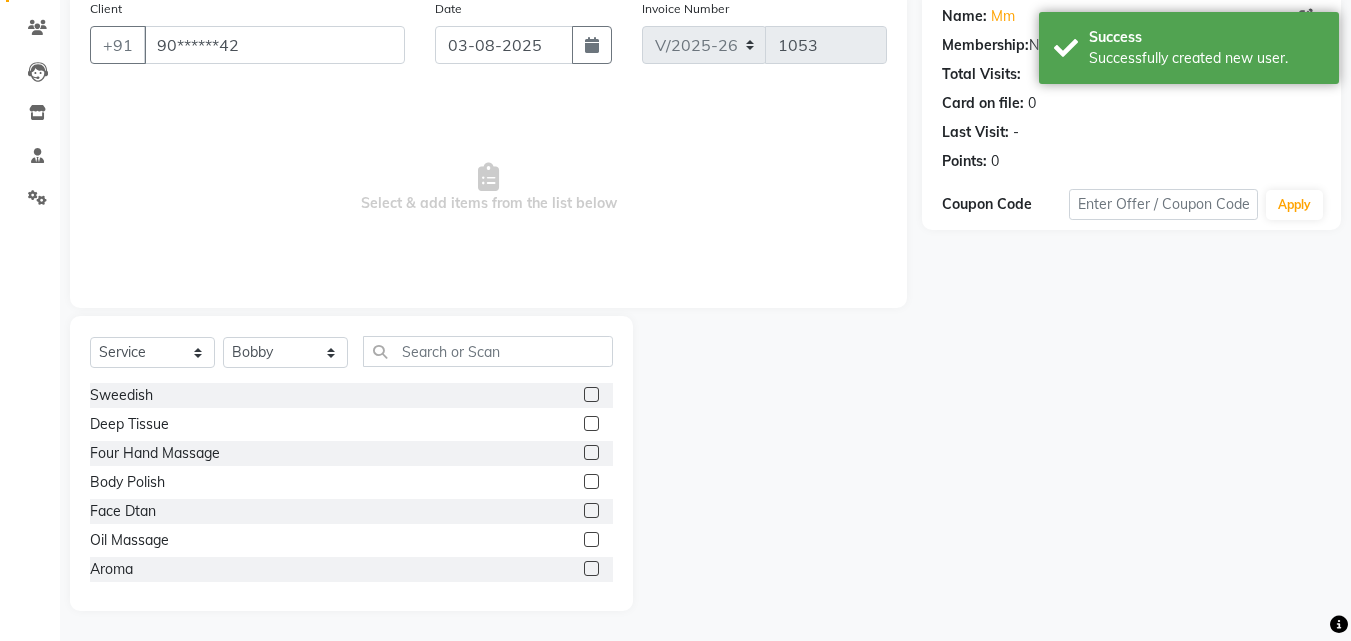 click 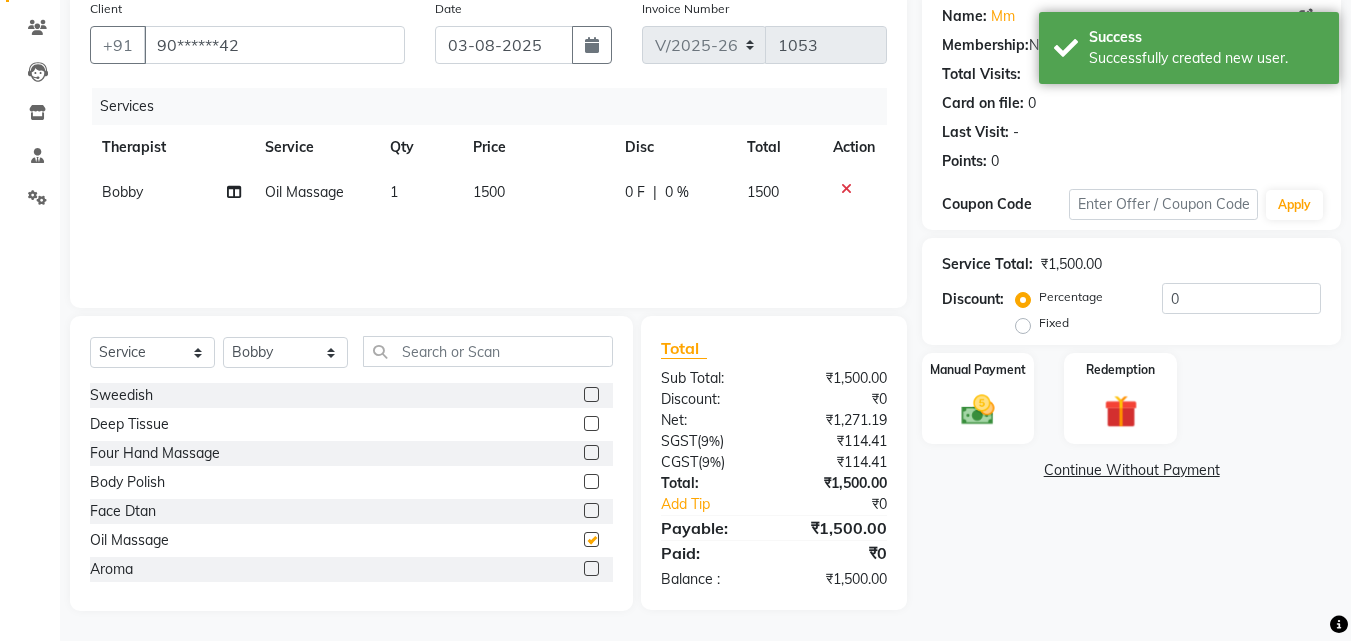 checkbox on "false" 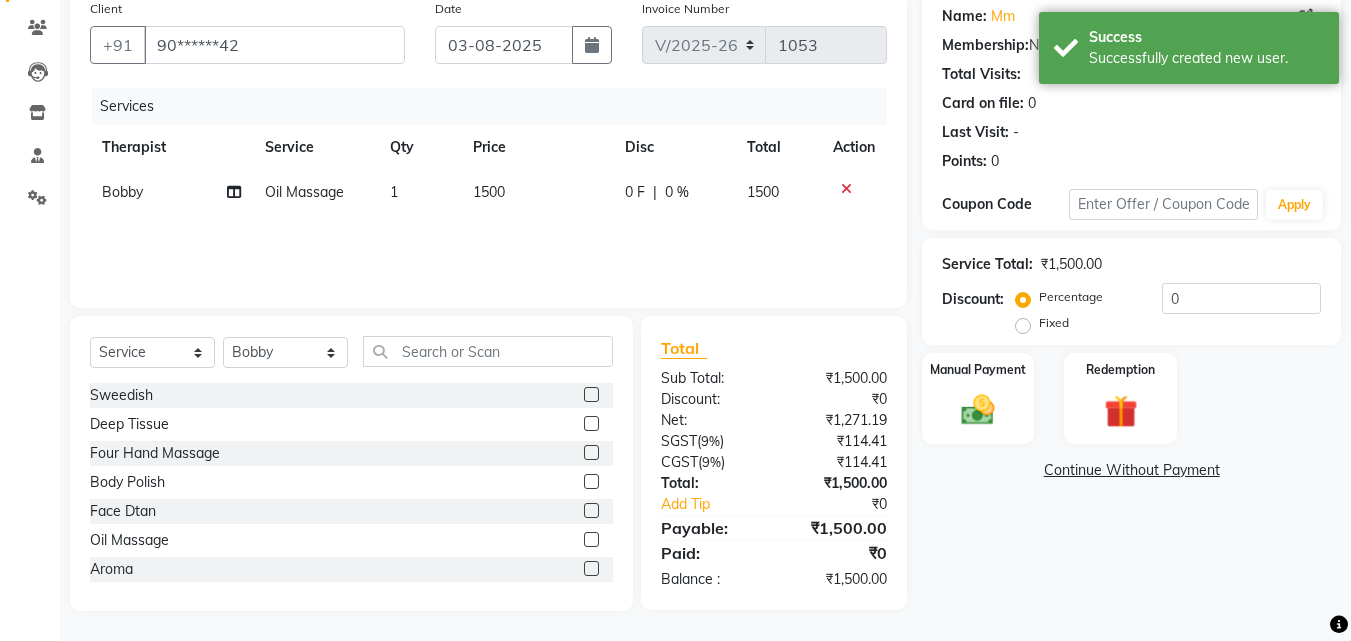 click on "1500" 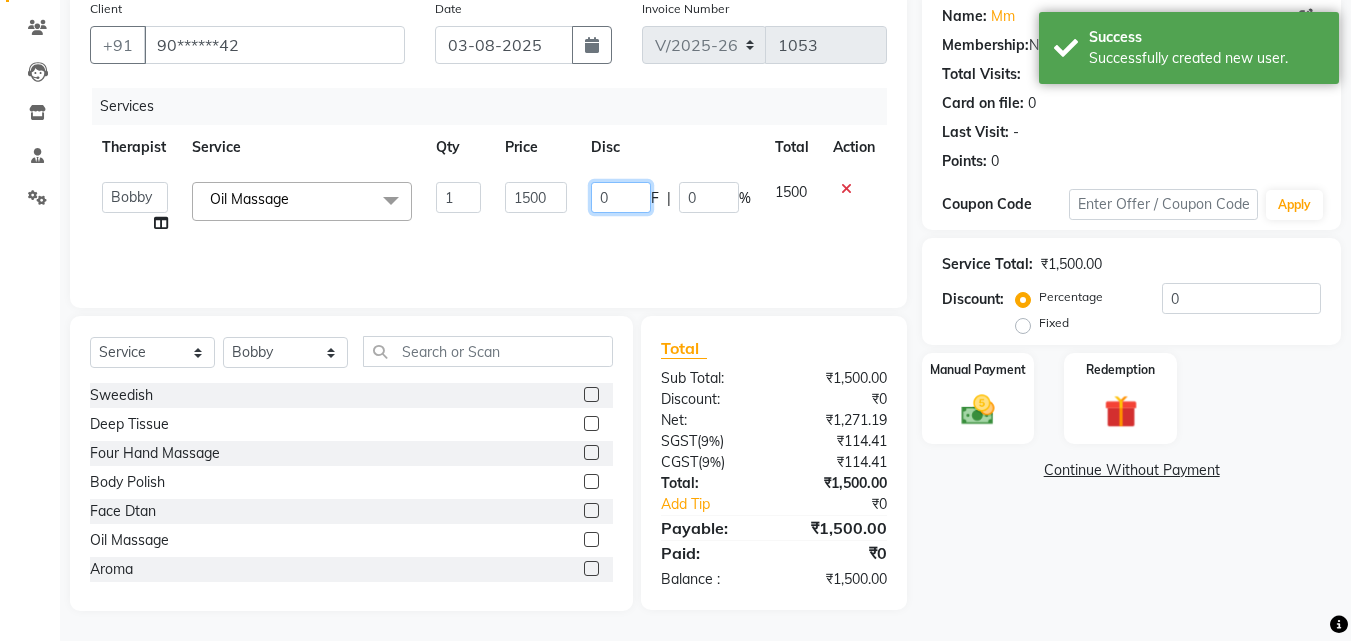 drag, startPoint x: 627, startPoint y: 193, endPoint x: 565, endPoint y: 206, distance: 63.348244 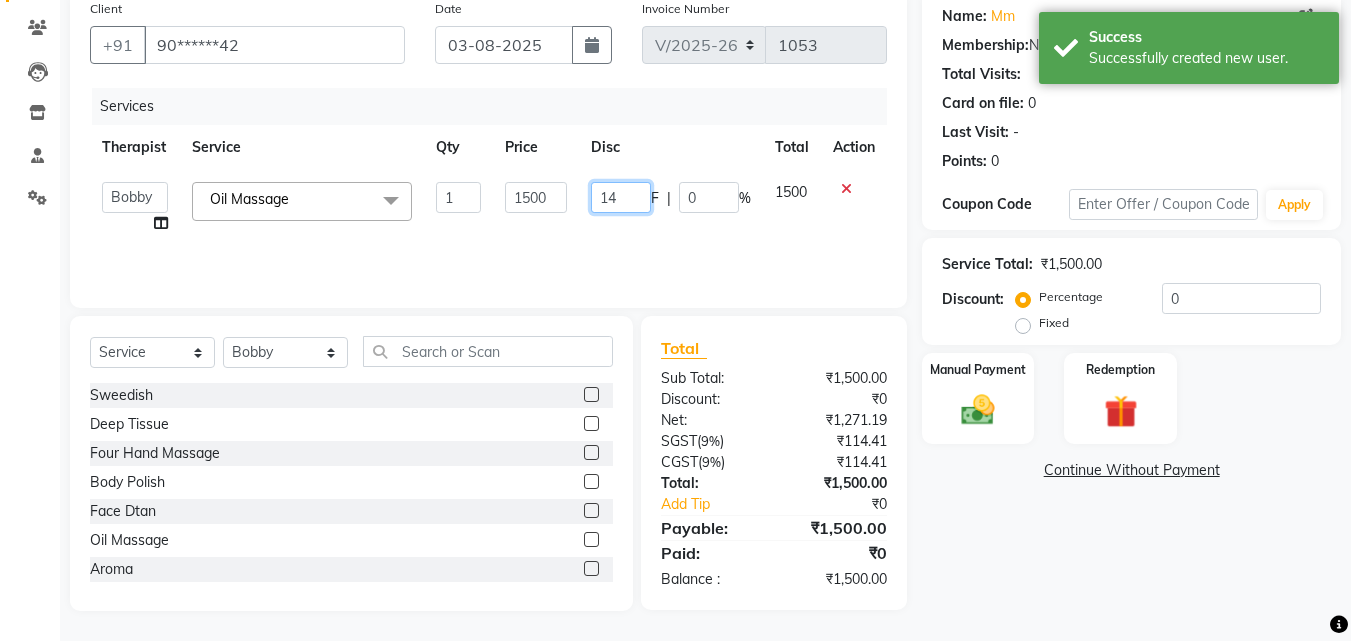 type on "1" 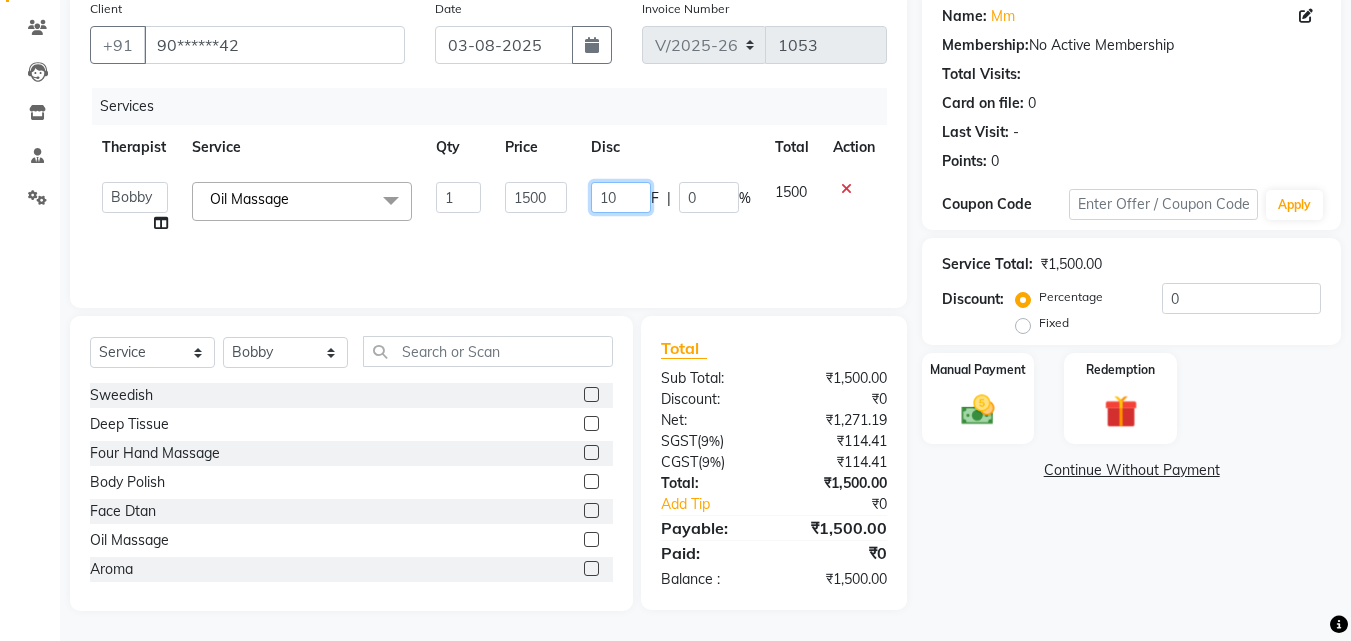 type on "100" 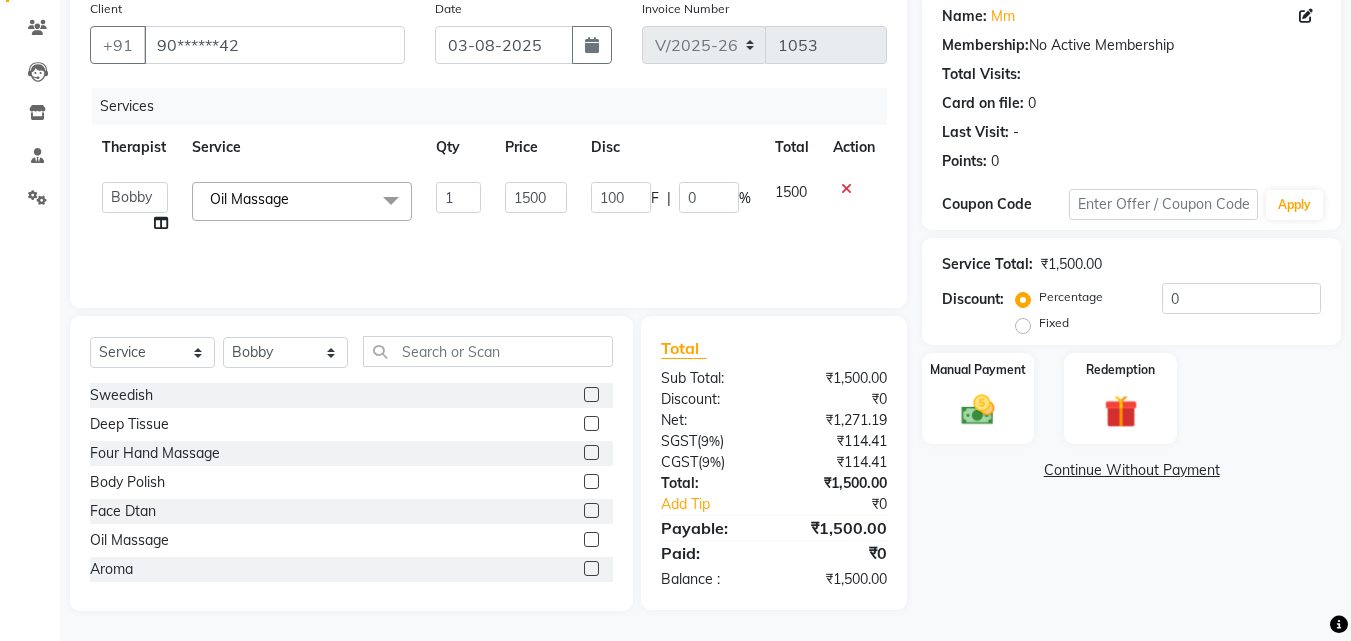 click on "Services Therapist Service Qty Price Disc Total Action  [FIRST]   [FIRST]   [FIRST]   [FIRST]   [FIRST]   [FIRST]   [FIRST]   [FIRST]  Oil Massage  x Sweedish Deep Tissue Four Hand Massage Body Polish Face Dtan Oil Massage Aroma Thai Dry 1 1500 100 F | 0 % 1500" 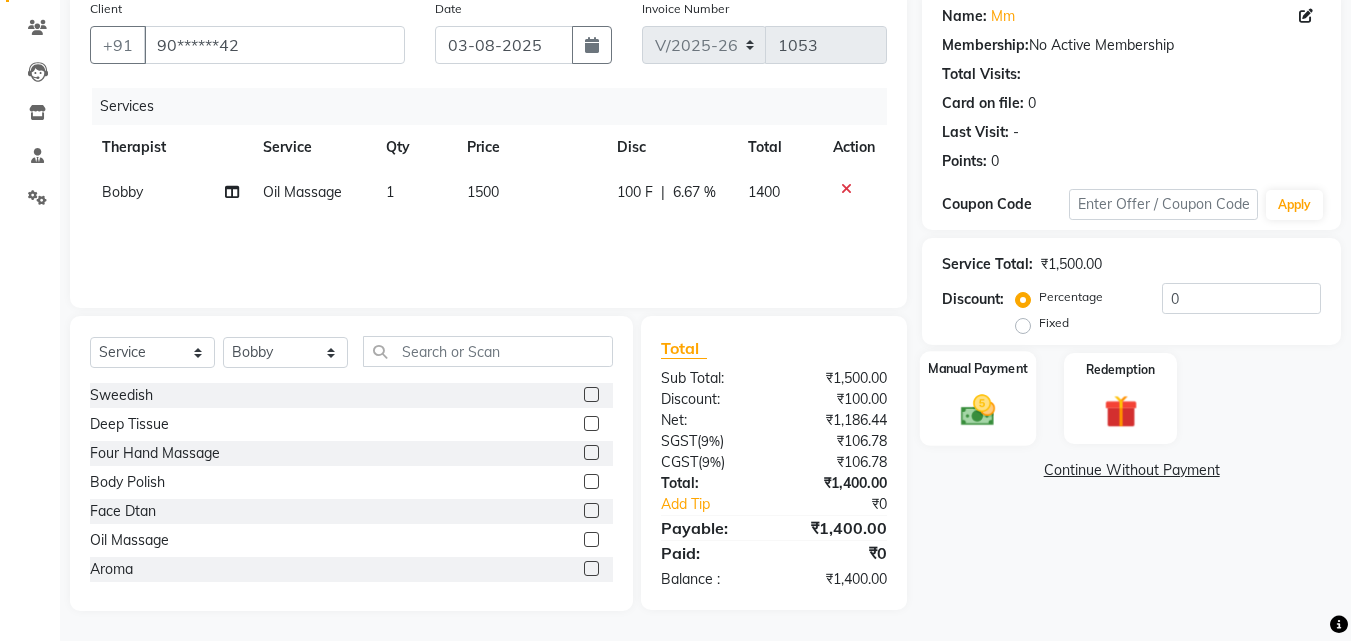 click 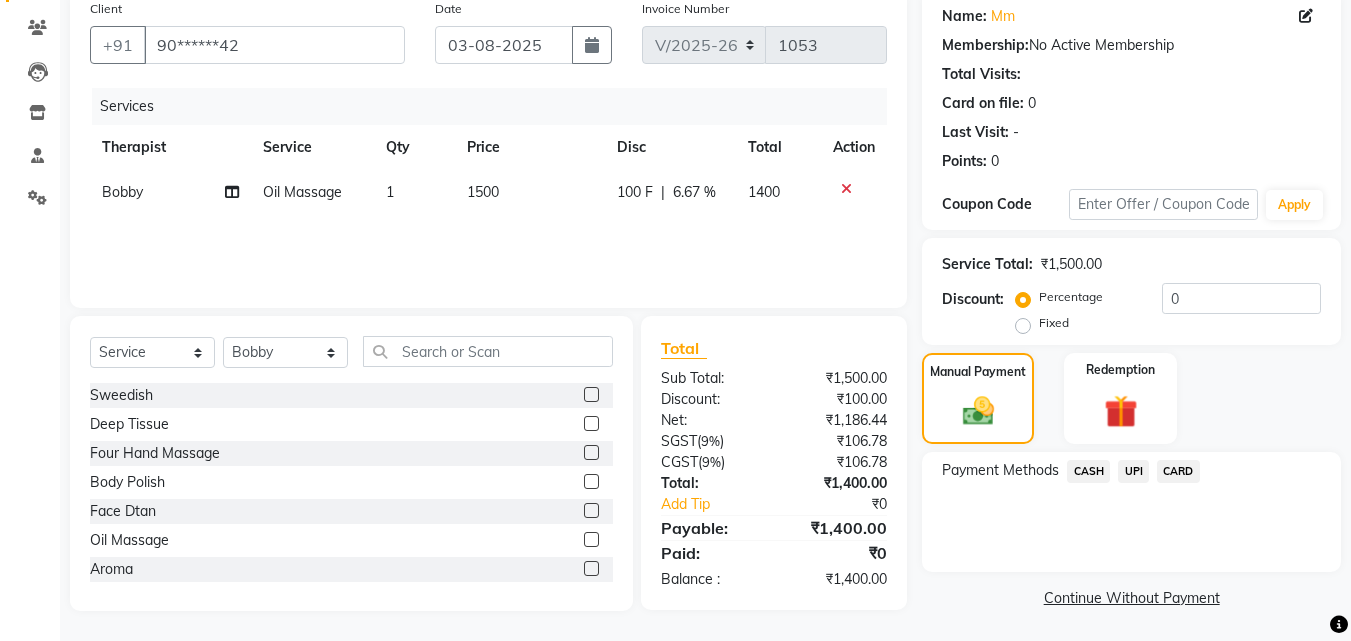 click on "CASH" 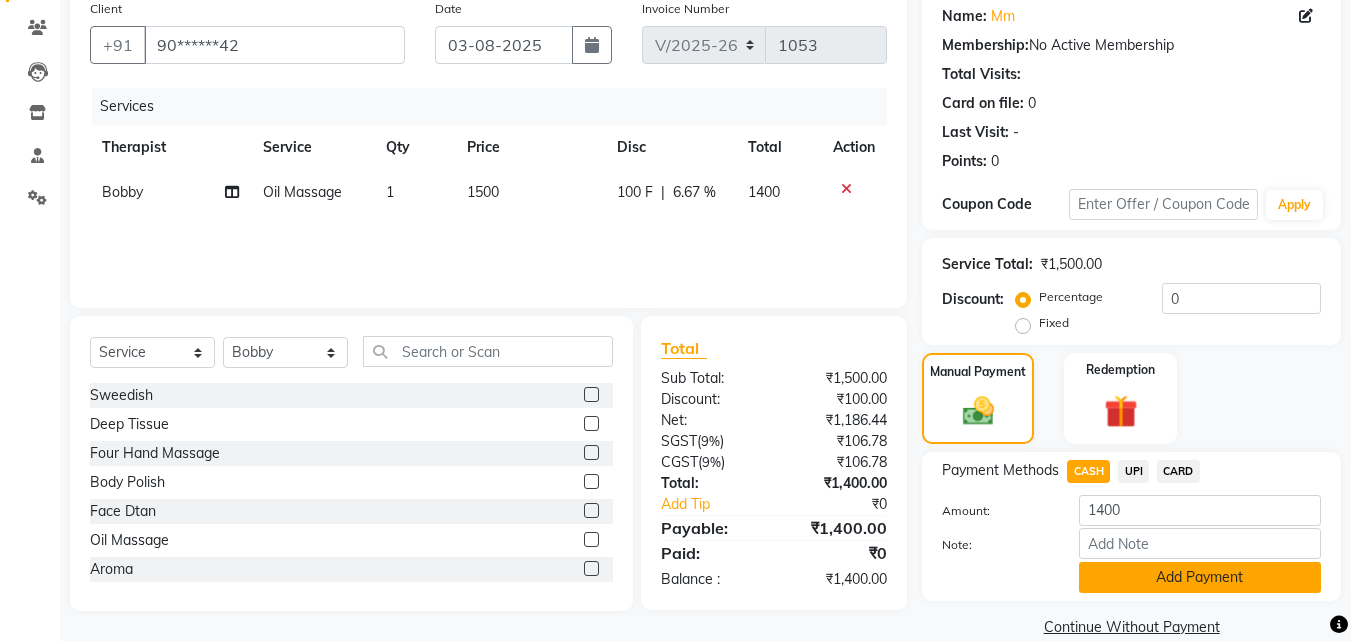click on "Add Payment" 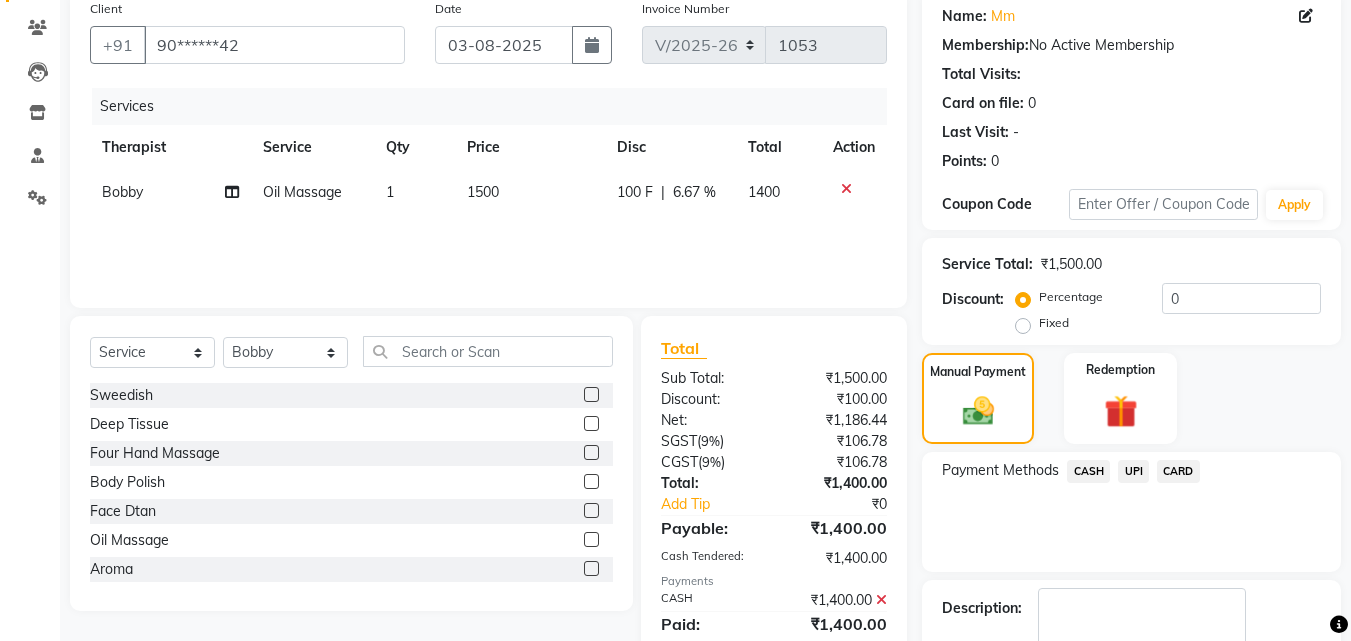 scroll, scrollTop: 275, scrollLeft: 0, axis: vertical 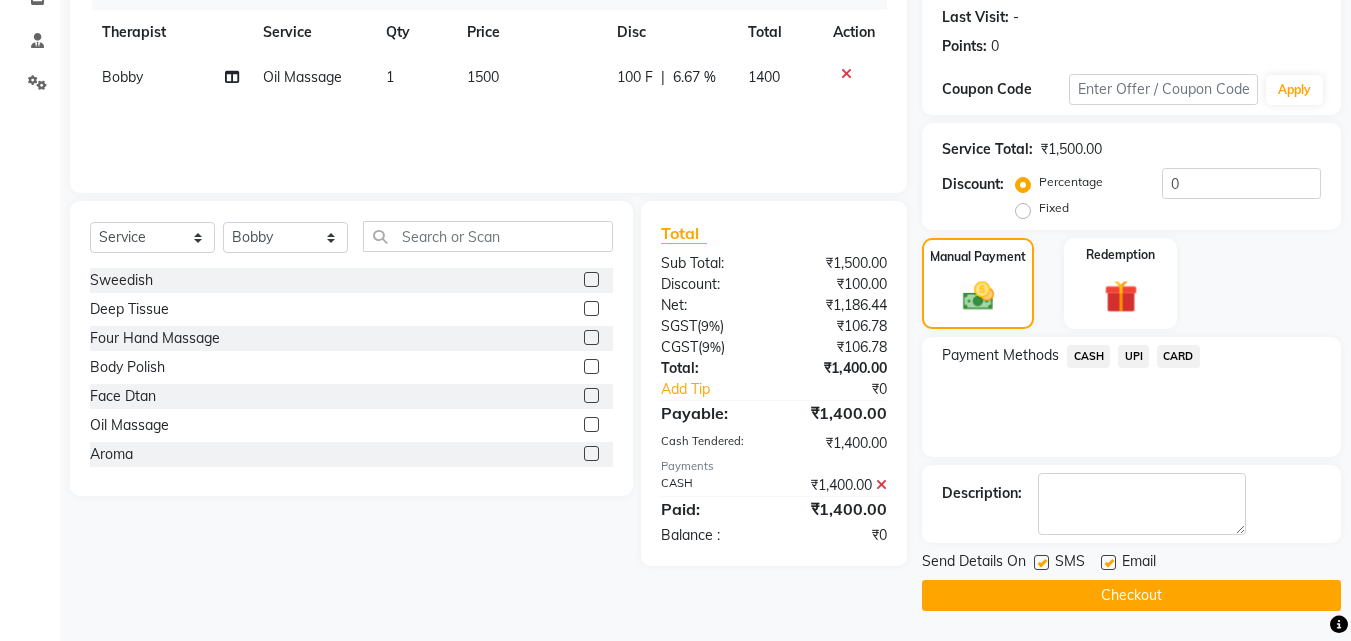 click 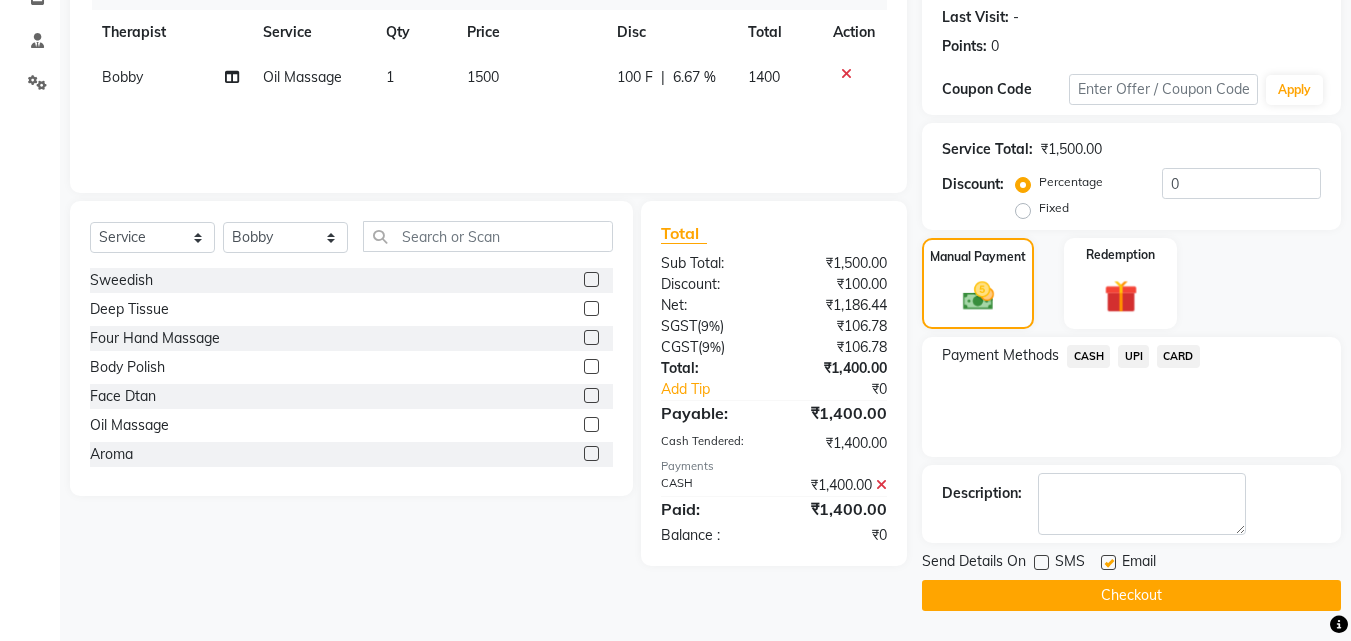 click 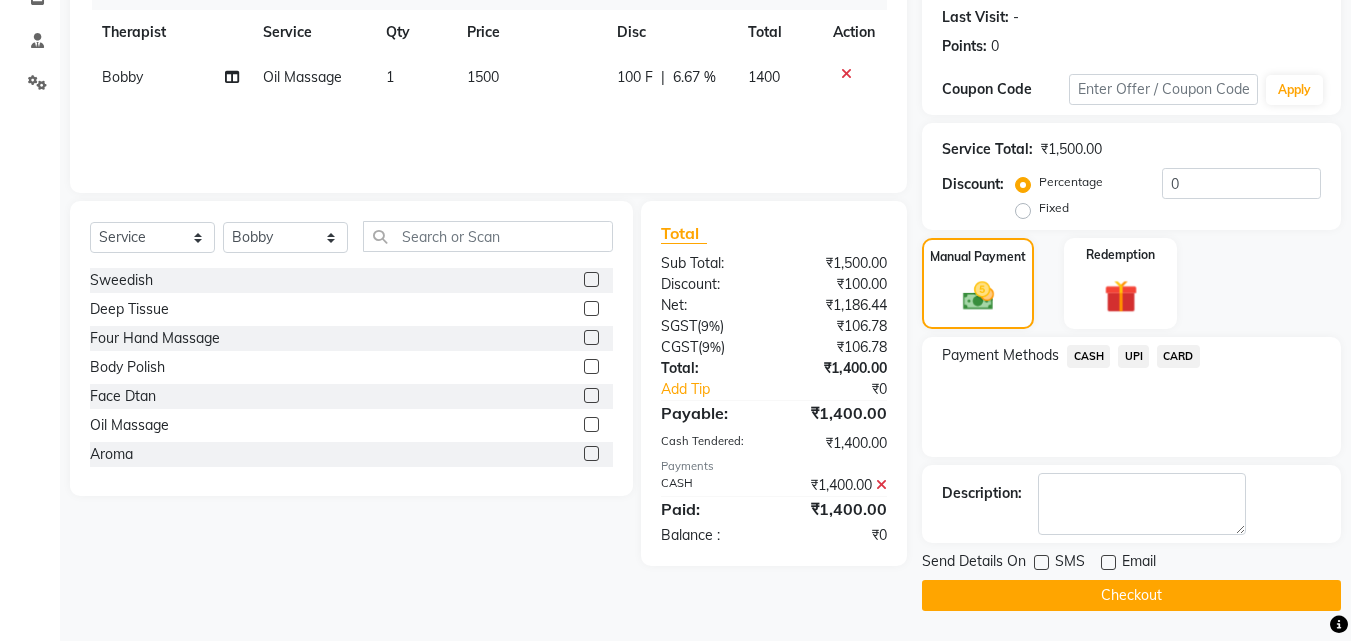 click on "Checkout" 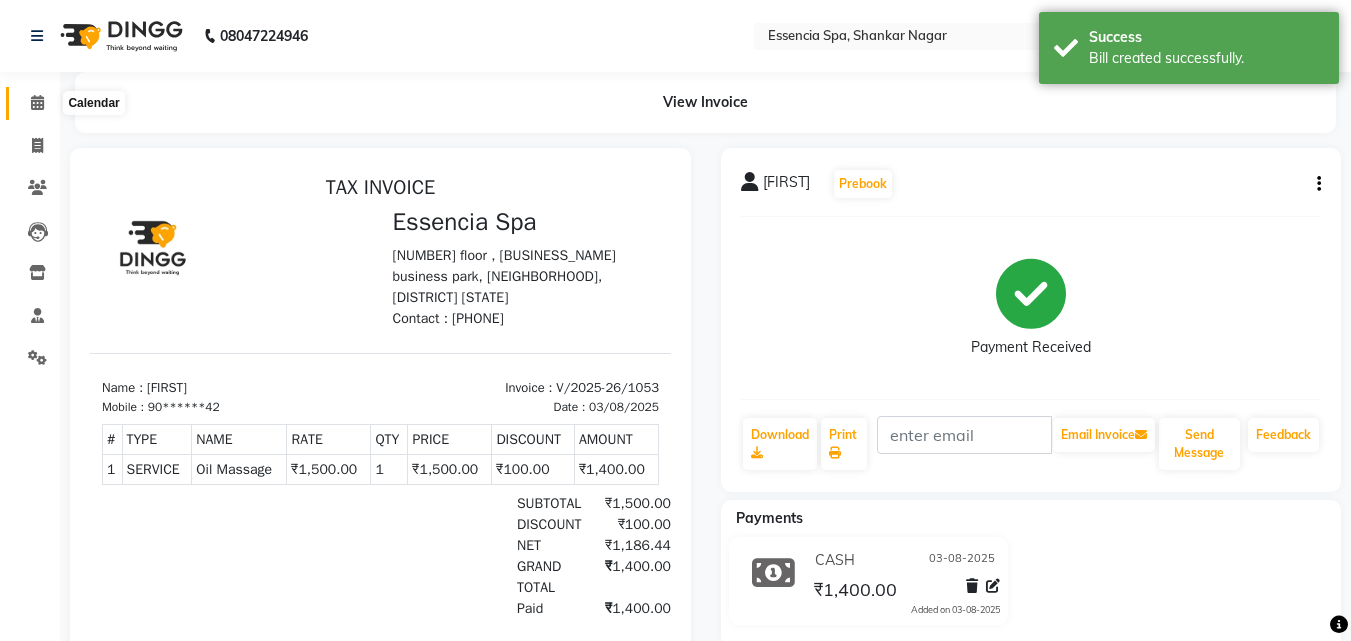 scroll, scrollTop: 0, scrollLeft: 0, axis: both 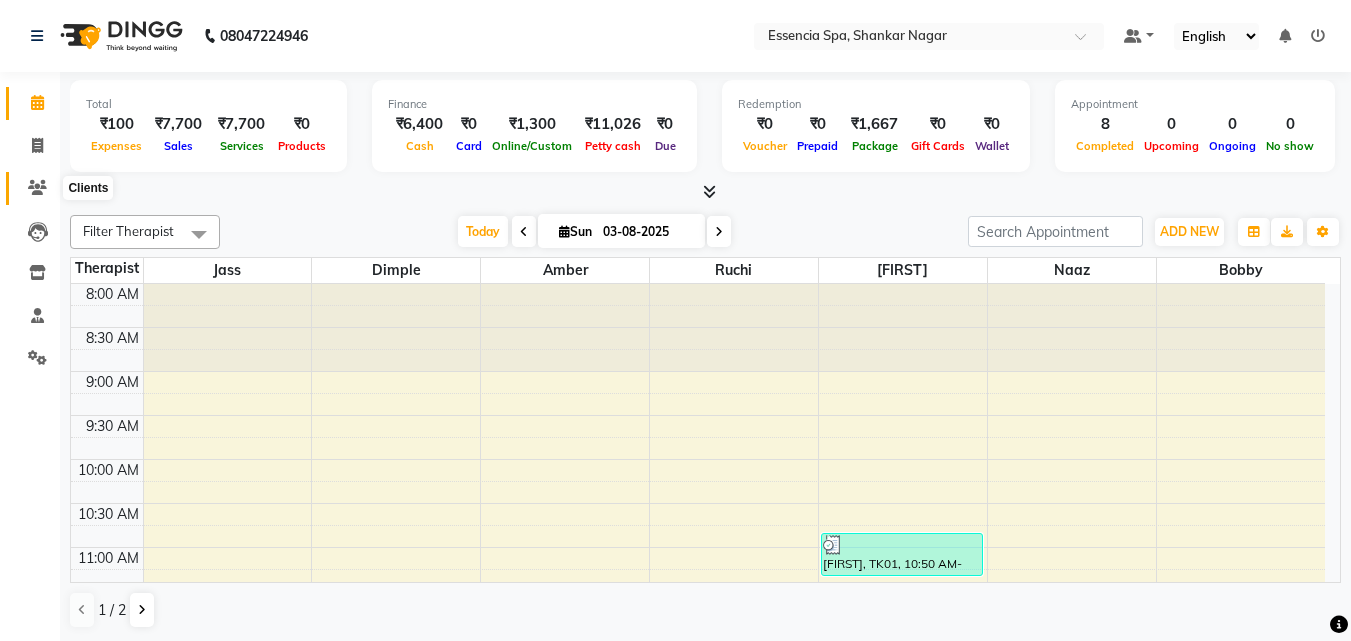 click 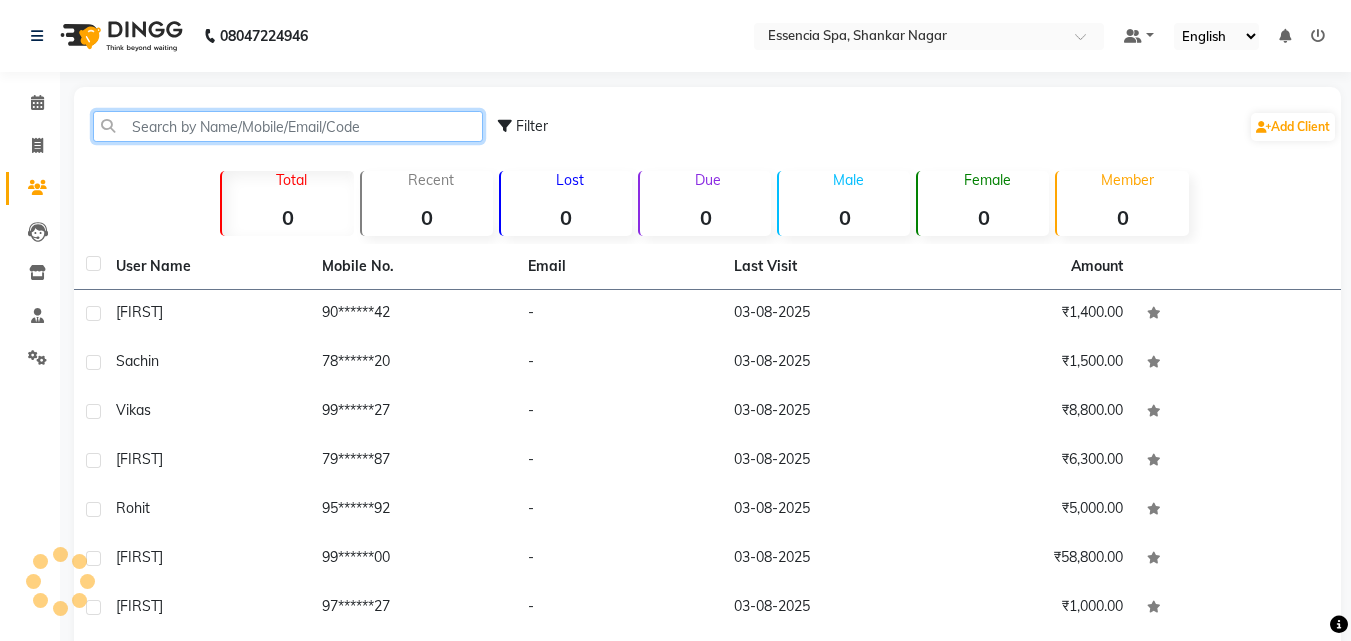 click 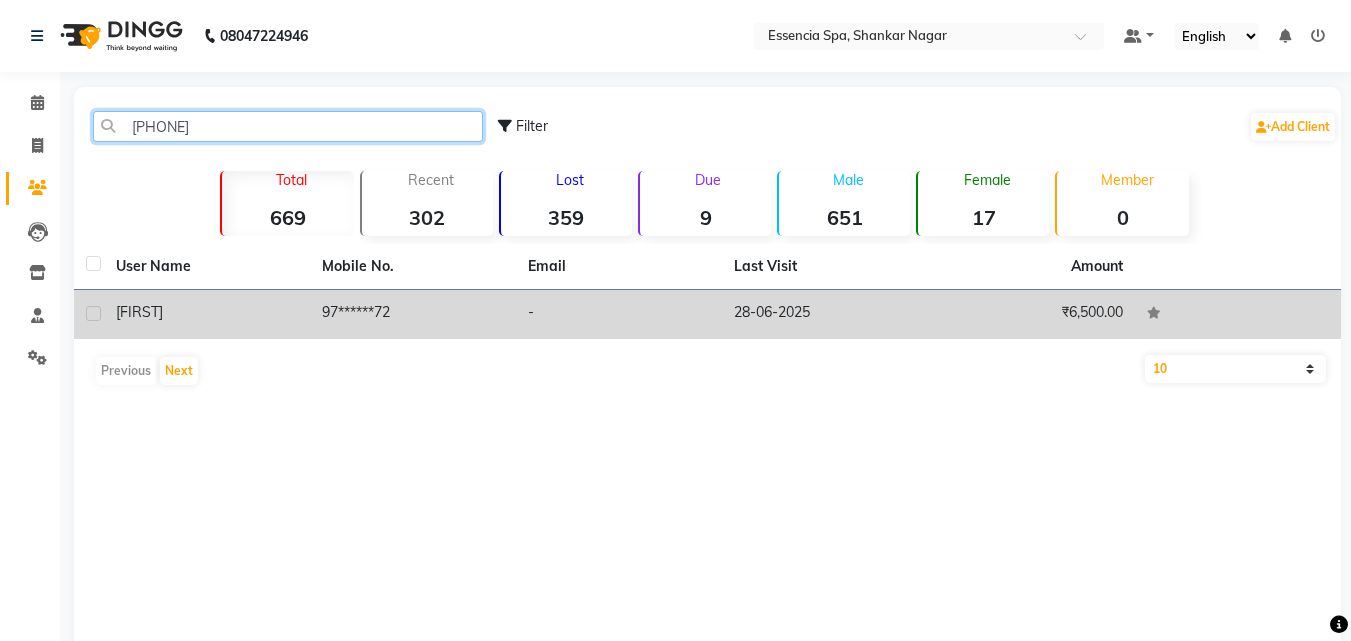 type on "[PHONE]" 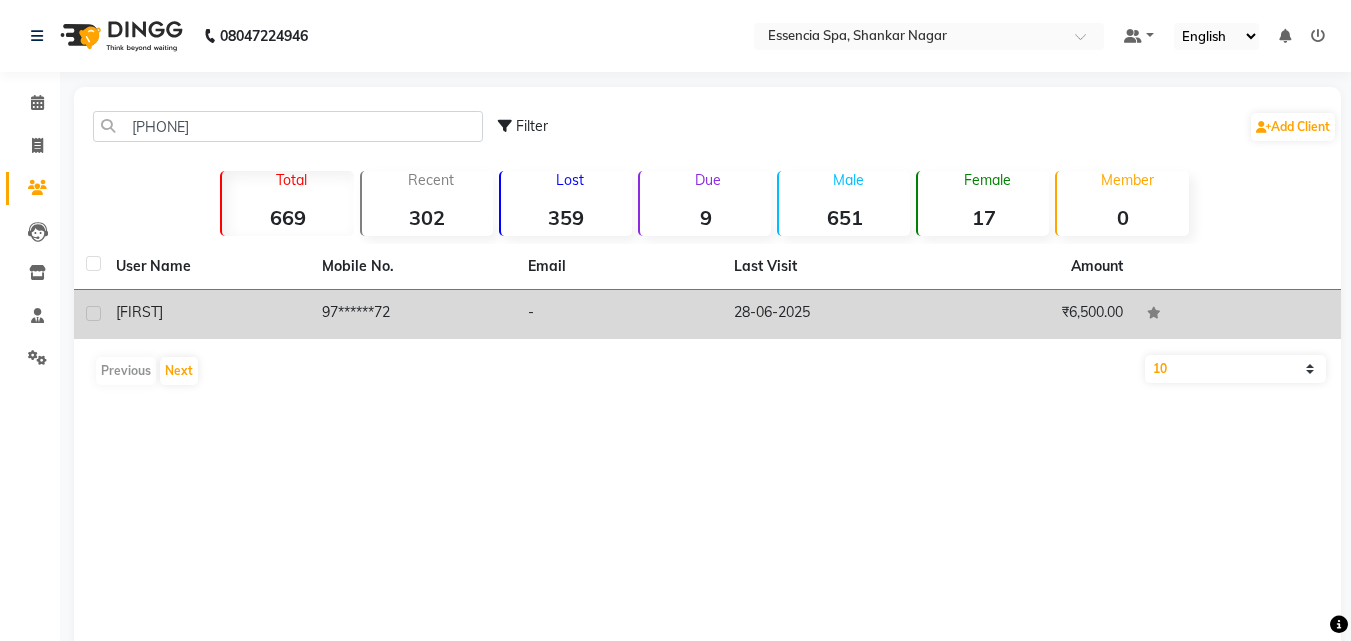 click on "[FIRST]" 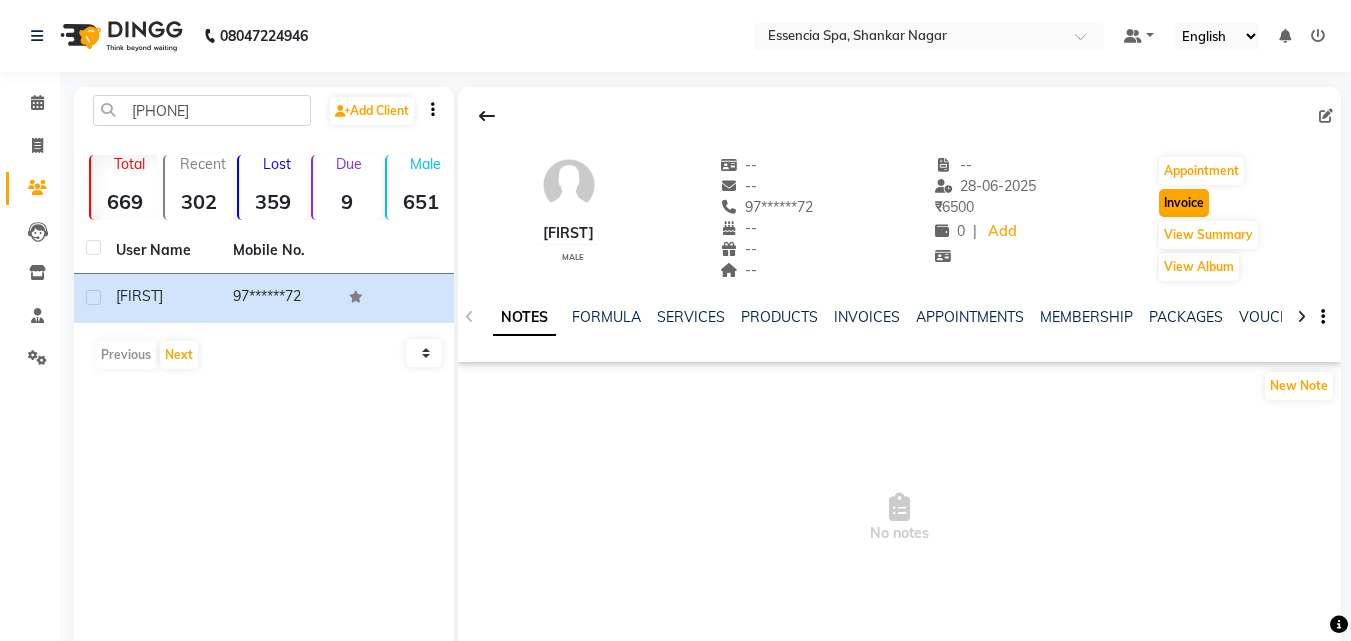 click on "Invoice" 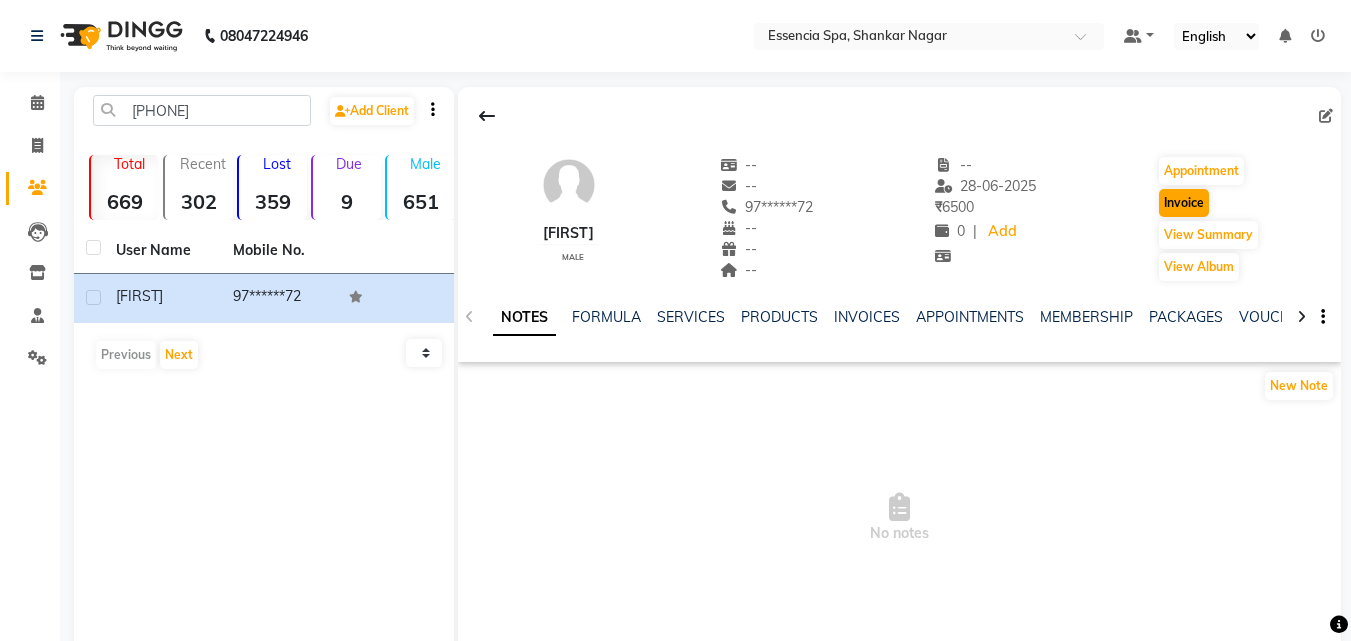 select on "service" 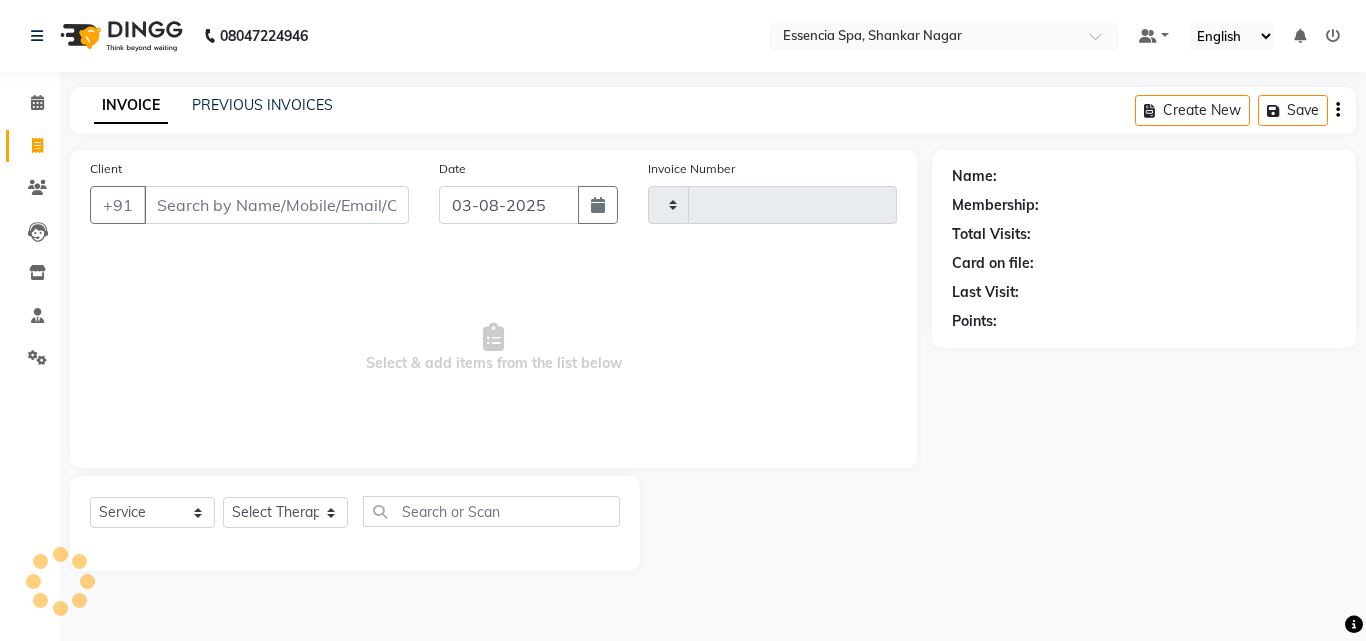 type on "1054" 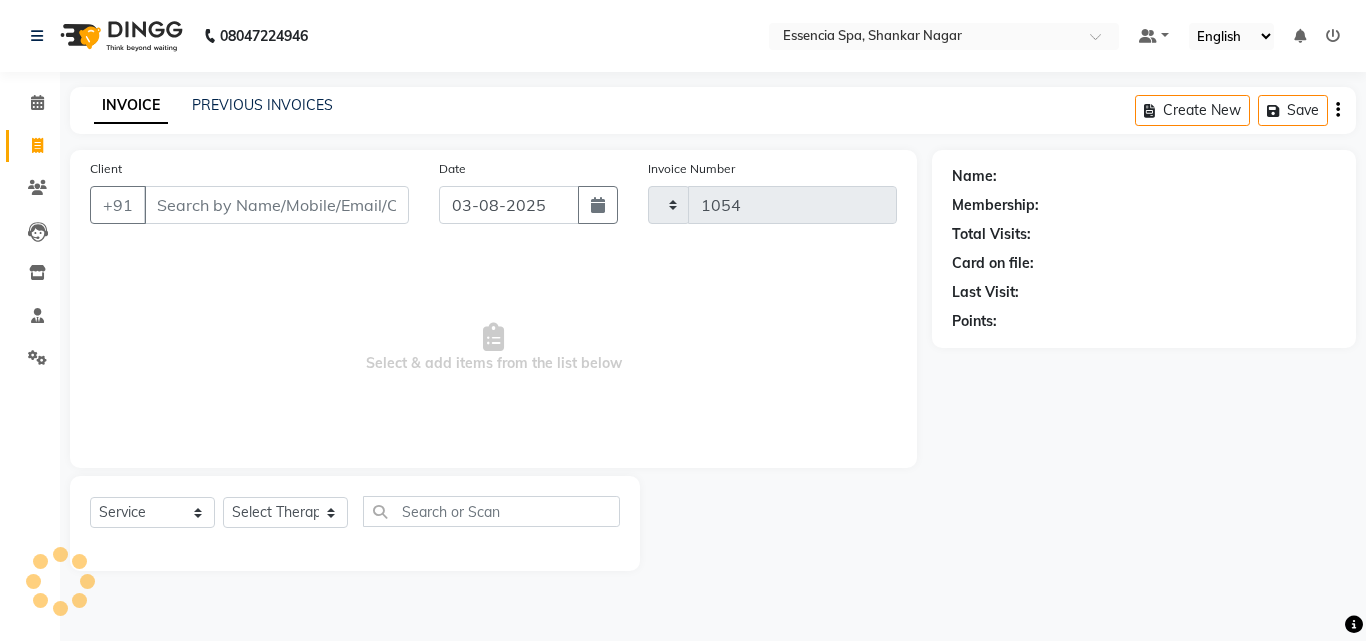 select on "7037" 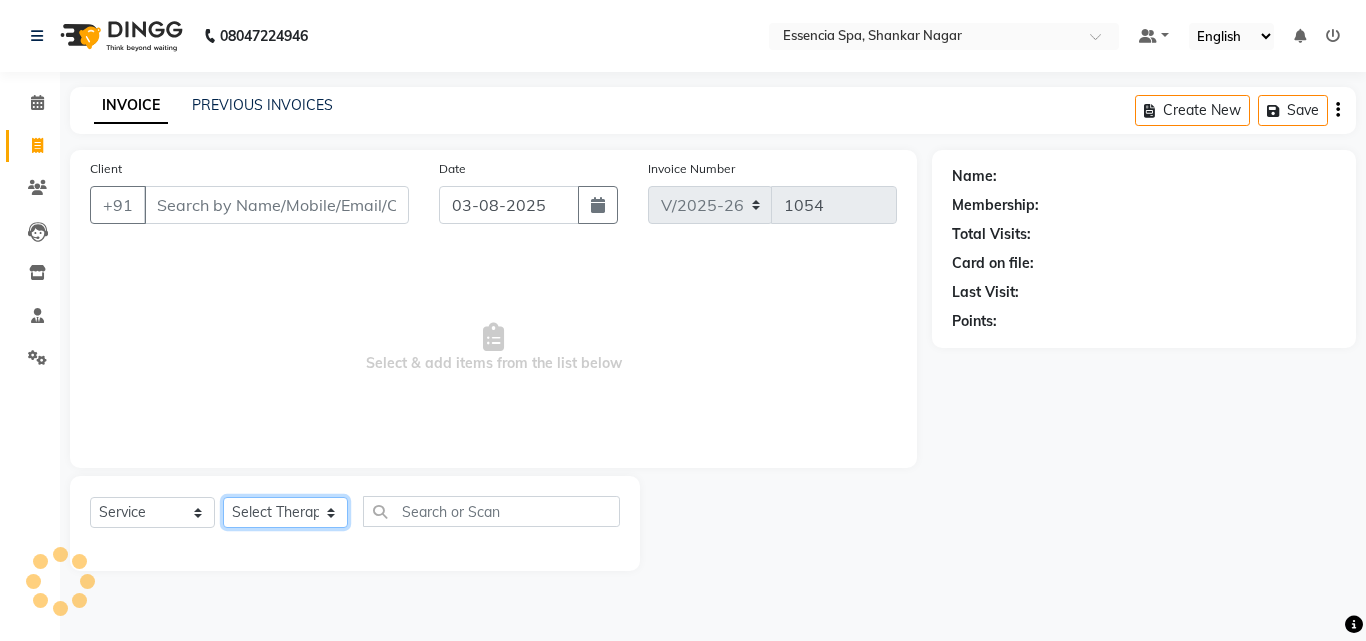 click on "Select Therapist" 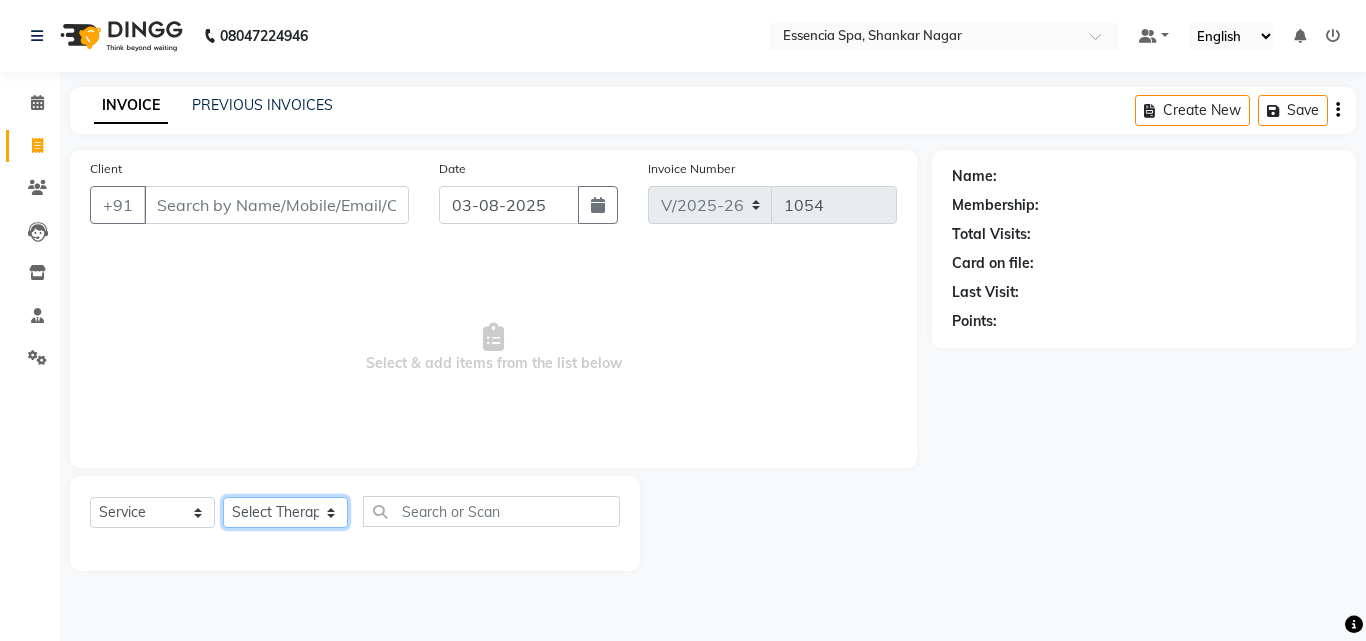 type on "97******72" 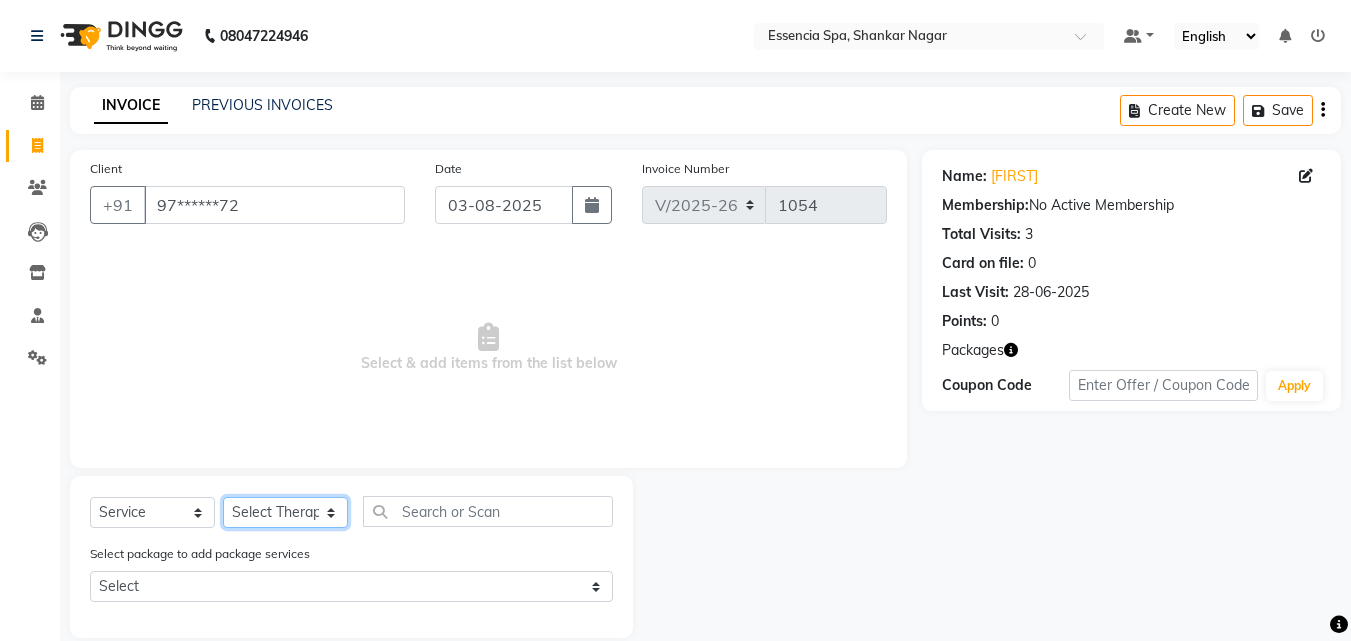 select on "58078" 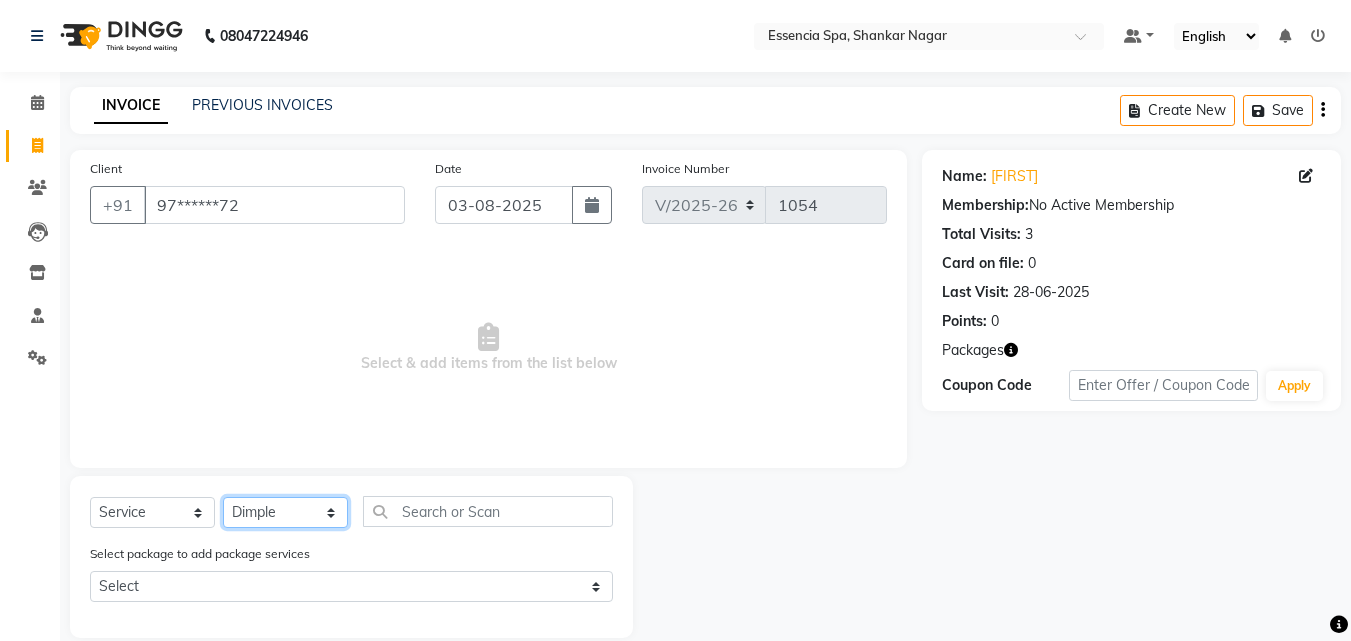click on "Select Therapist [FIRST] [FIRST] [FIRST] [FIRST] [FIRST] [FIRST] [FIRST] [FIRST]" 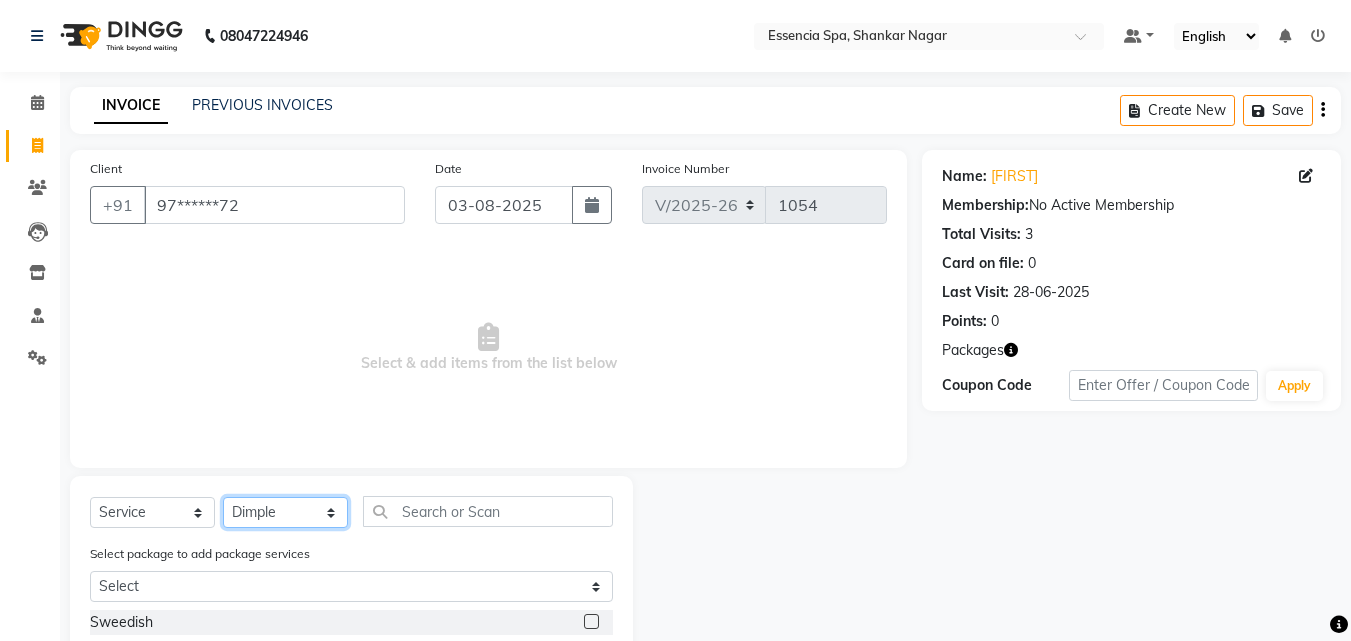 scroll, scrollTop: 227, scrollLeft: 0, axis: vertical 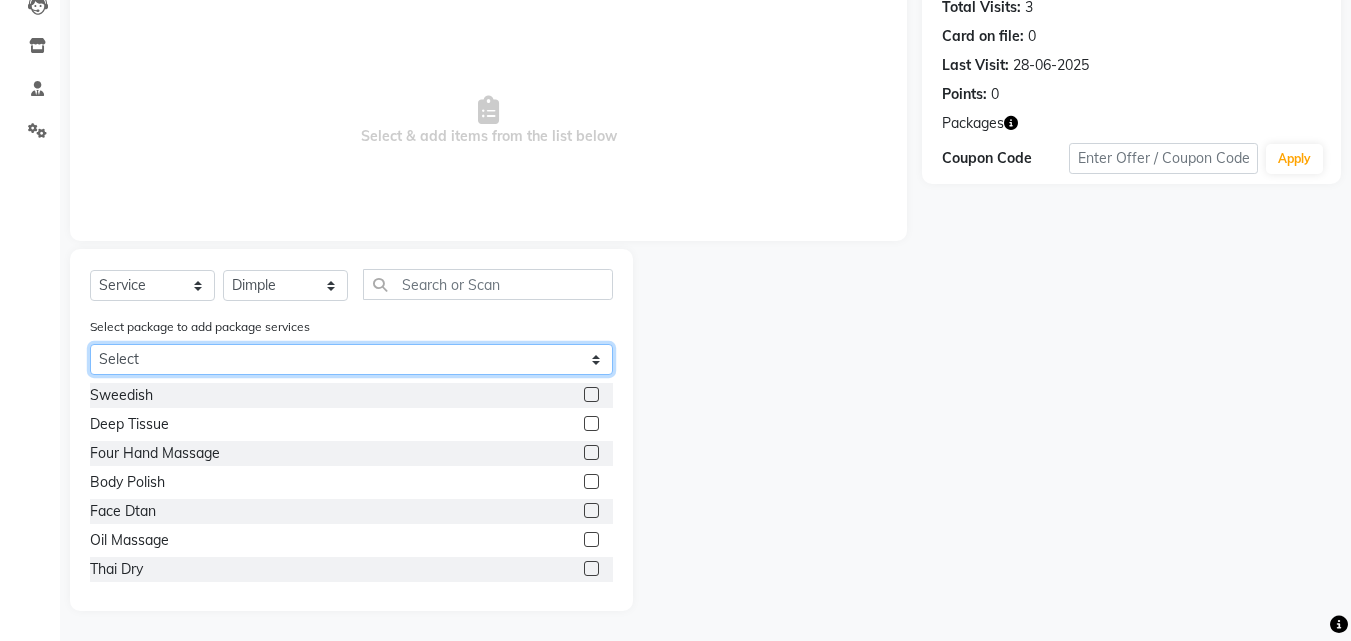 click on "Select 5k6" 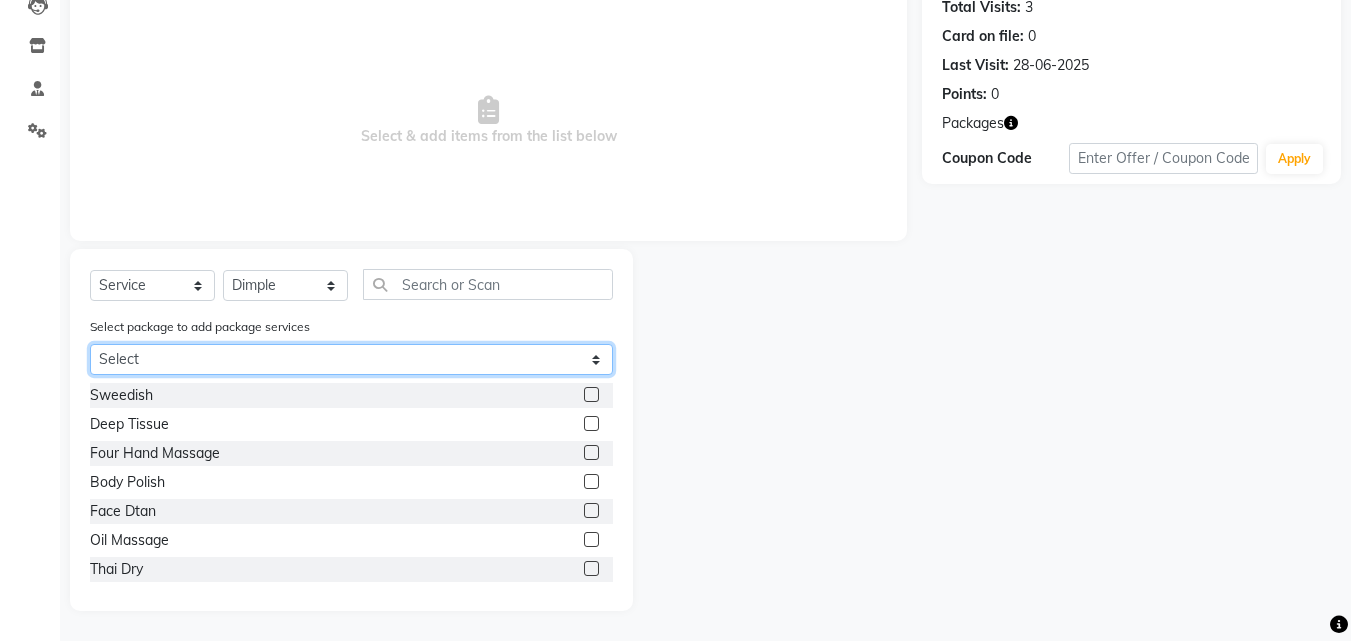 select on "1: Object" 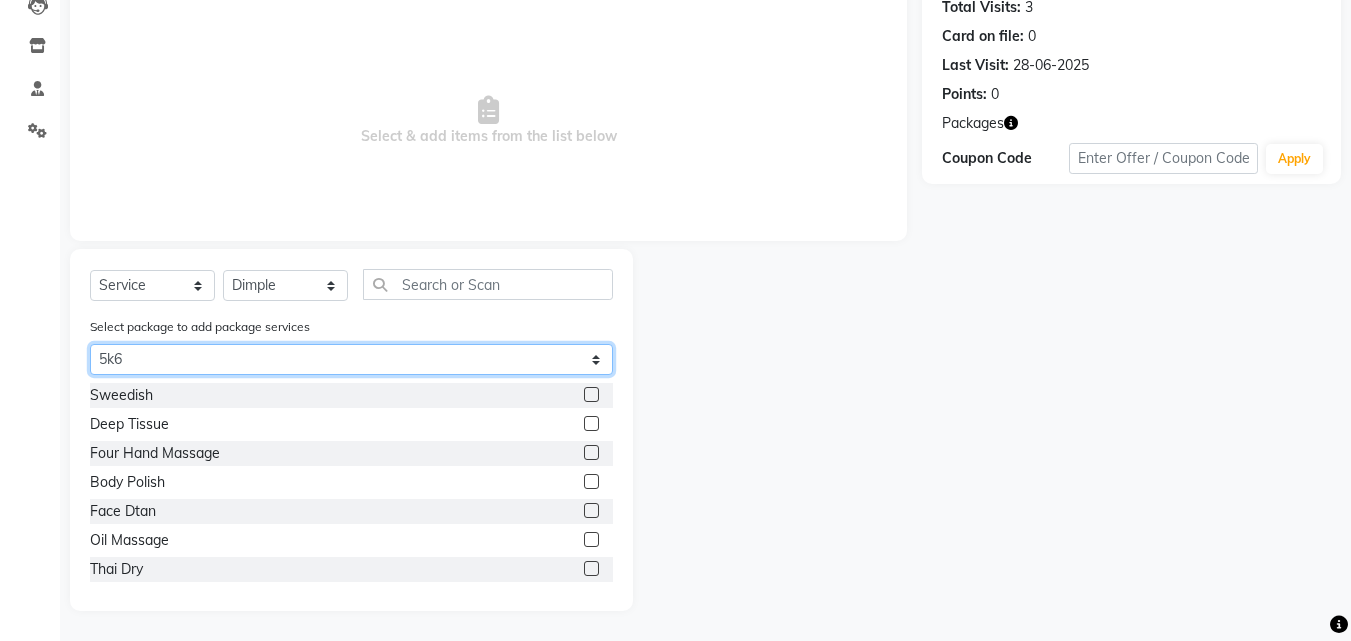 click on "Select 5k6" 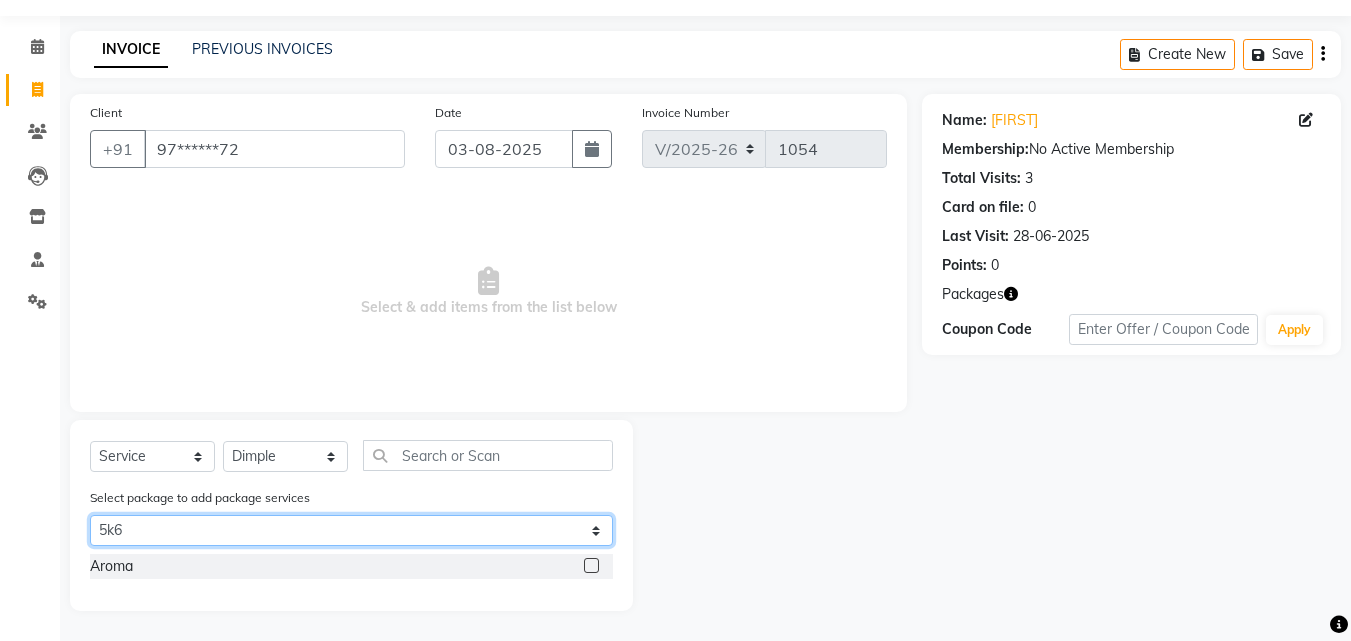 scroll, scrollTop: 56, scrollLeft: 0, axis: vertical 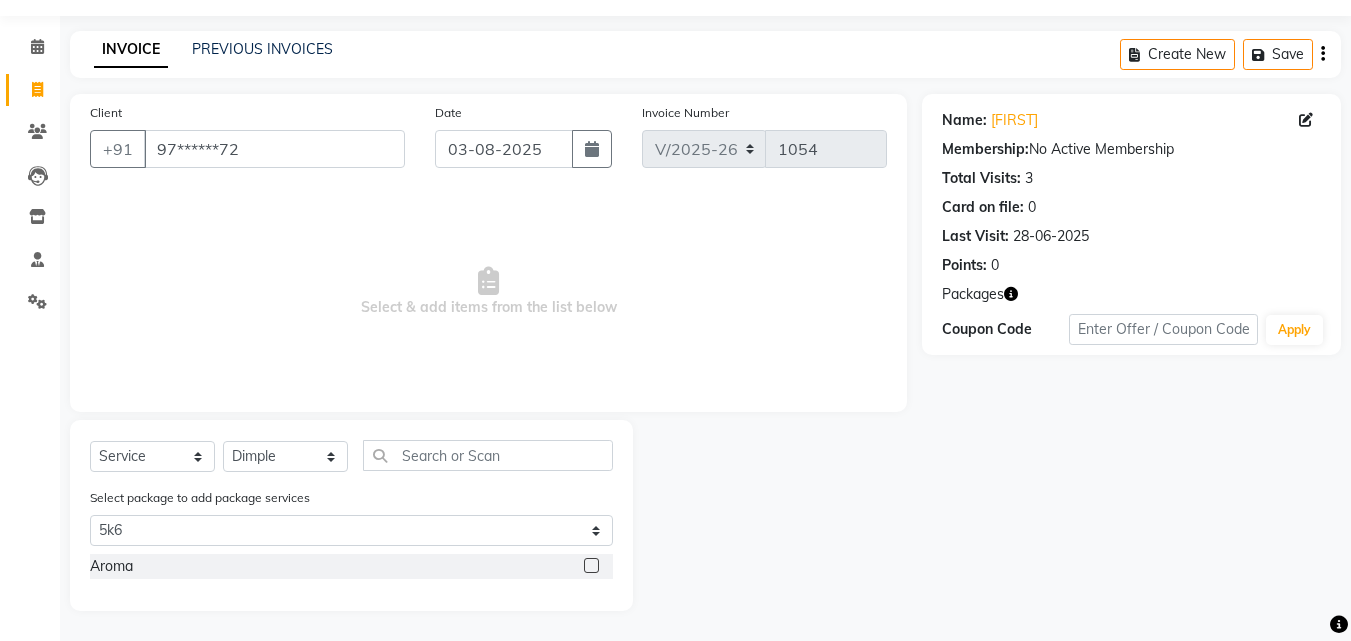 click 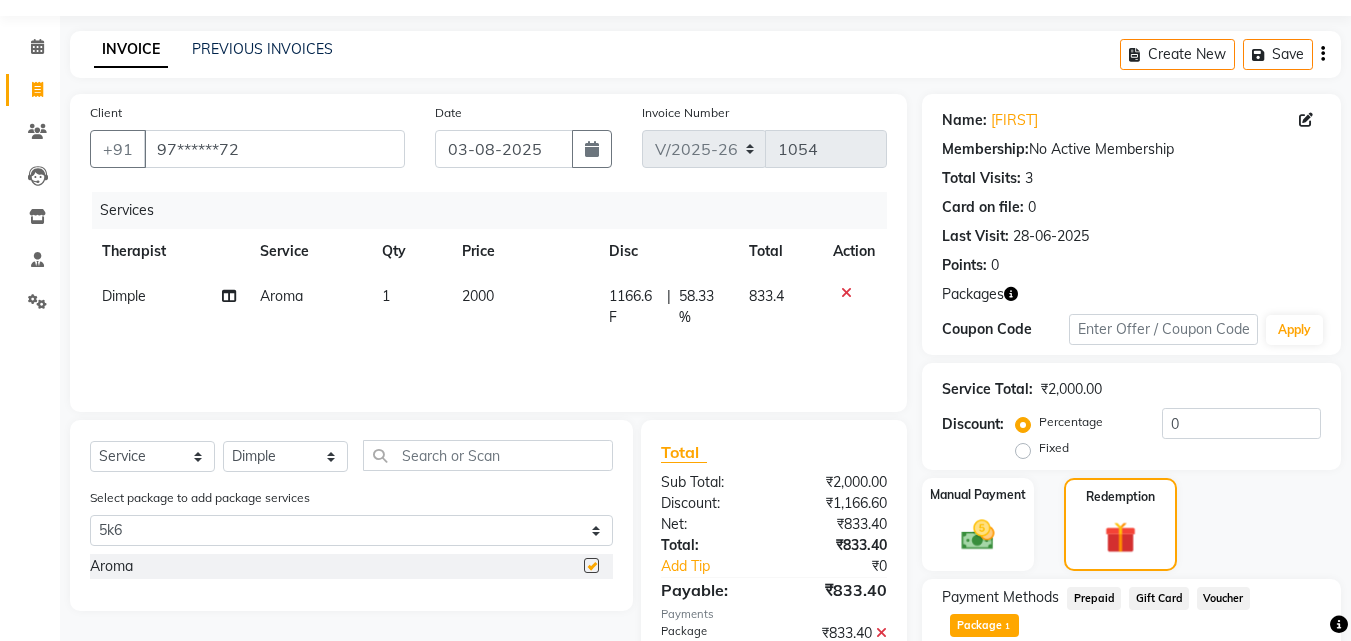 checkbox on "false" 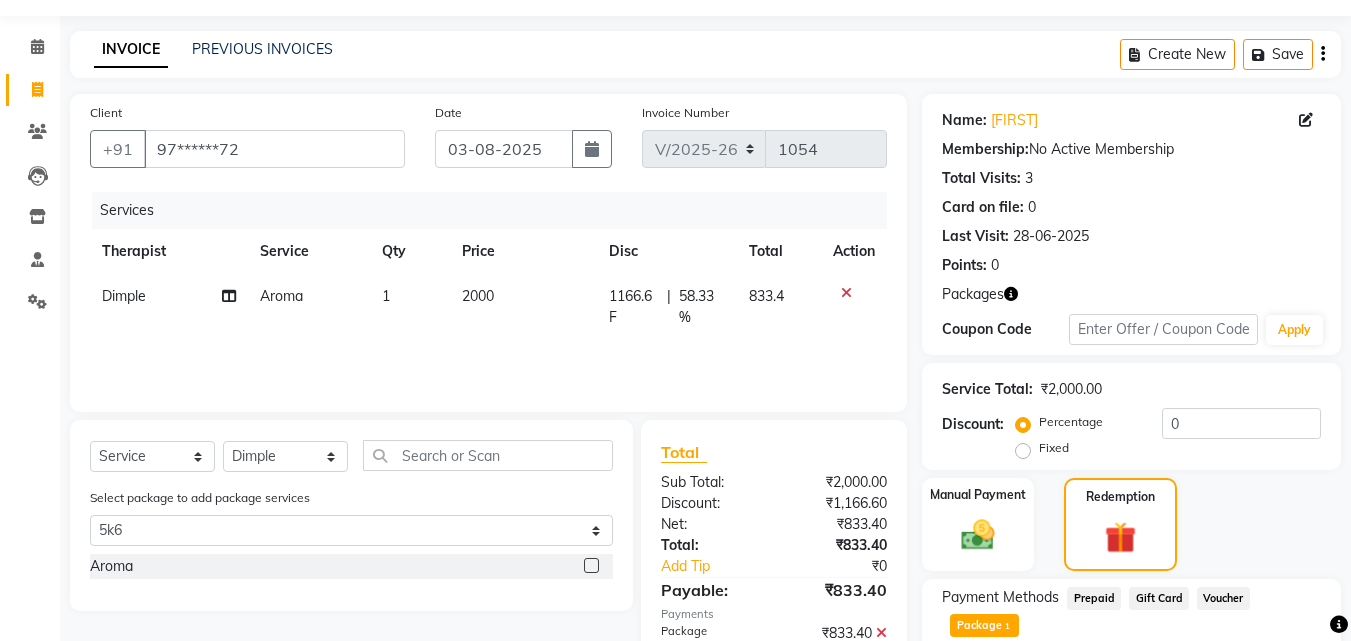 scroll, scrollTop: 374, scrollLeft: 0, axis: vertical 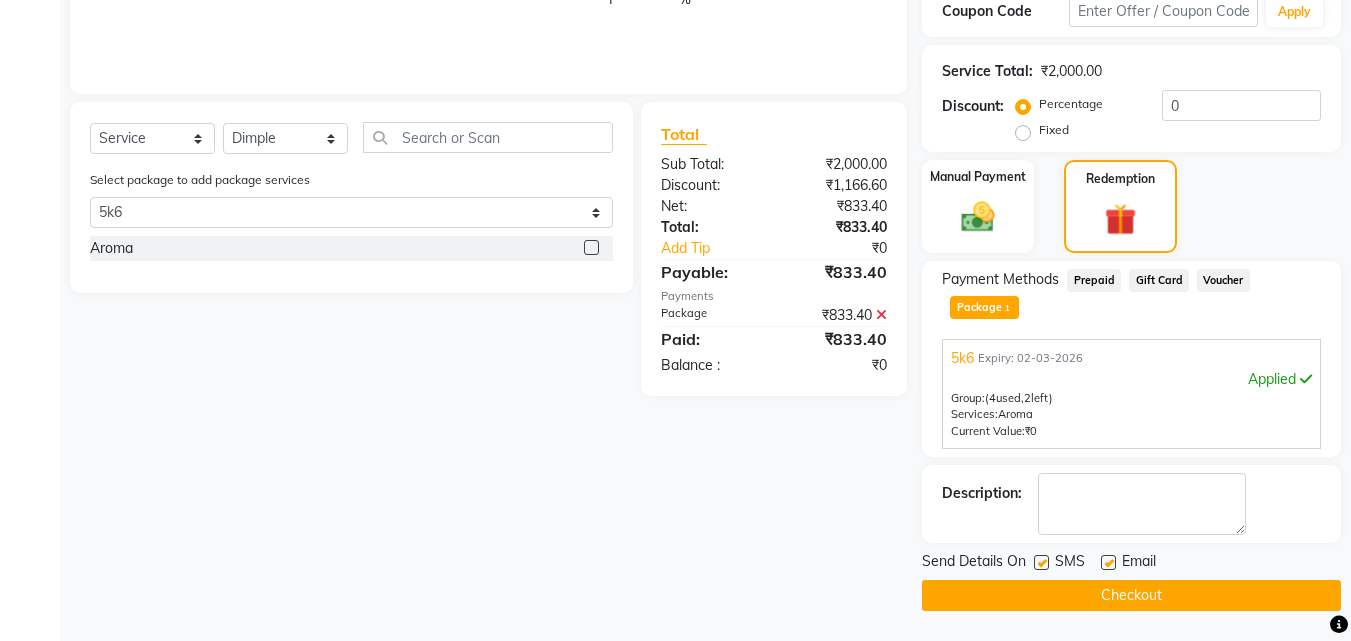 click on "Checkout" 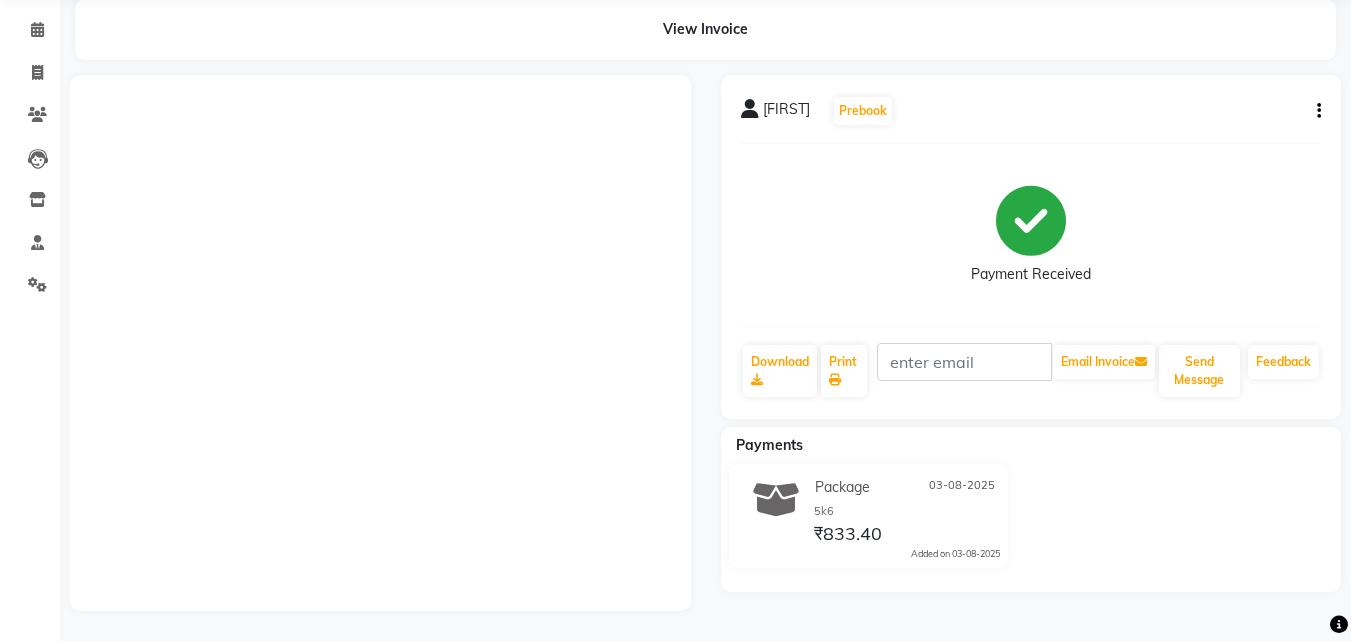 scroll, scrollTop: 0, scrollLeft: 0, axis: both 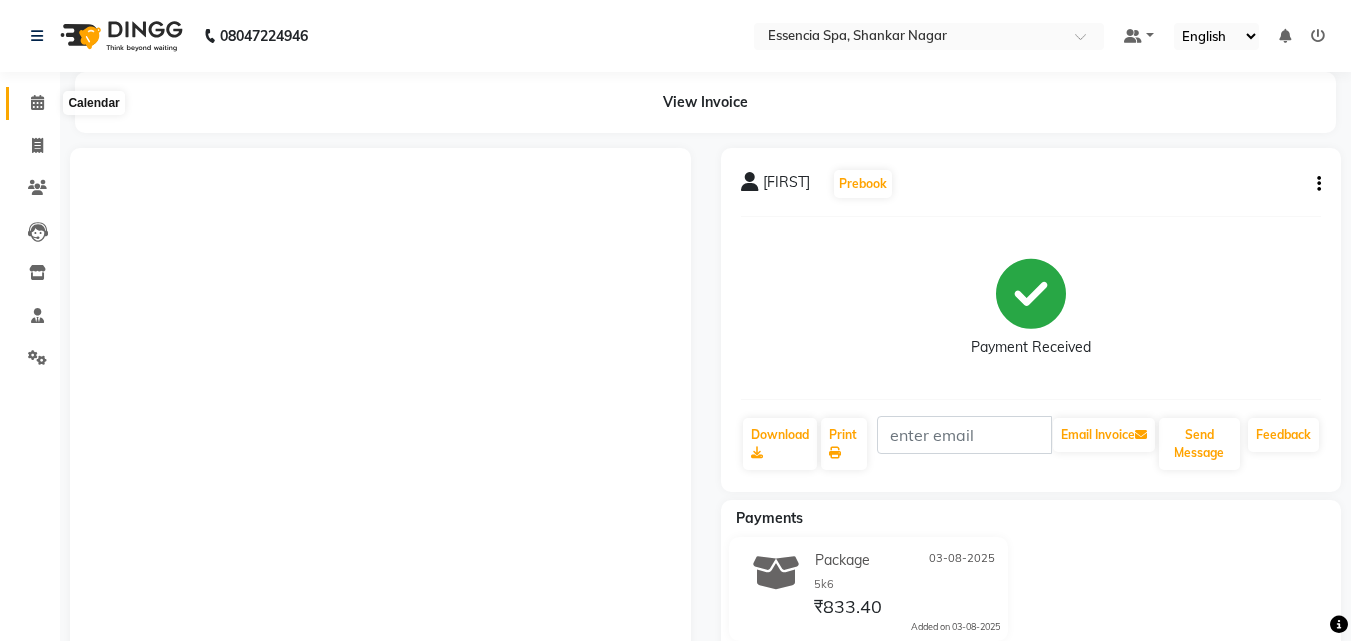 click 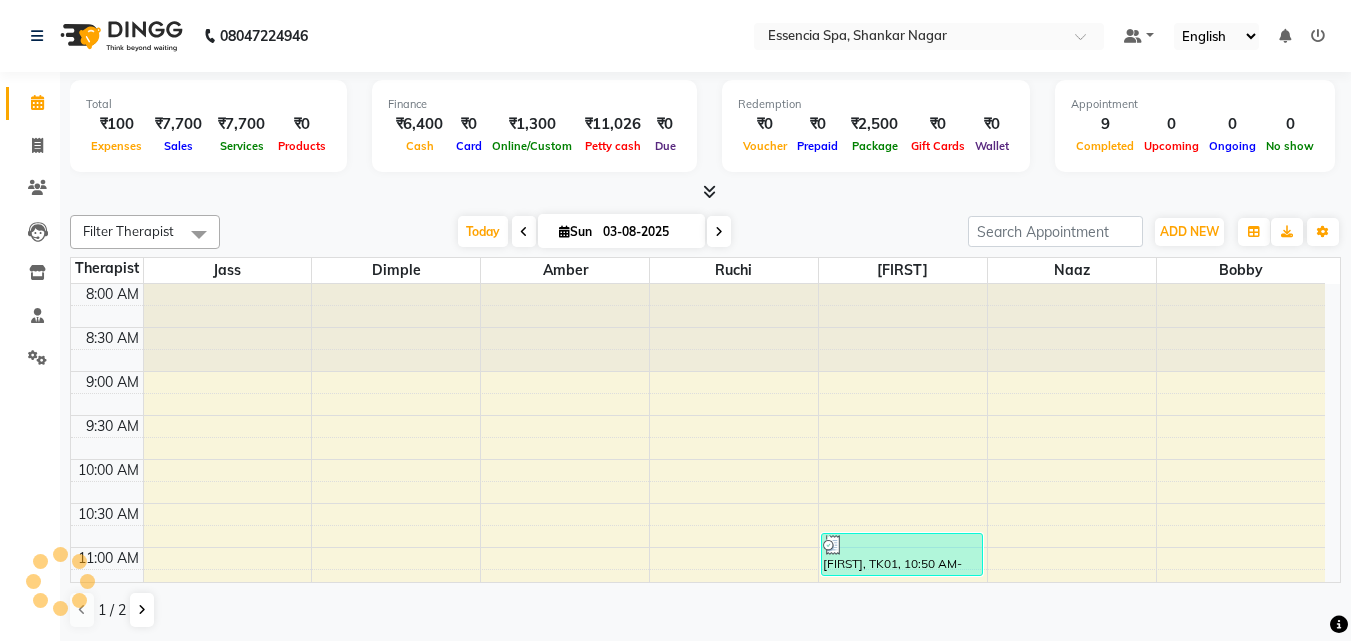 scroll, scrollTop: 0, scrollLeft: 0, axis: both 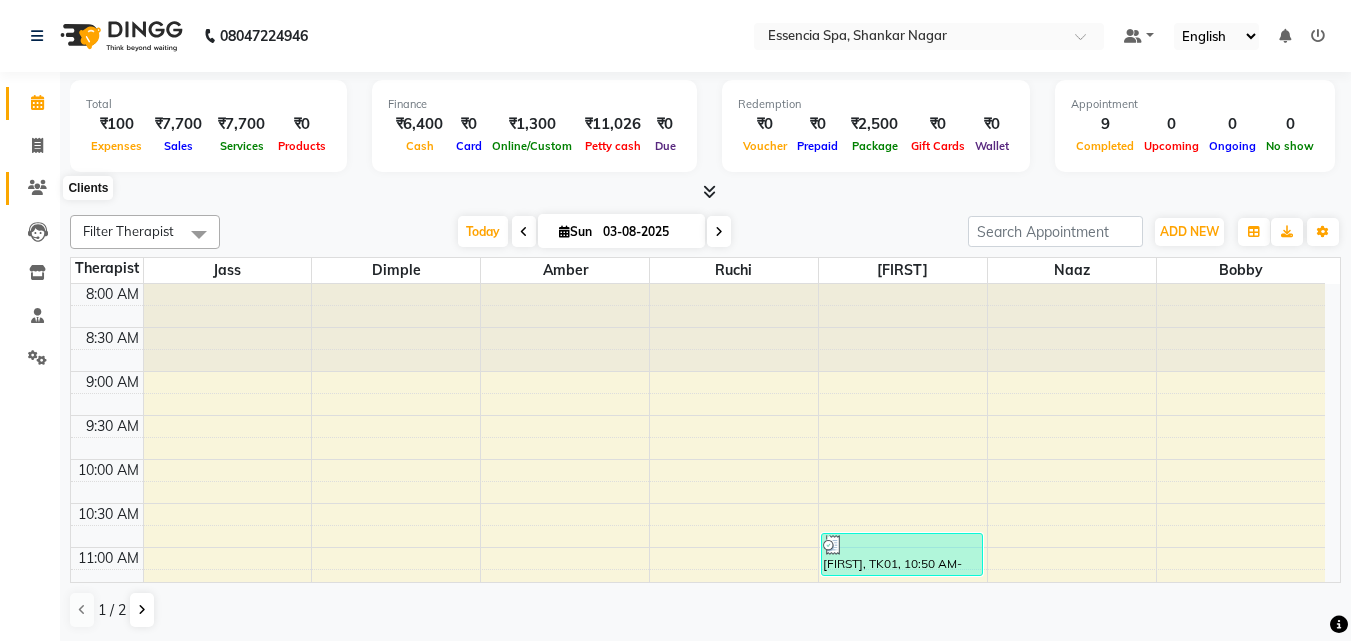 click 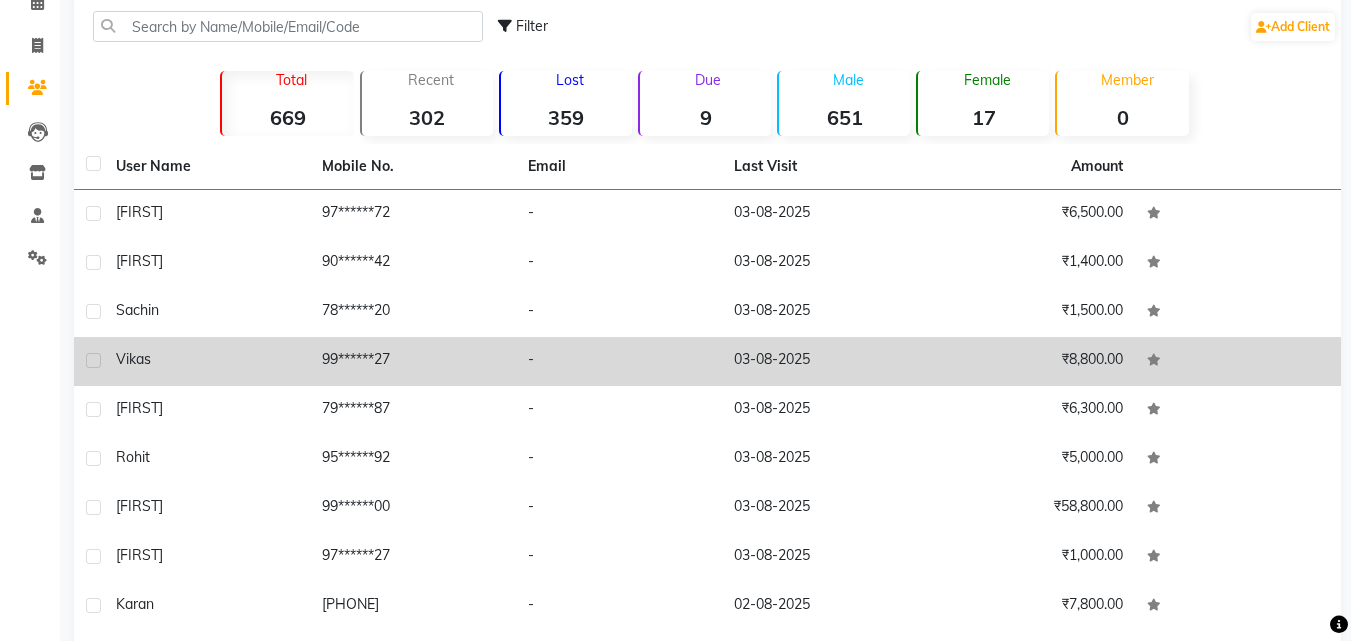 scroll, scrollTop: 225, scrollLeft: 0, axis: vertical 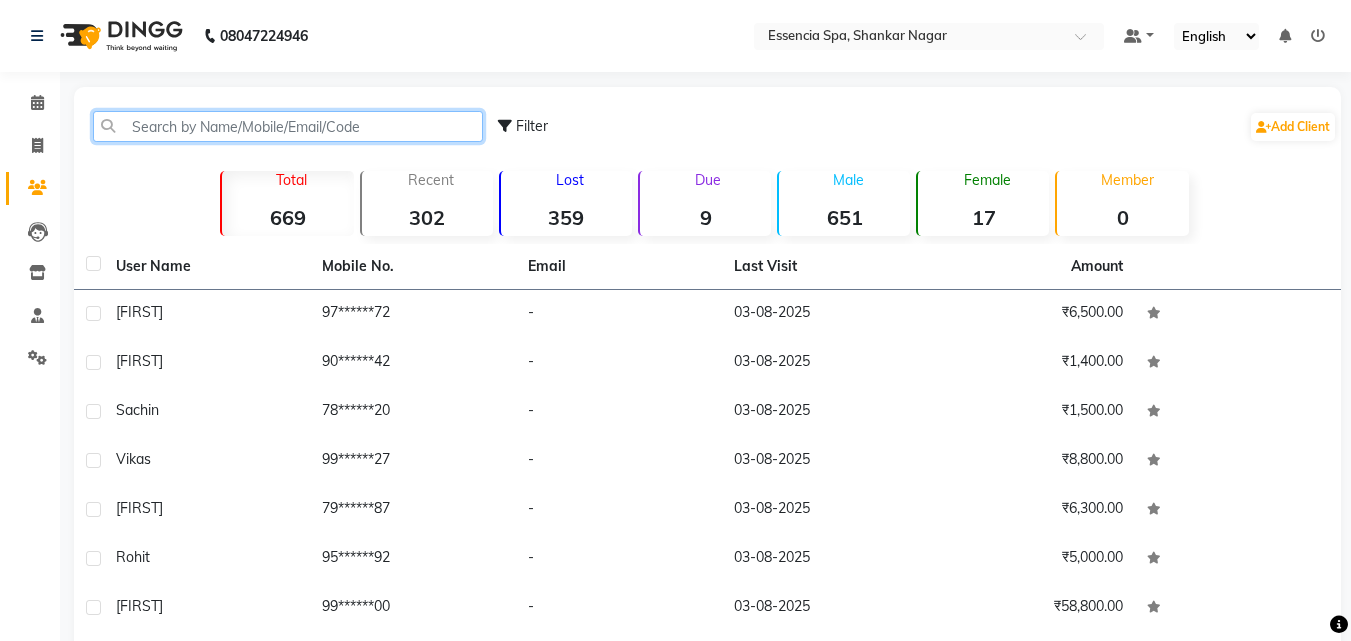 click 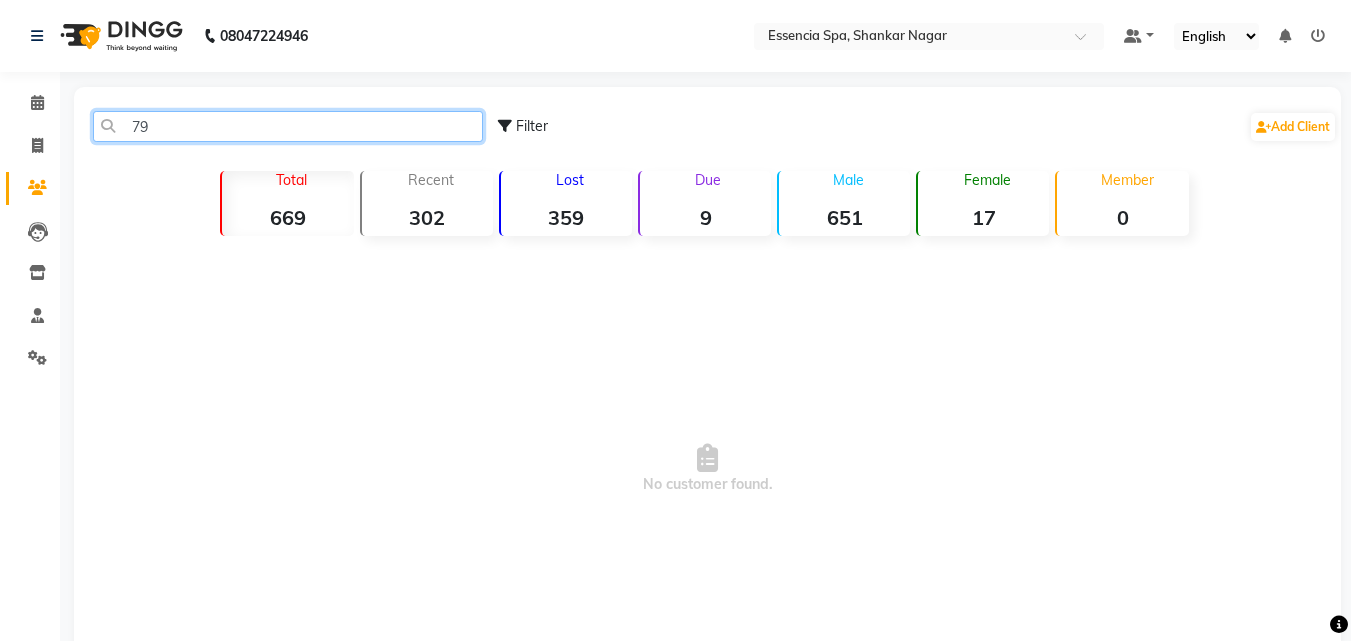 type on "7" 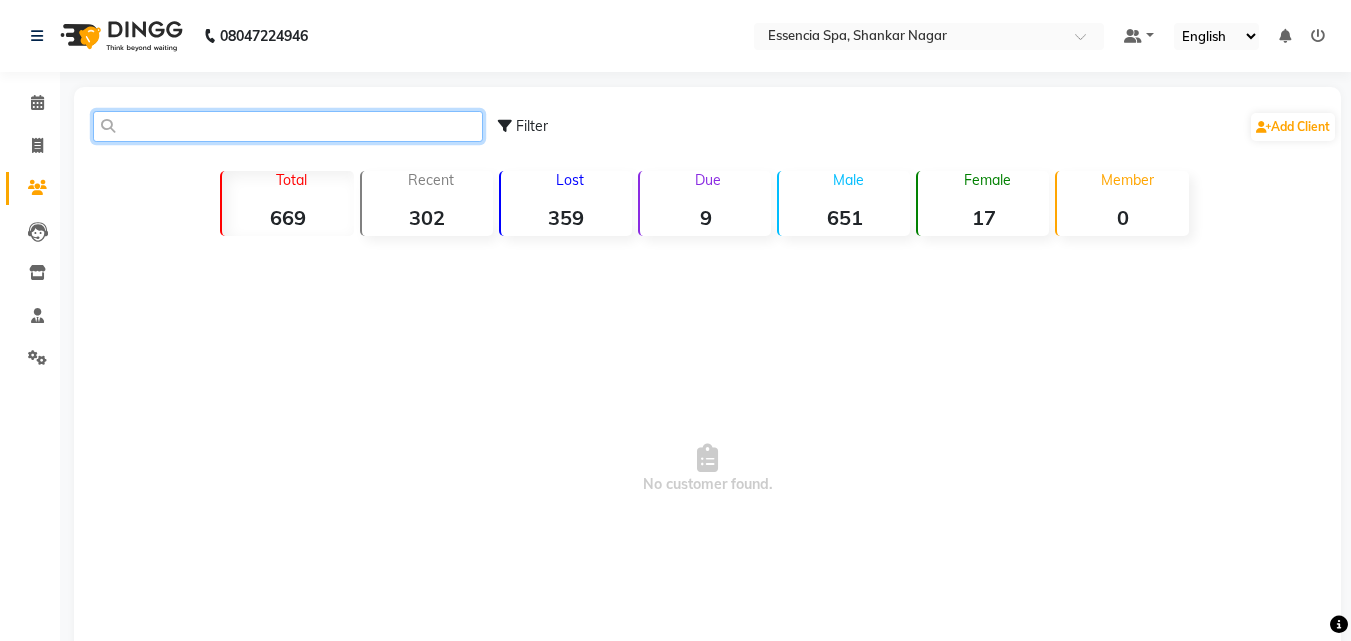 click 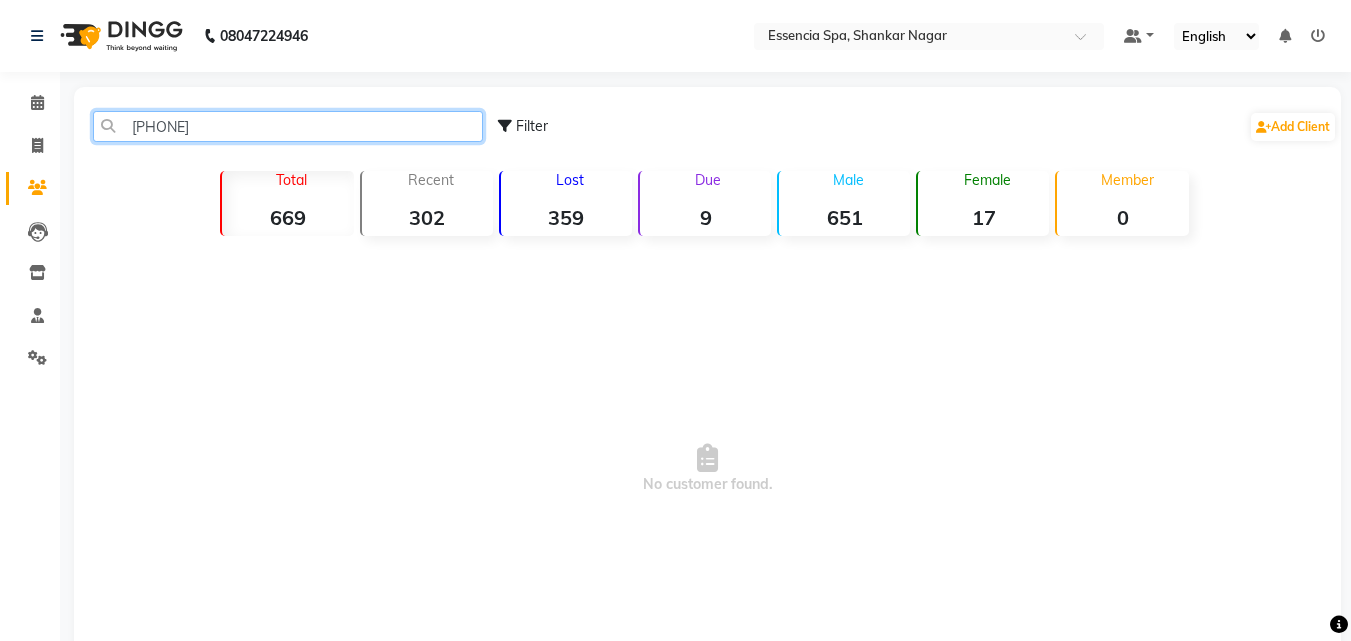 drag, startPoint x: 239, startPoint y: 128, endPoint x: 125, endPoint y: 128, distance: 114 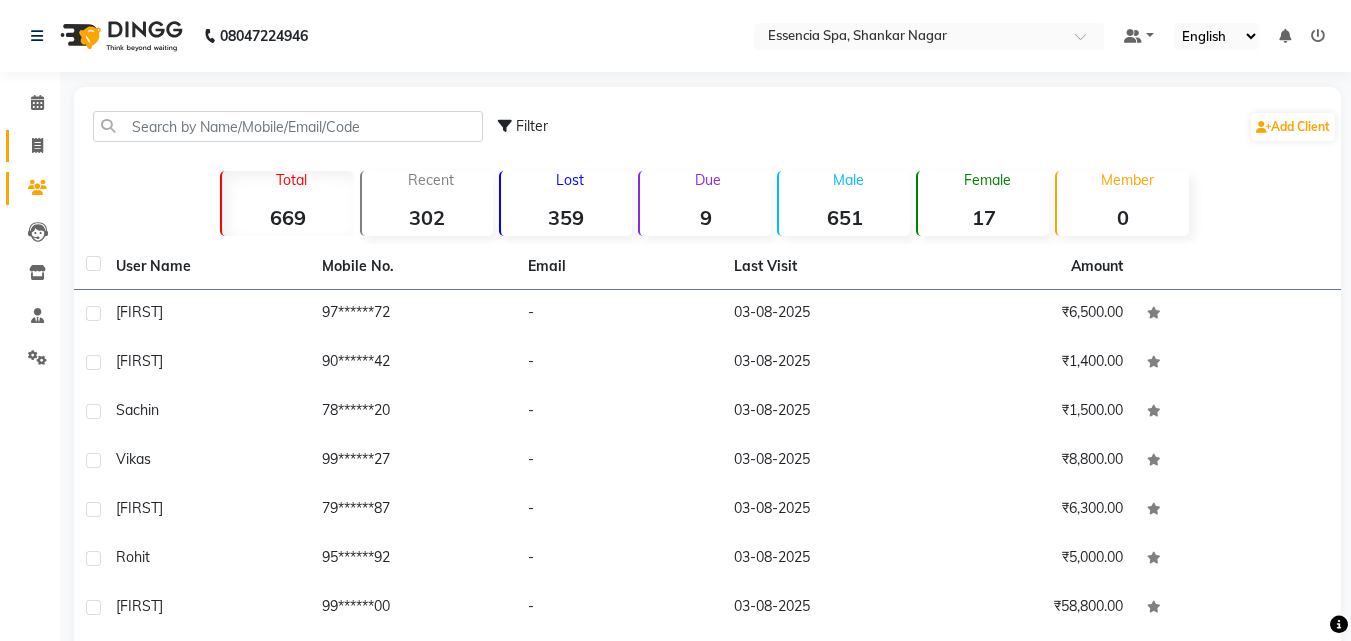 click 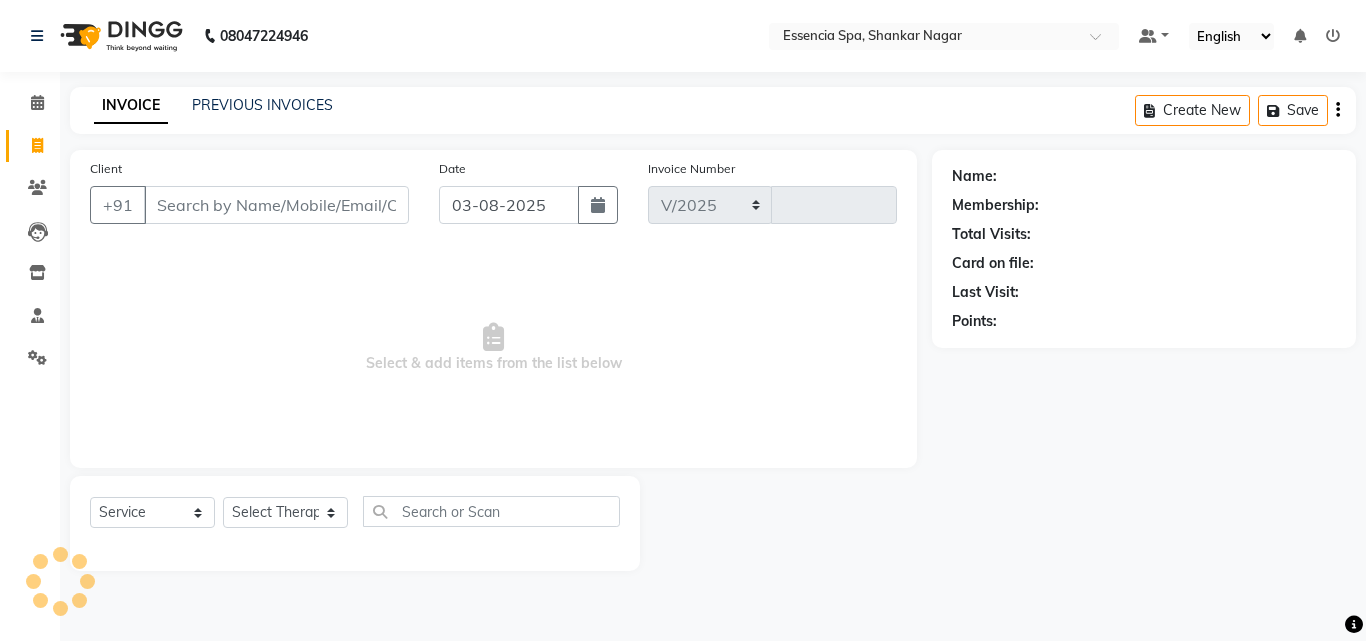 select on "7037" 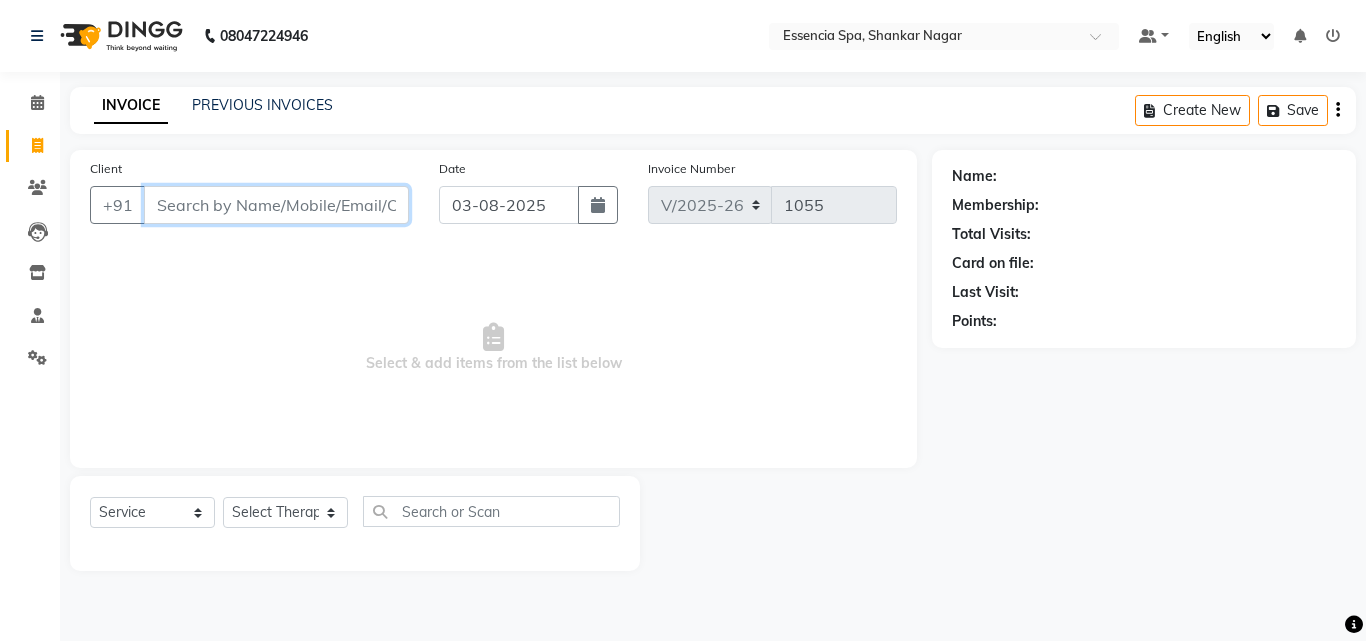 click on "Client" at bounding box center (276, 205) 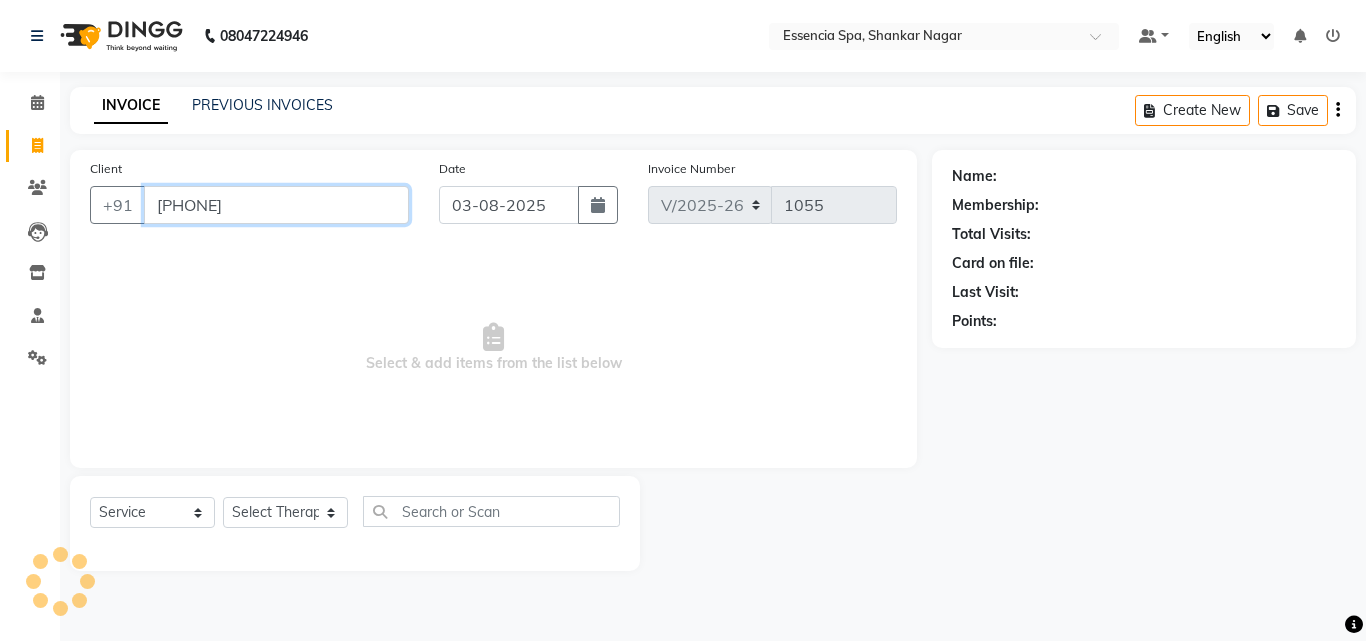 type on "[PHONE]" 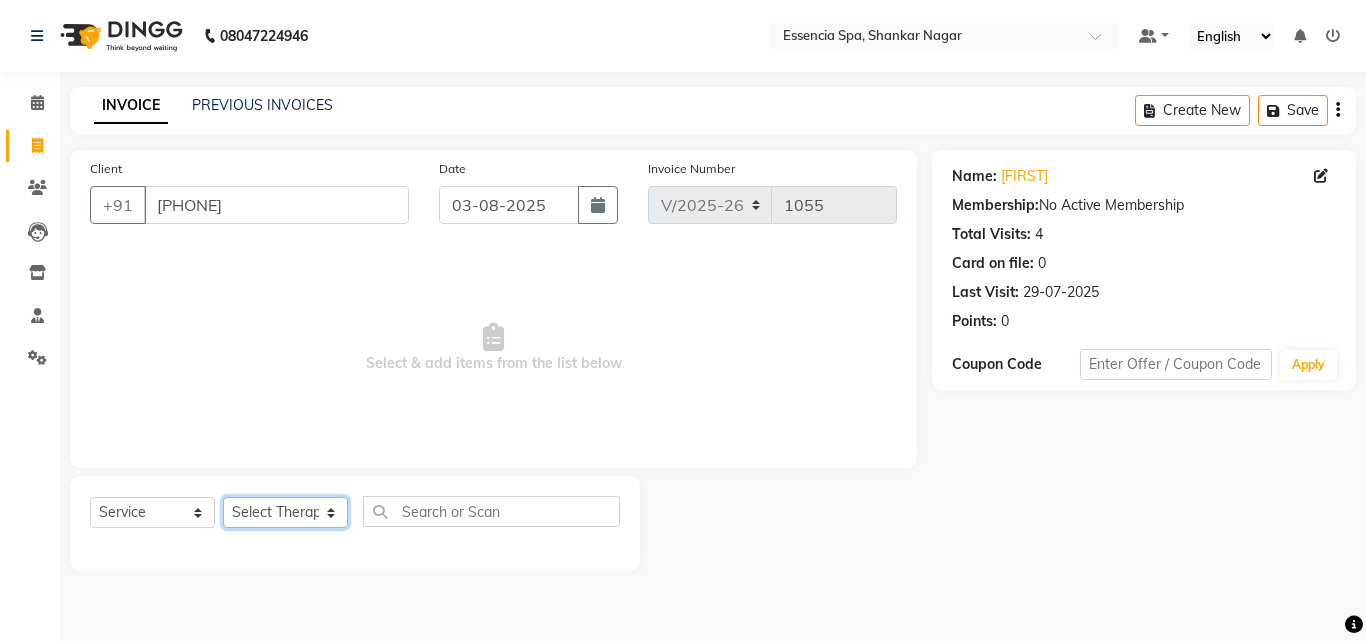 click on "Select Therapist [FIRST] [FIRST] [FIRST] [FIRST] [FIRST] [FIRST] [FIRST] [FIRST]" 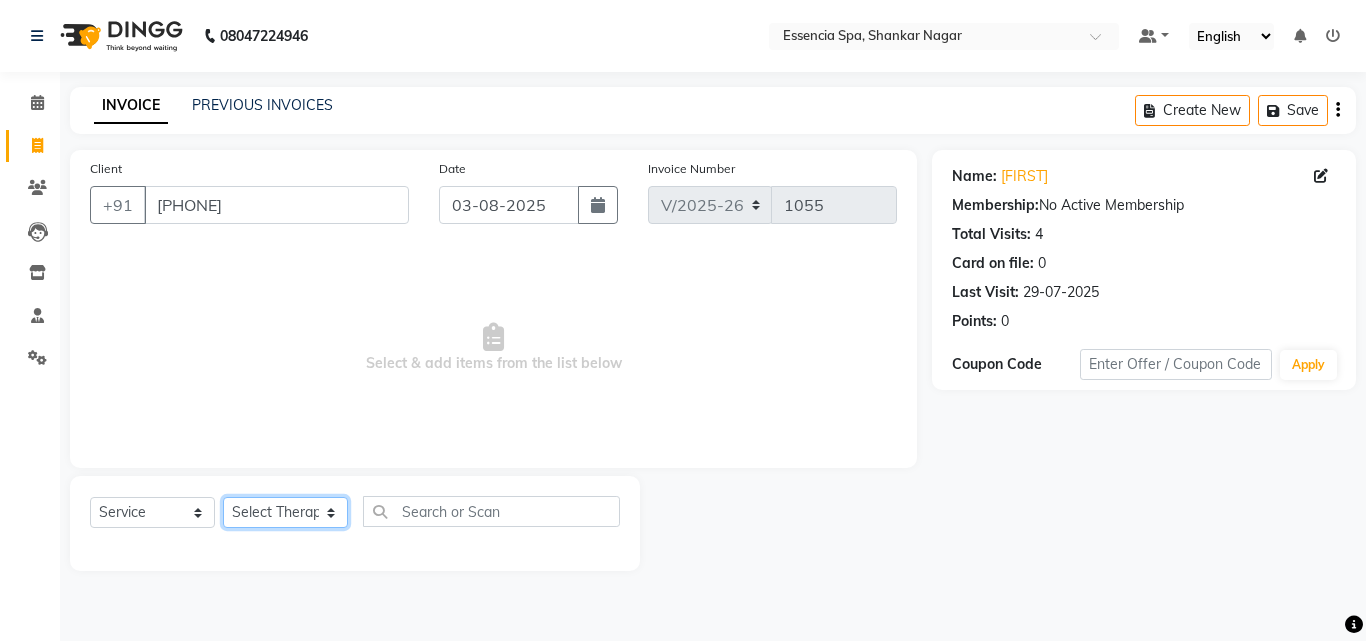 select on "61902" 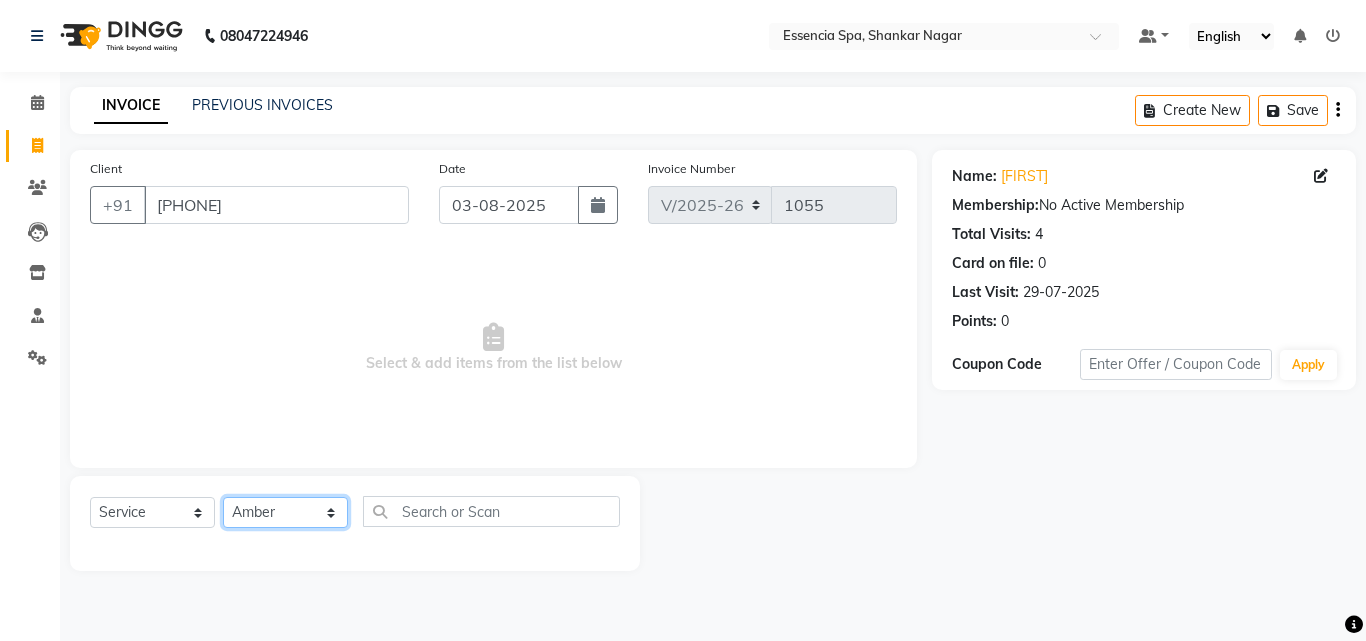 click on "Select Therapist [FIRST] [FIRST] [FIRST] [FIRST] [FIRST] [FIRST] [FIRST] [FIRST]" 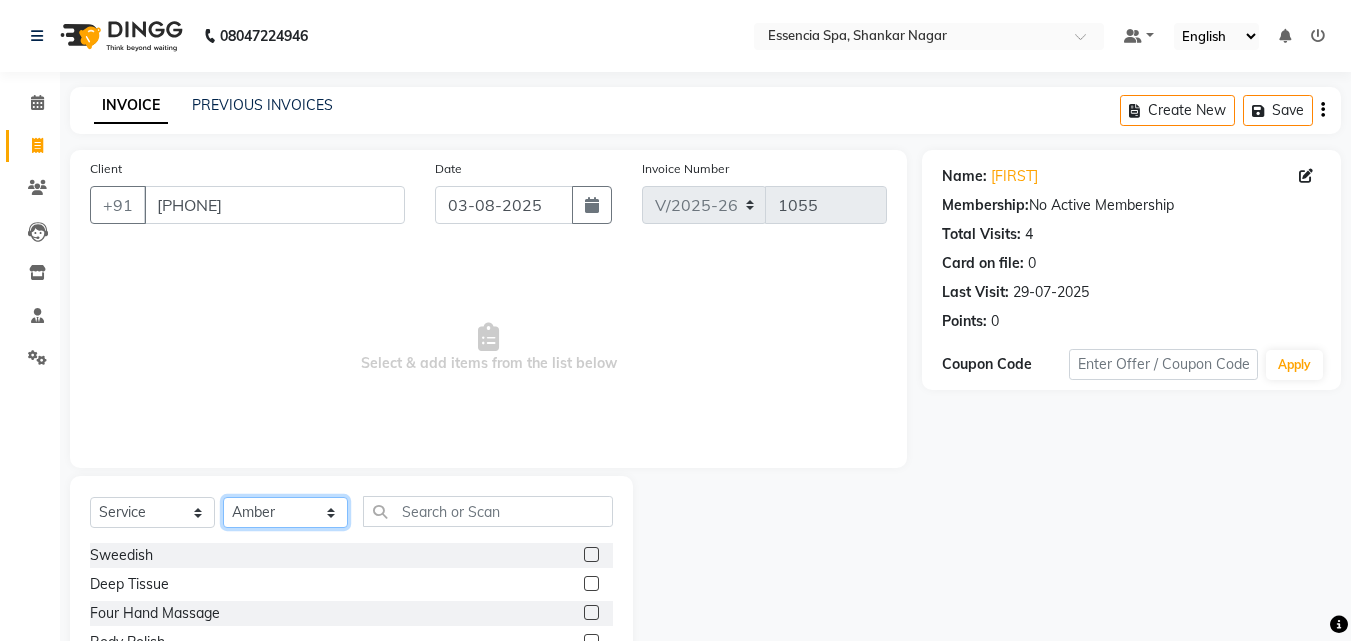 scroll, scrollTop: 160, scrollLeft: 0, axis: vertical 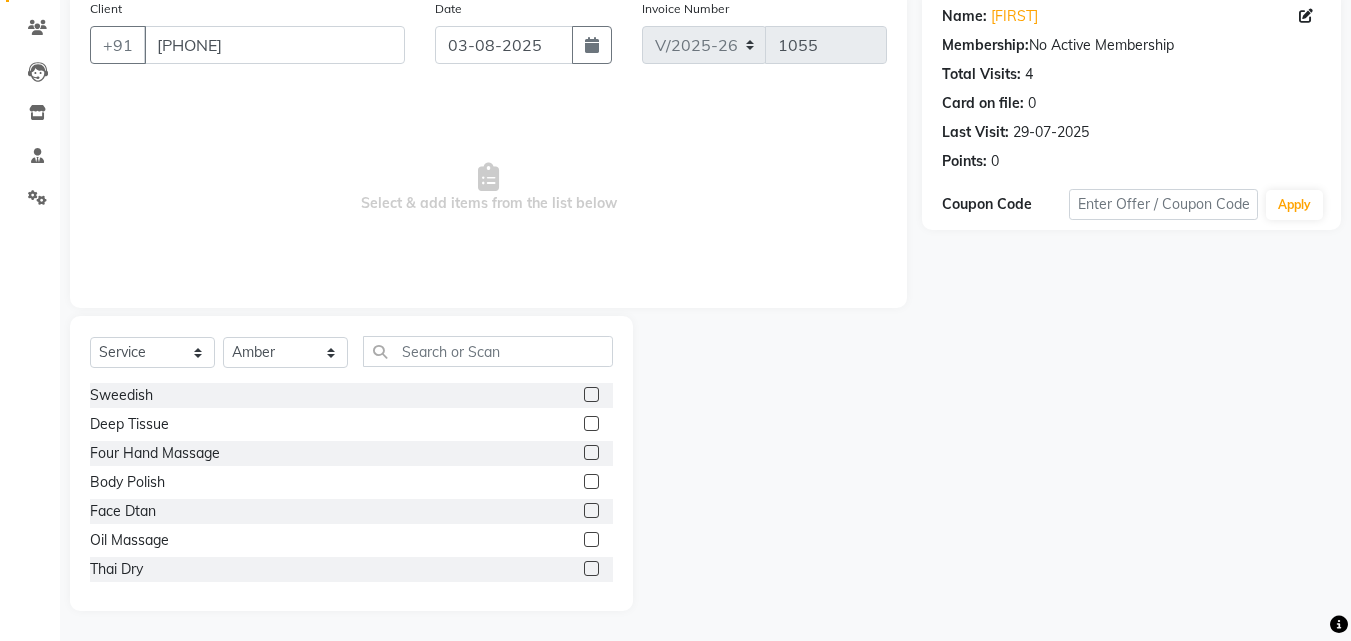 click 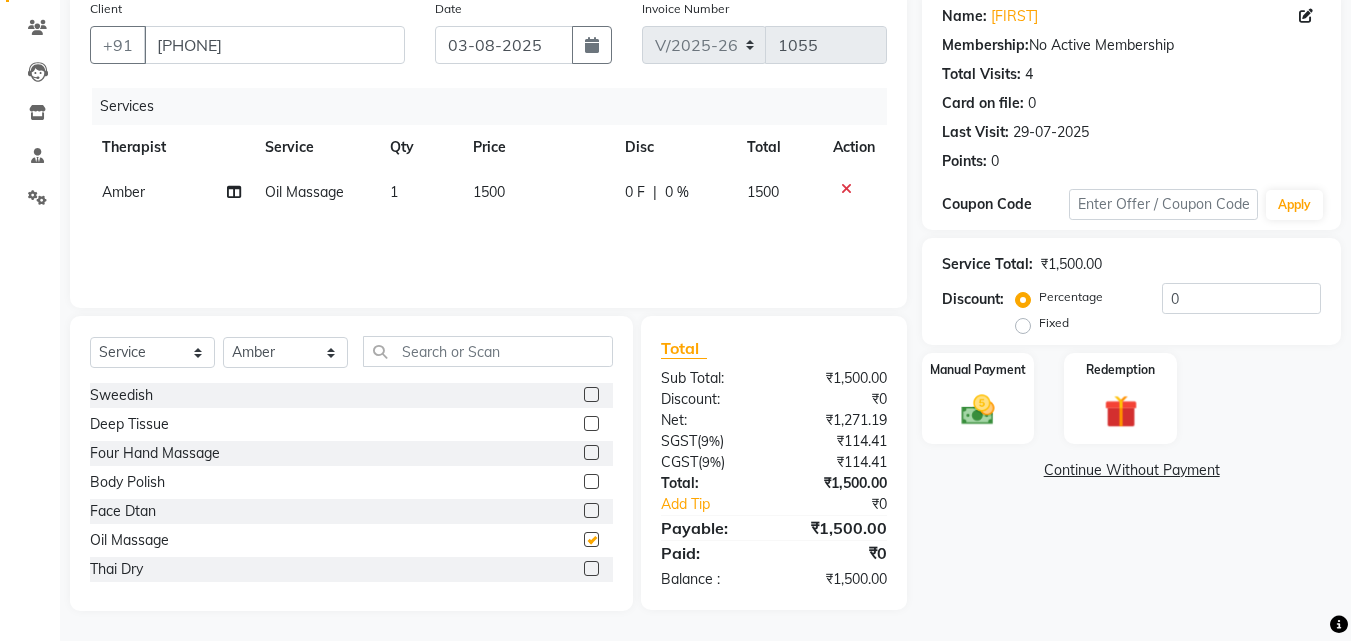 checkbox on "false" 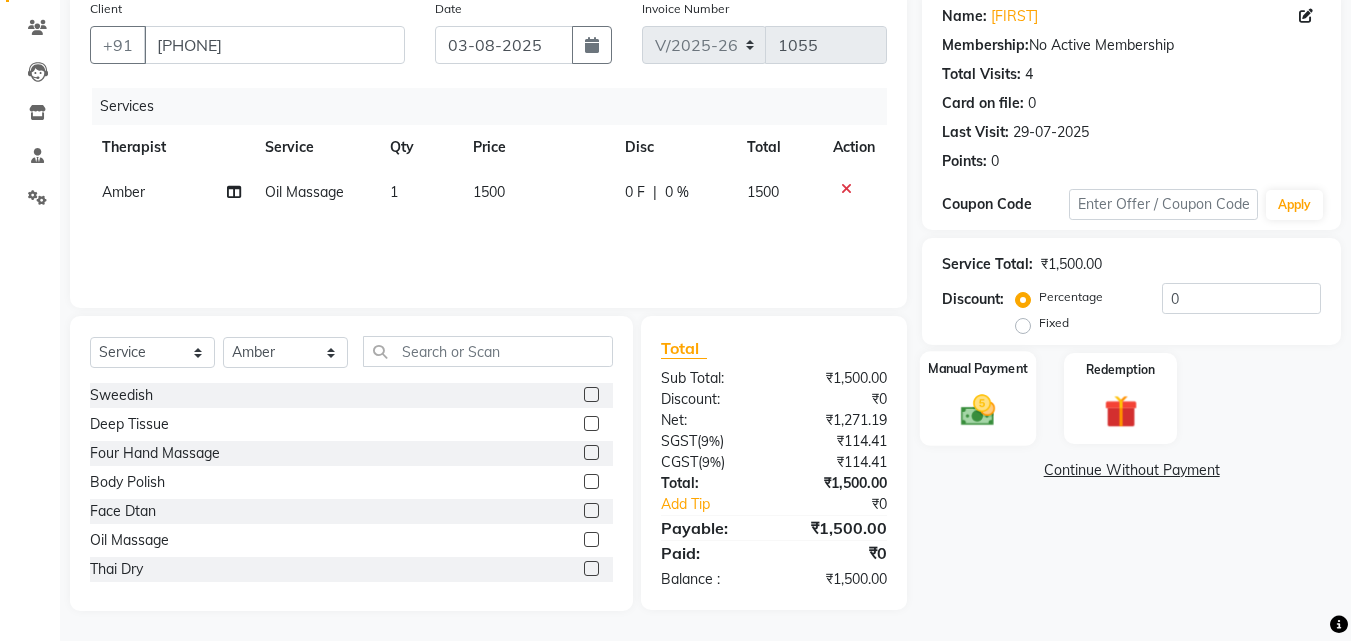 click 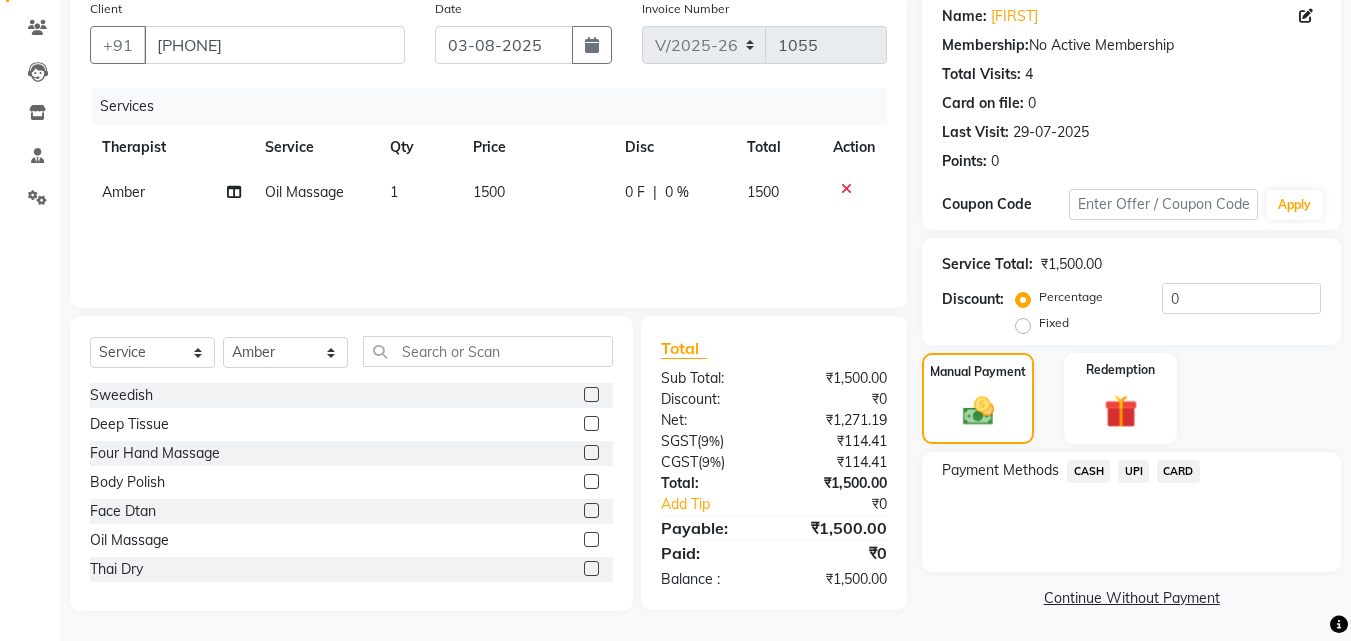 click on "UPI" 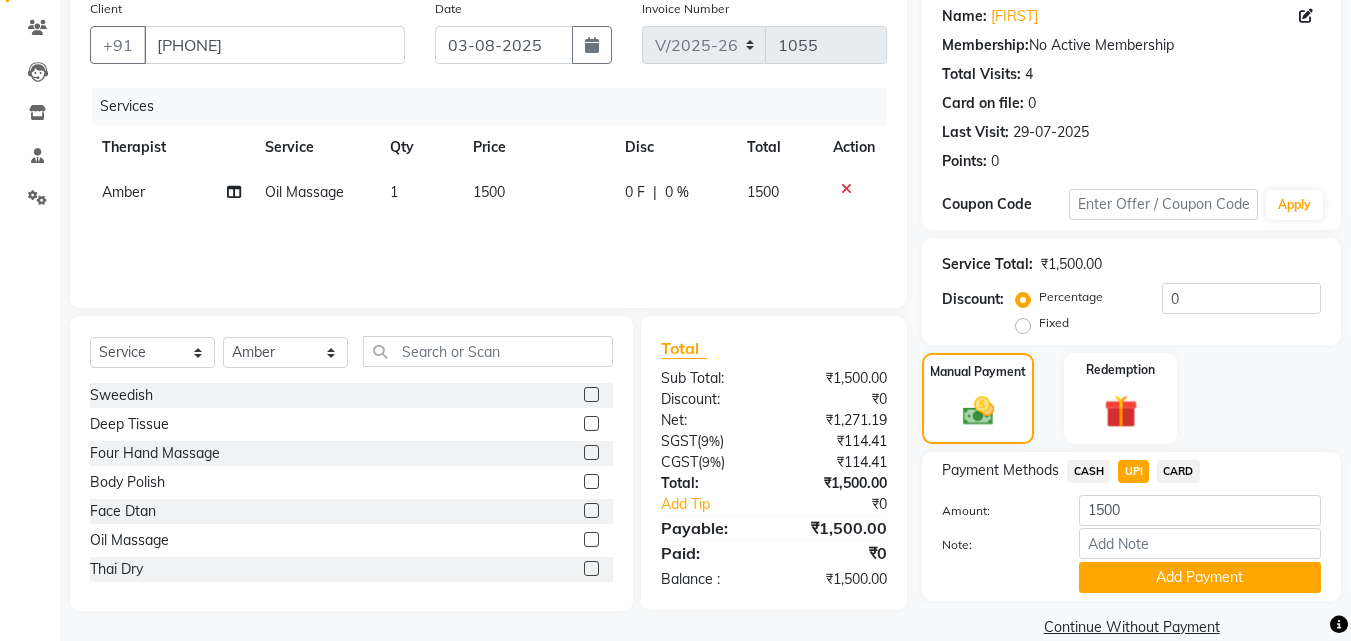 scroll, scrollTop: 191, scrollLeft: 0, axis: vertical 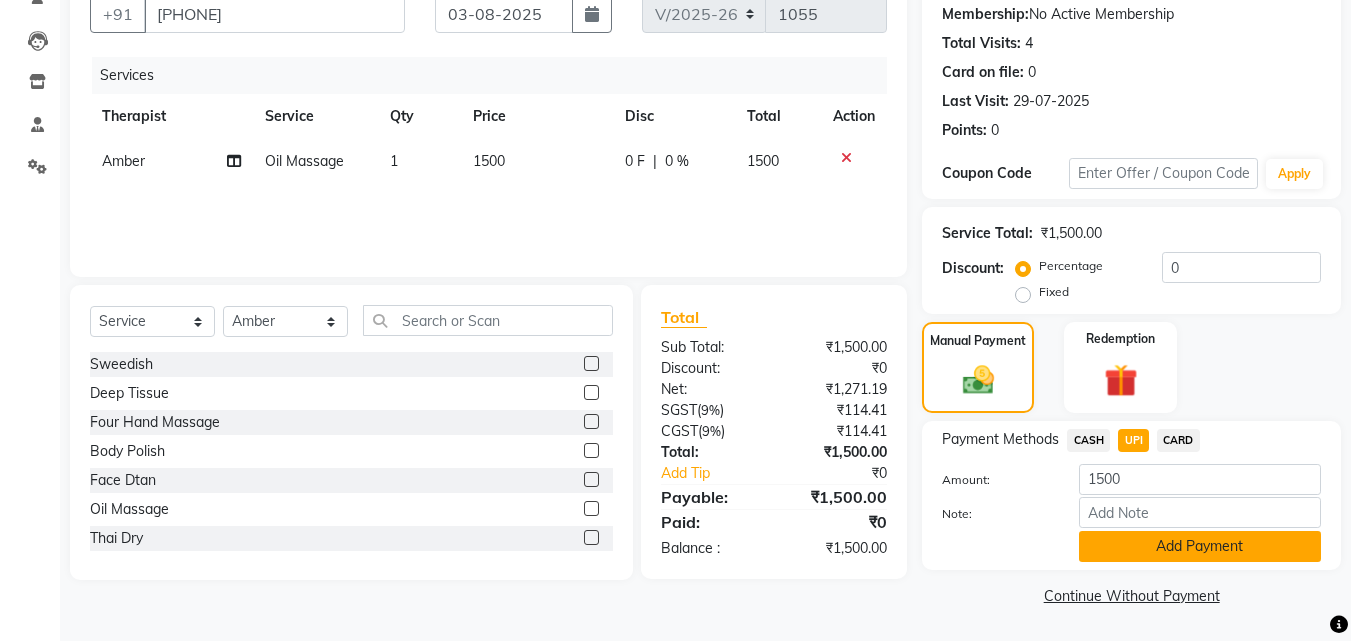 click on "Add Payment" 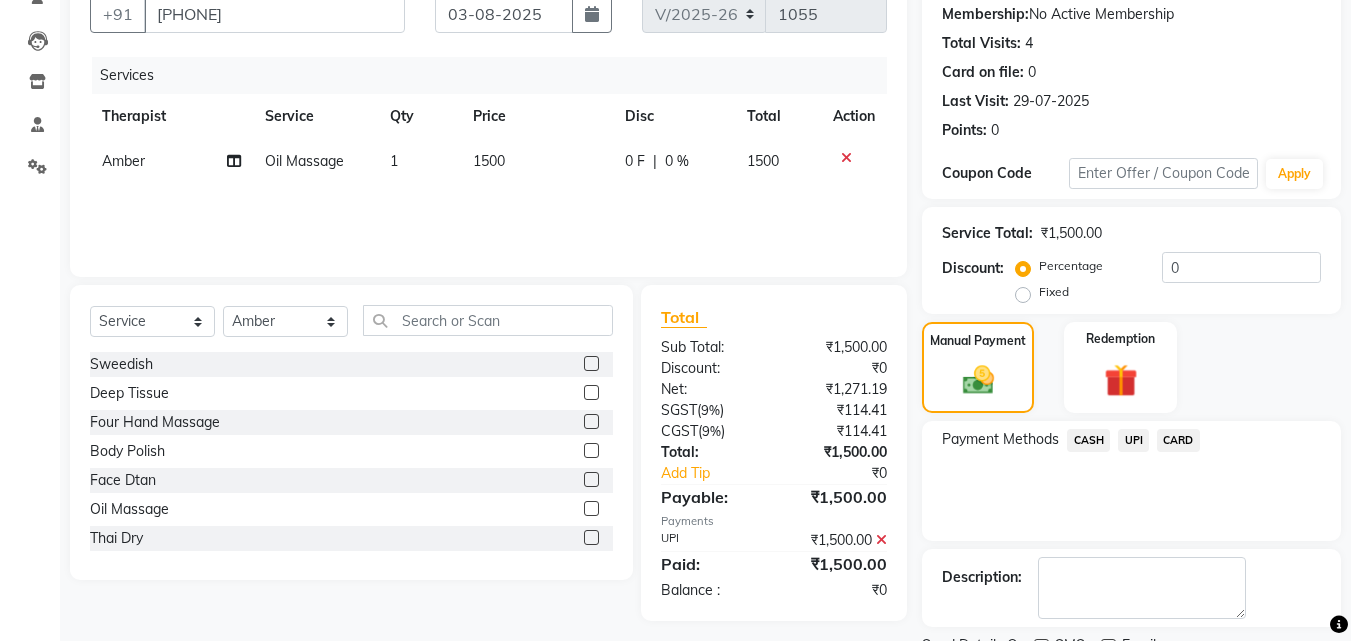 scroll, scrollTop: 275, scrollLeft: 0, axis: vertical 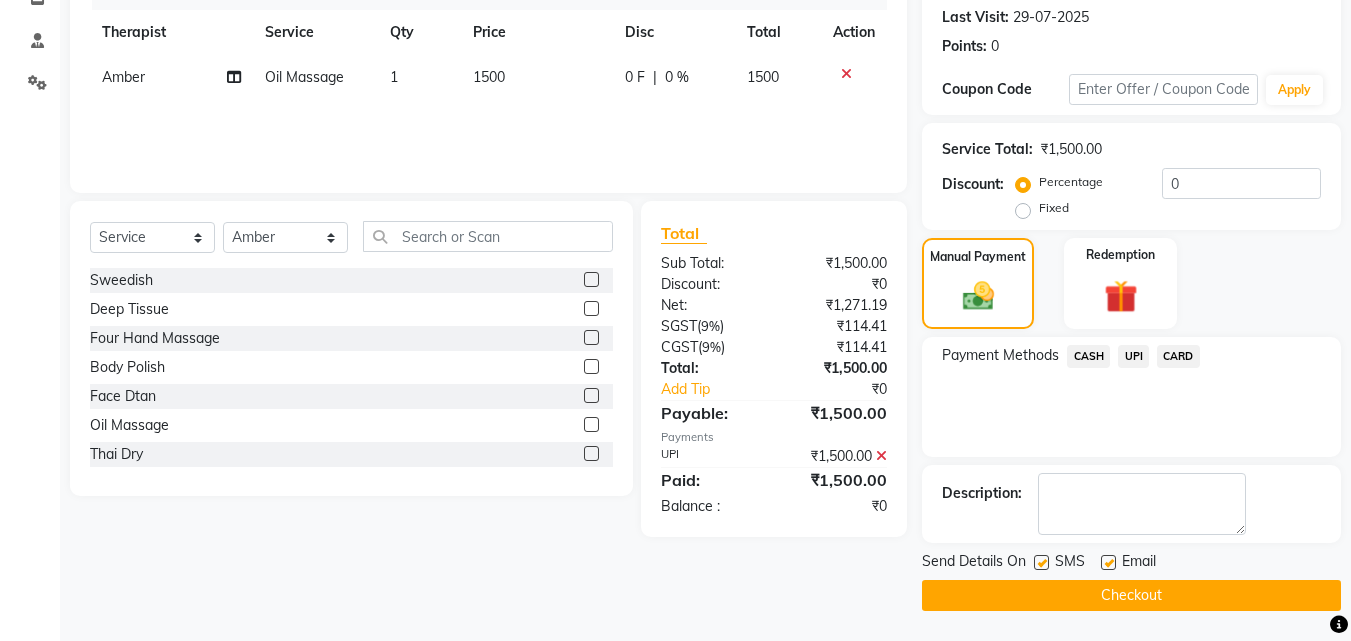 click 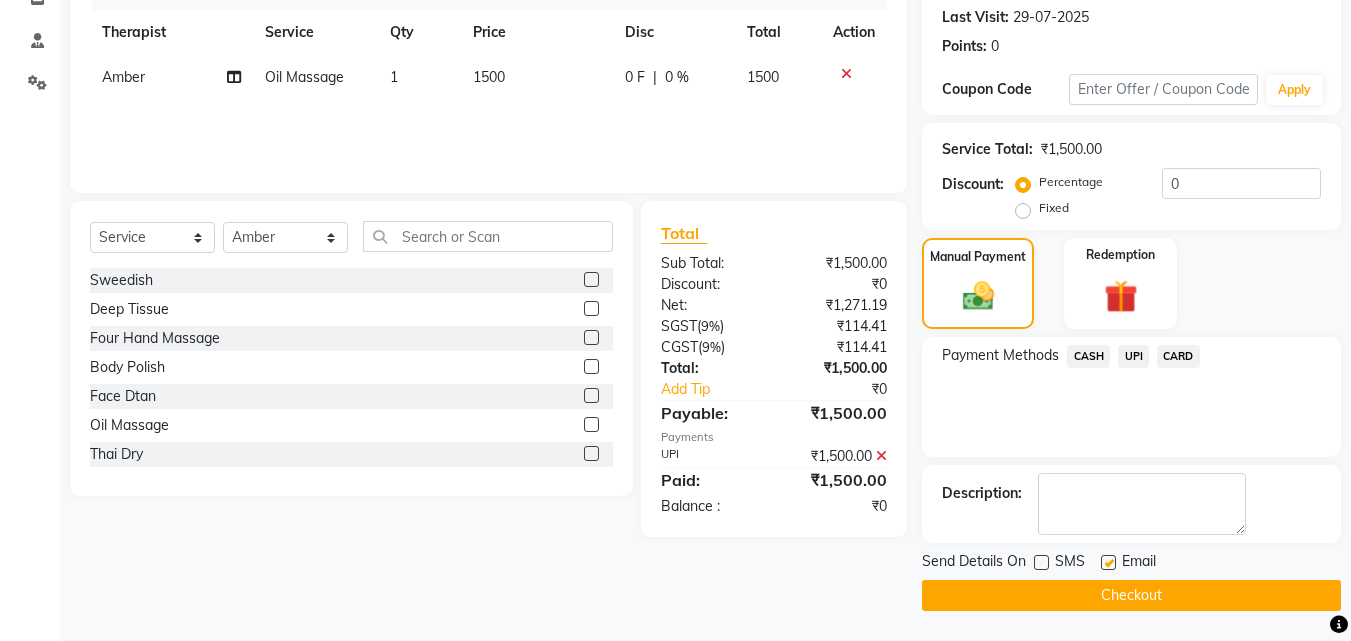click 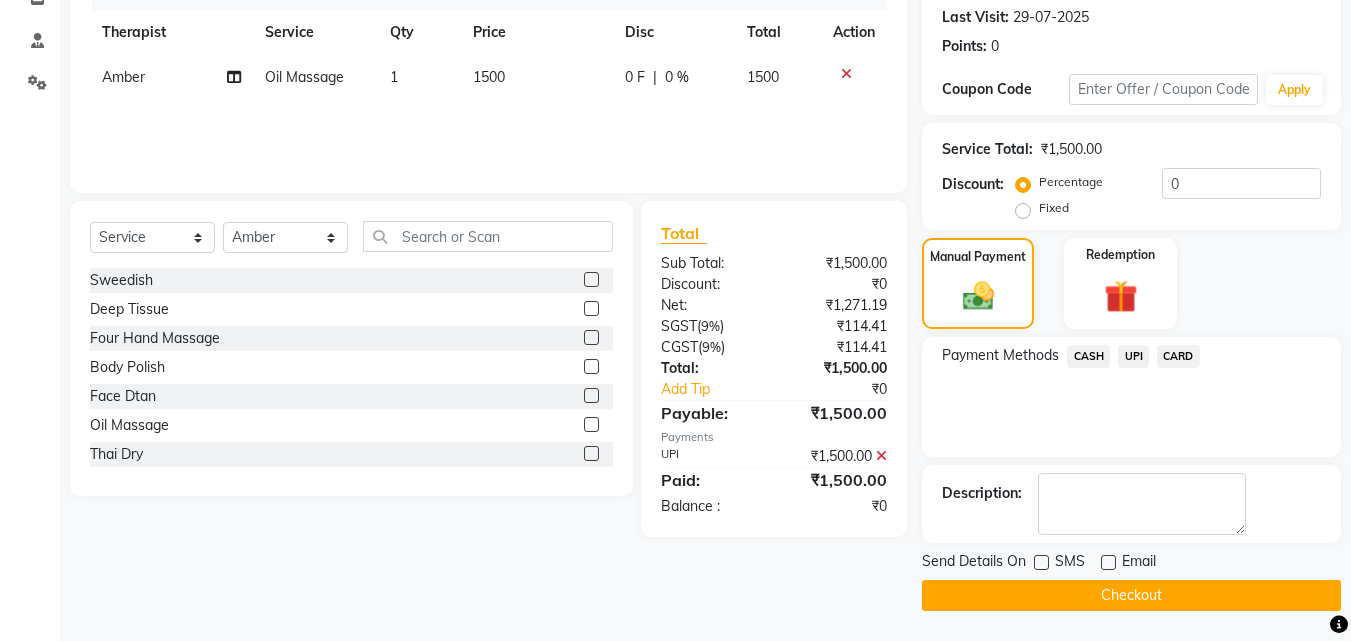 click on "Checkout" 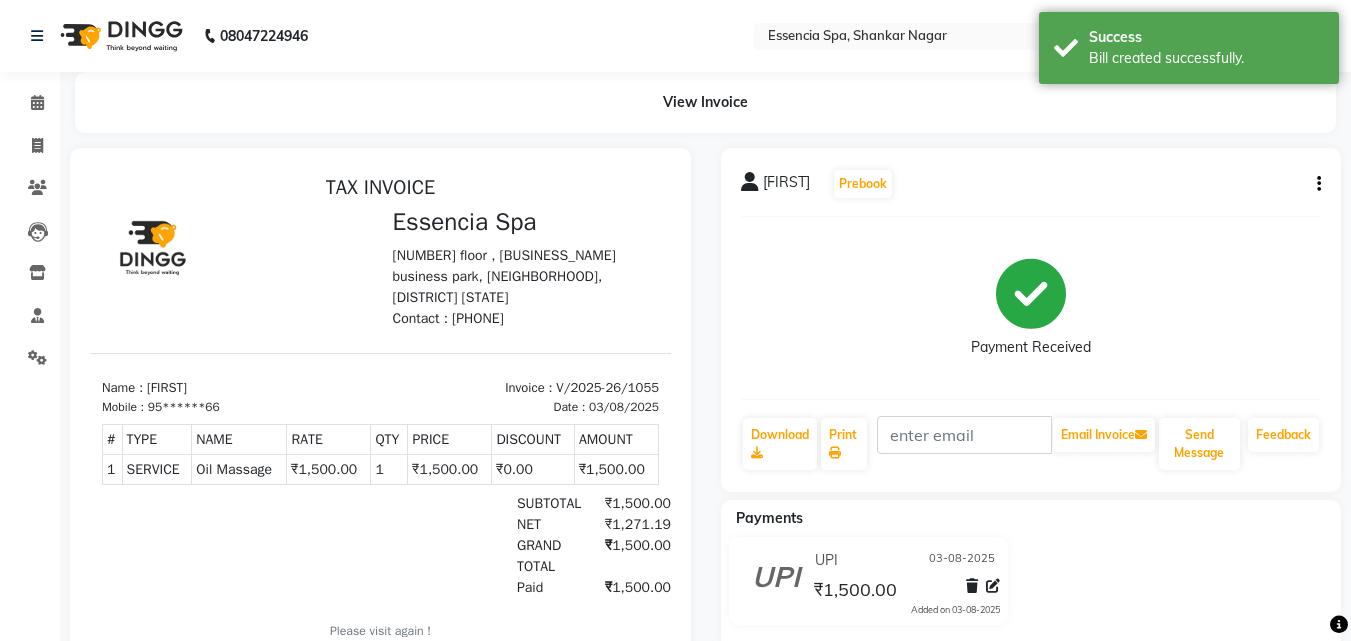 scroll, scrollTop: 0, scrollLeft: 0, axis: both 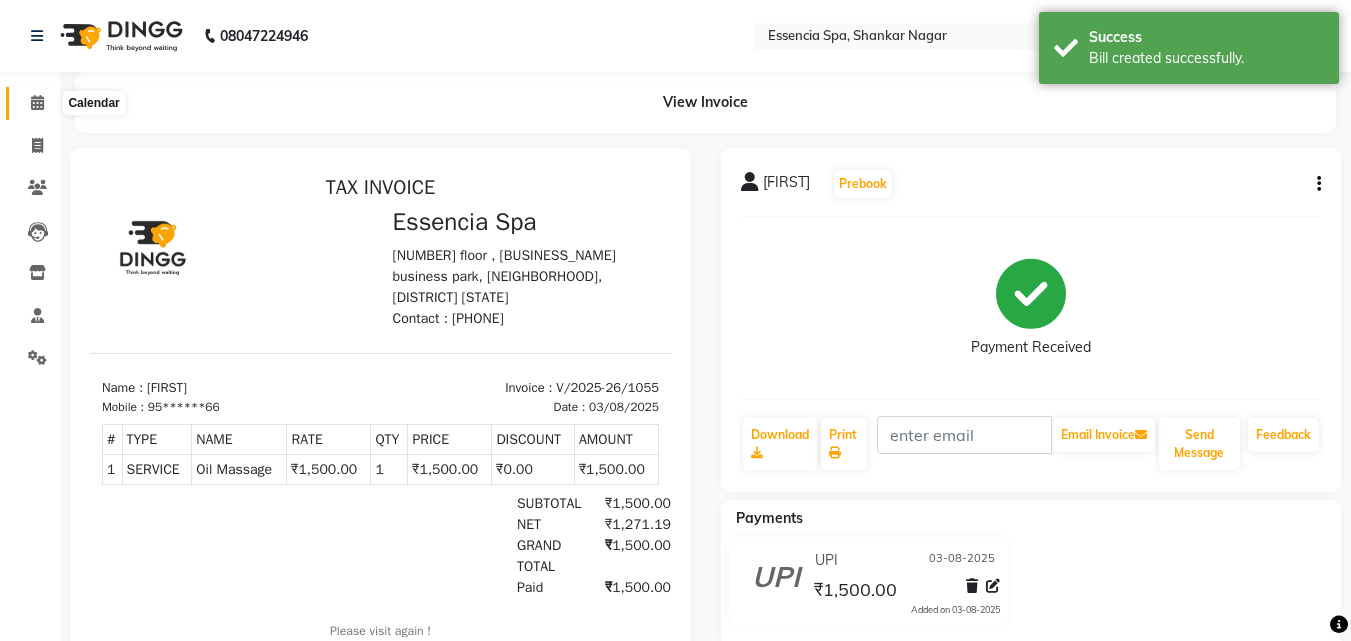 click 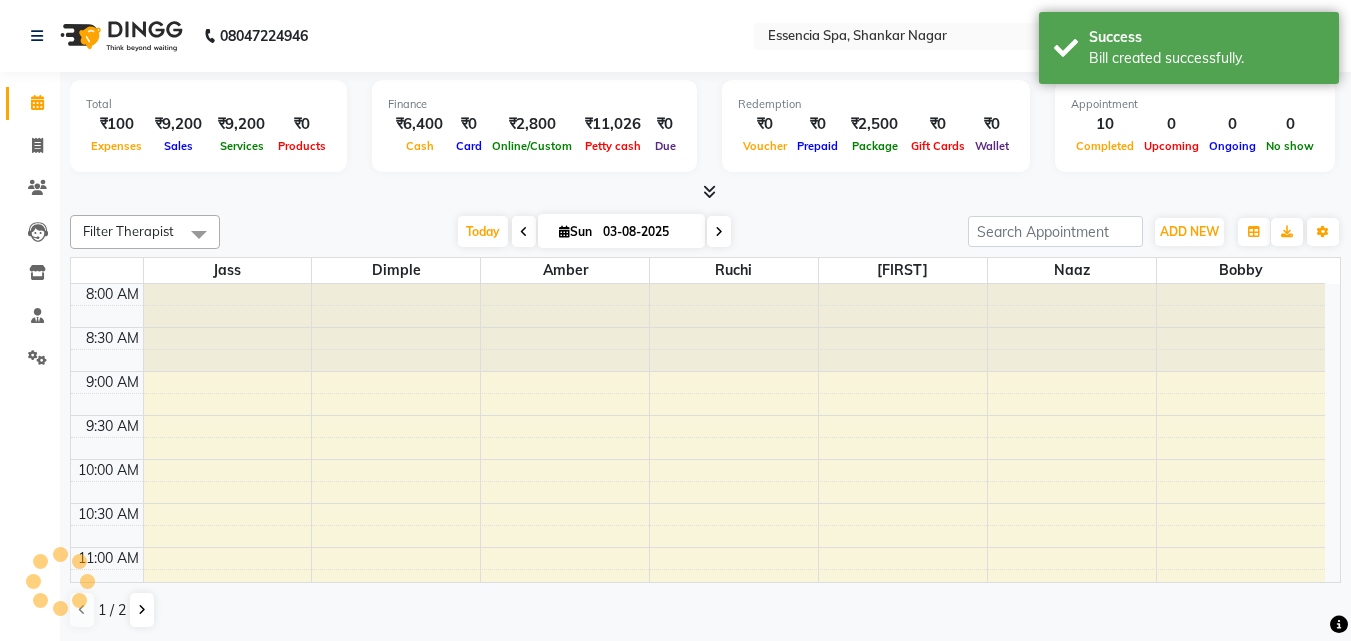 scroll, scrollTop: 0, scrollLeft: 0, axis: both 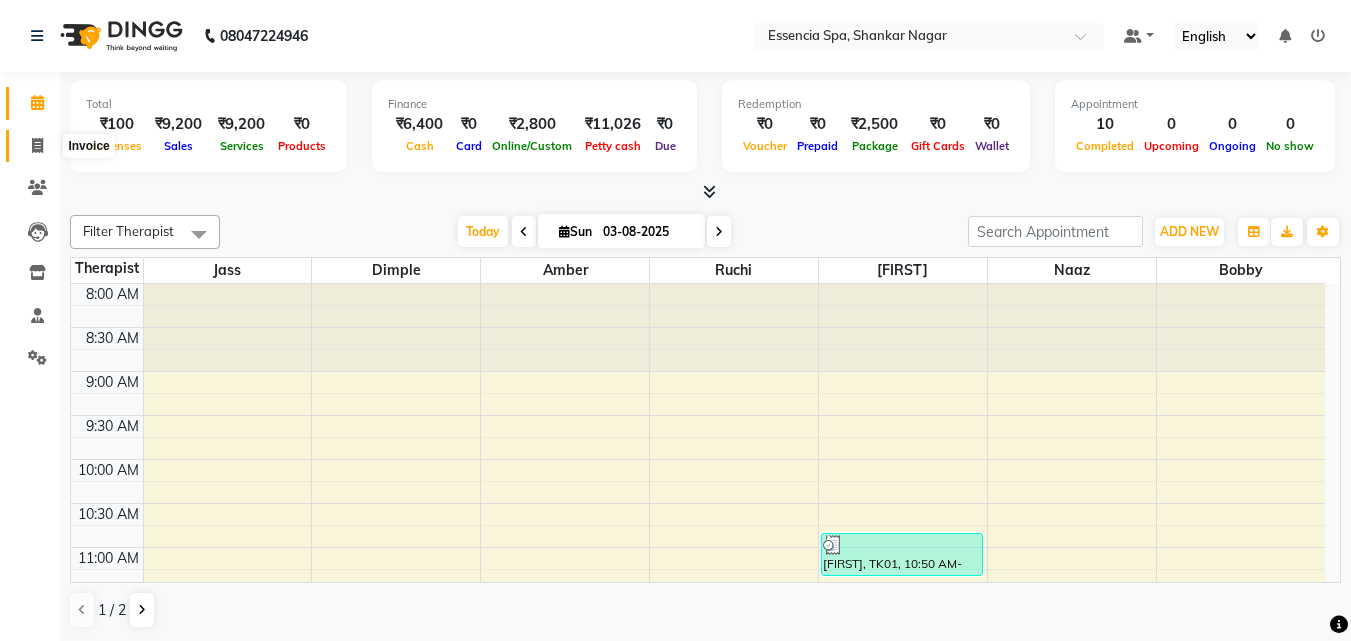 click 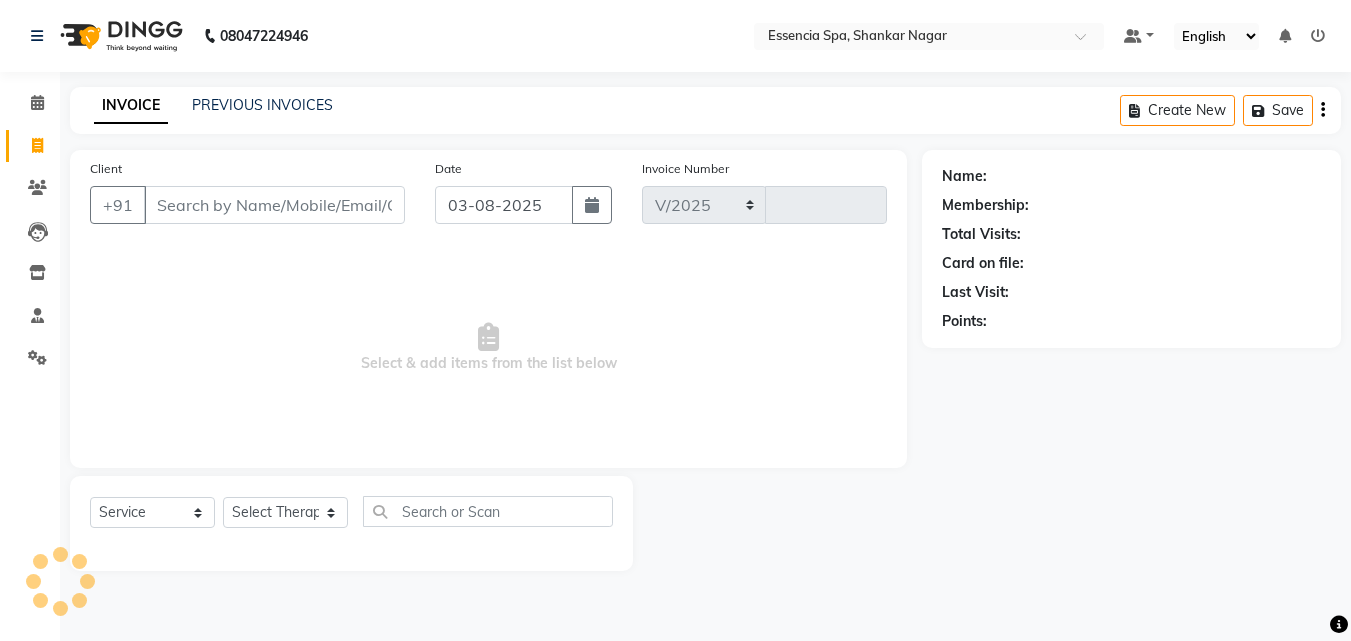 select on "7037" 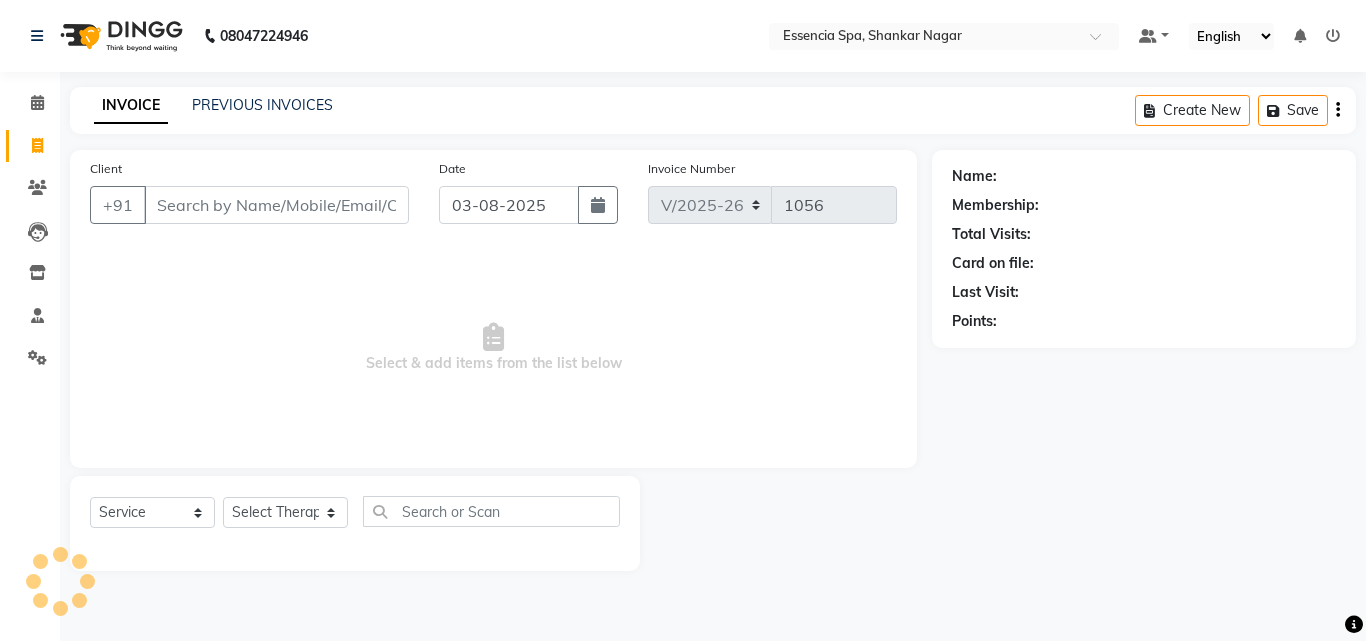 click on "Client" at bounding box center (276, 205) 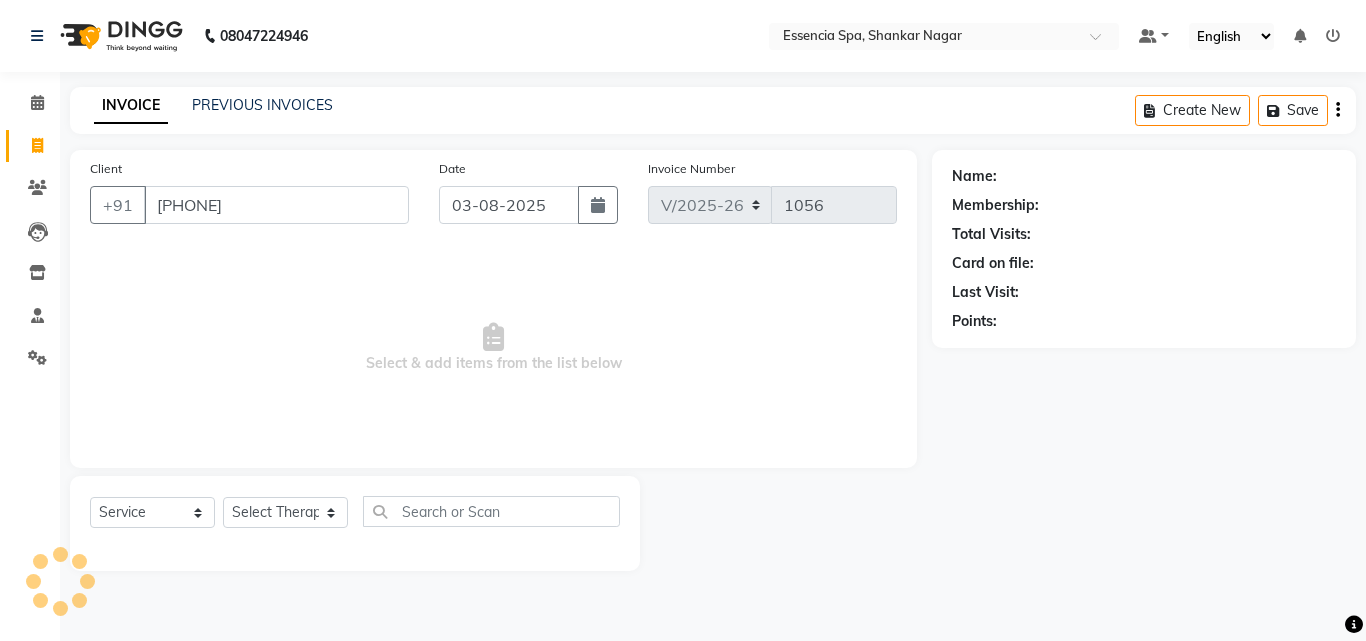 type on "[PHONE]" 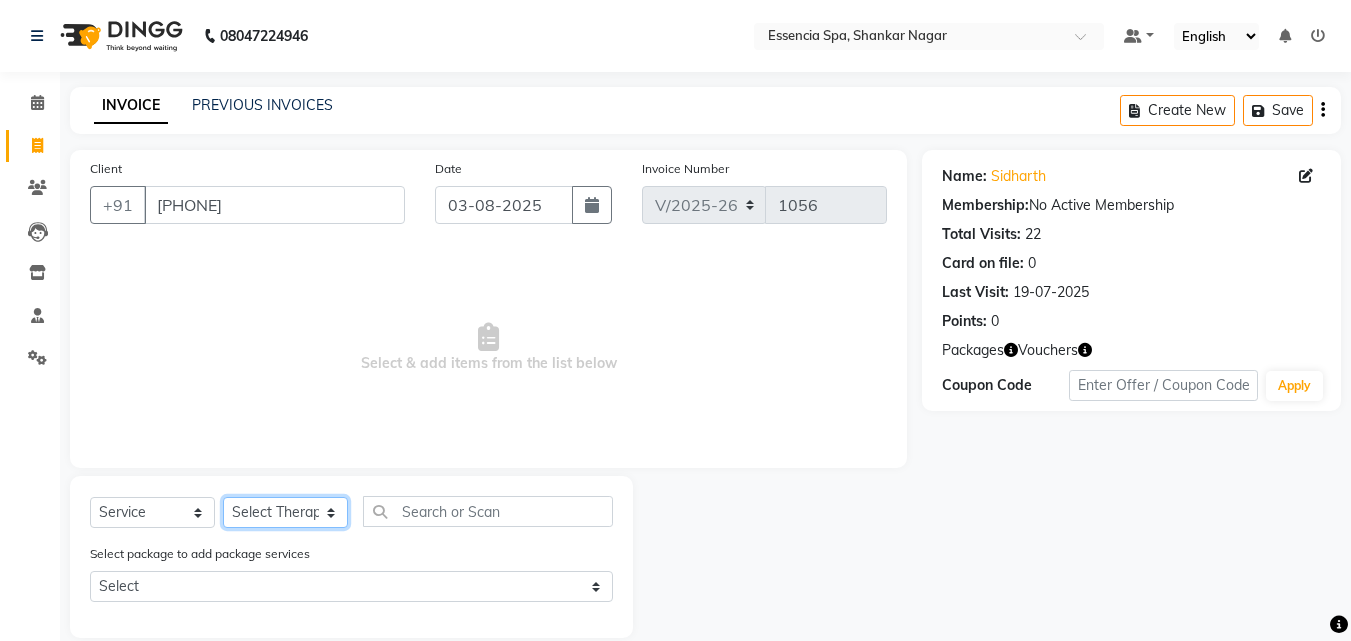 click on "Select Therapist [FIRST] [FIRST] [FIRST] [FIRST] [FIRST] [FIRST] [FIRST] [FIRST]" 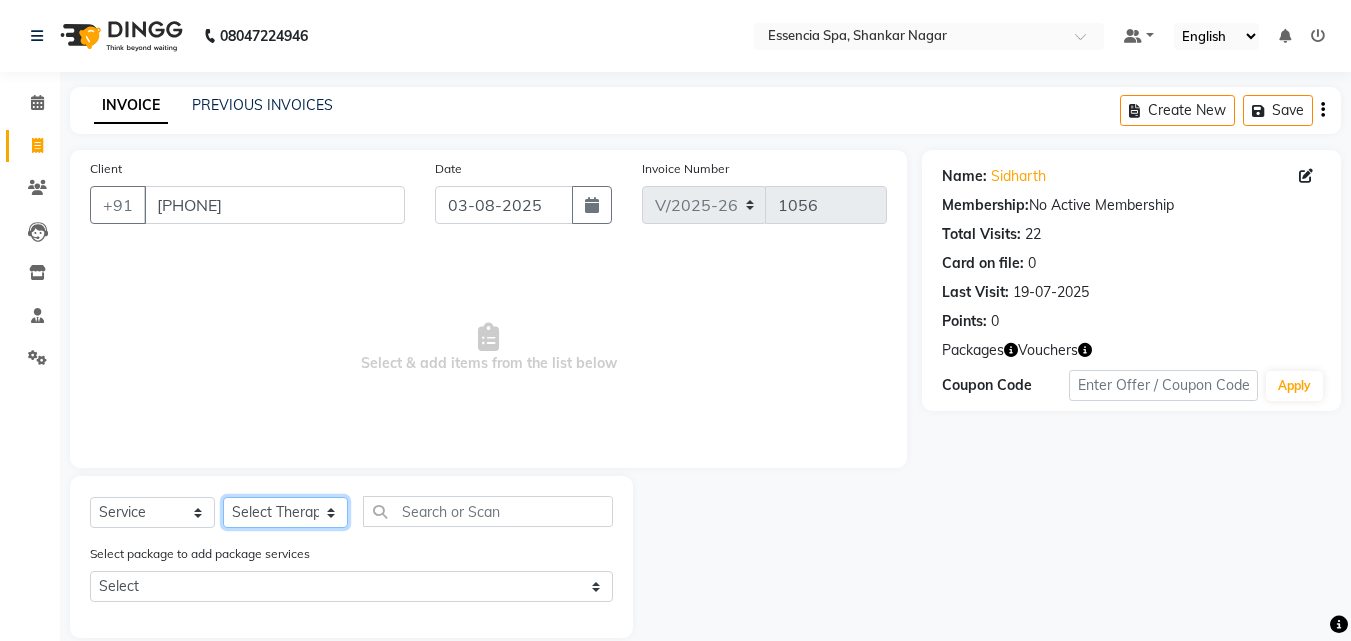 select on "68685" 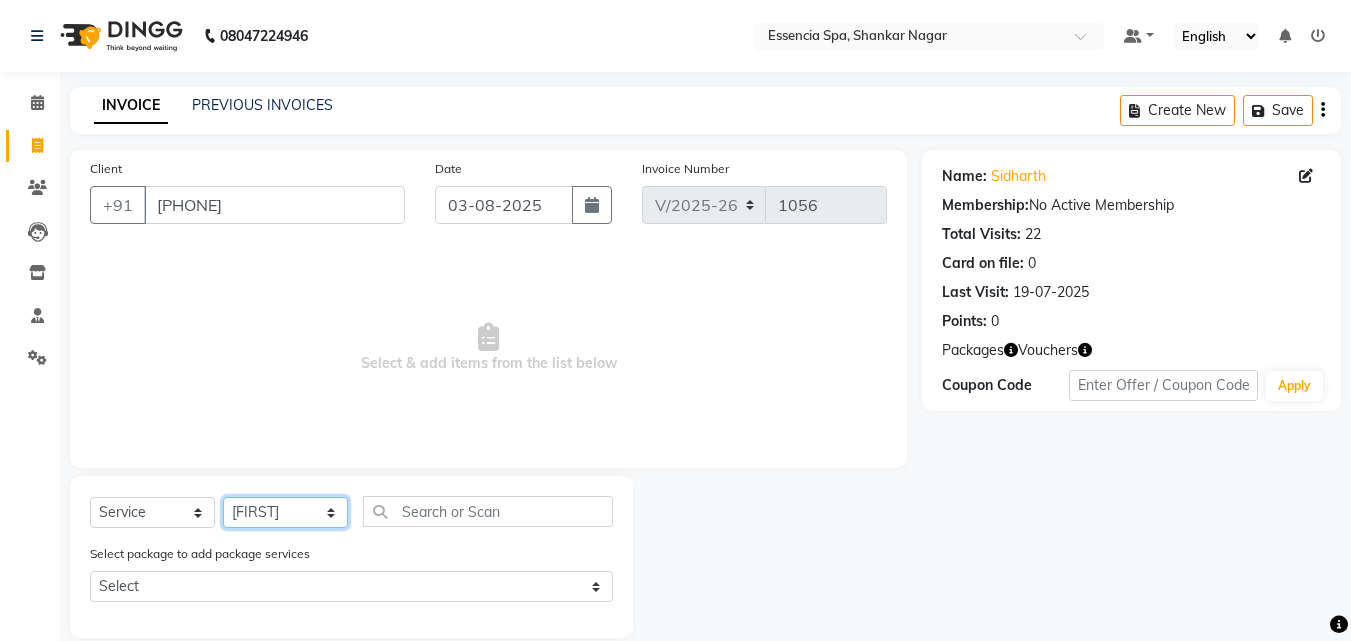click on "Select Therapist [FIRST] [FIRST] [FIRST] [FIRST] [FIRST] [FIRST] [FIRST] [FIRST]" 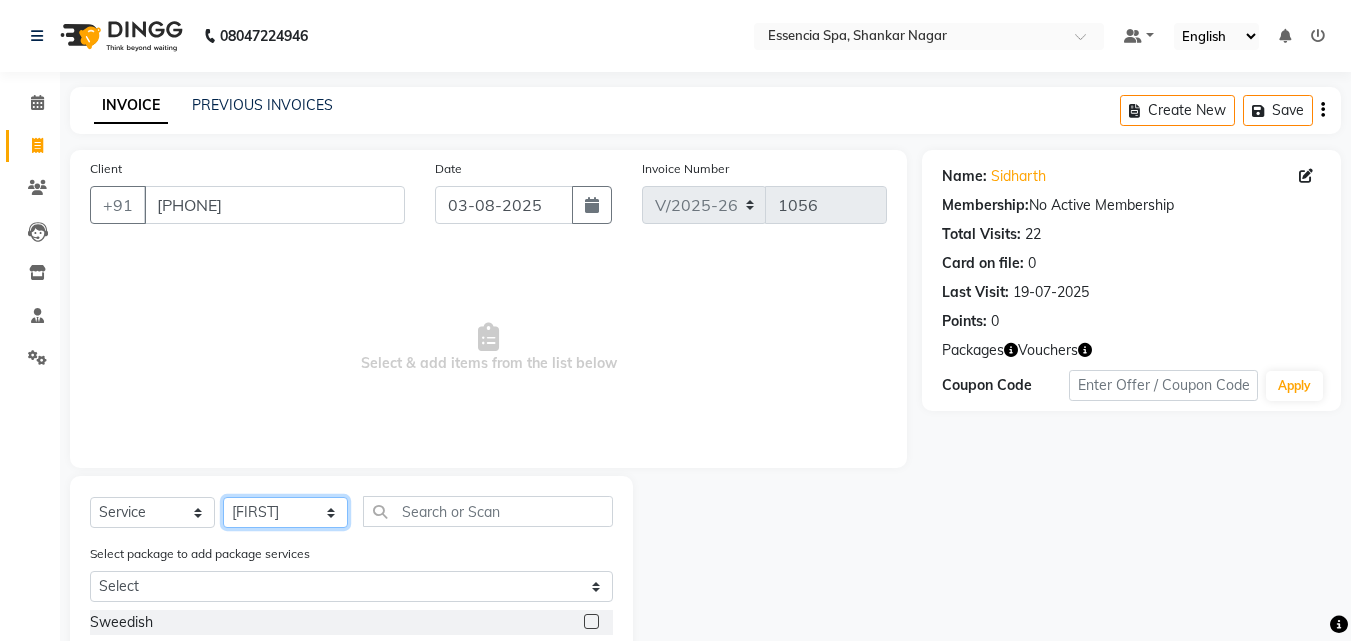 scroll, scrollTop: 227, scrollLeft: 0, axis: vertical 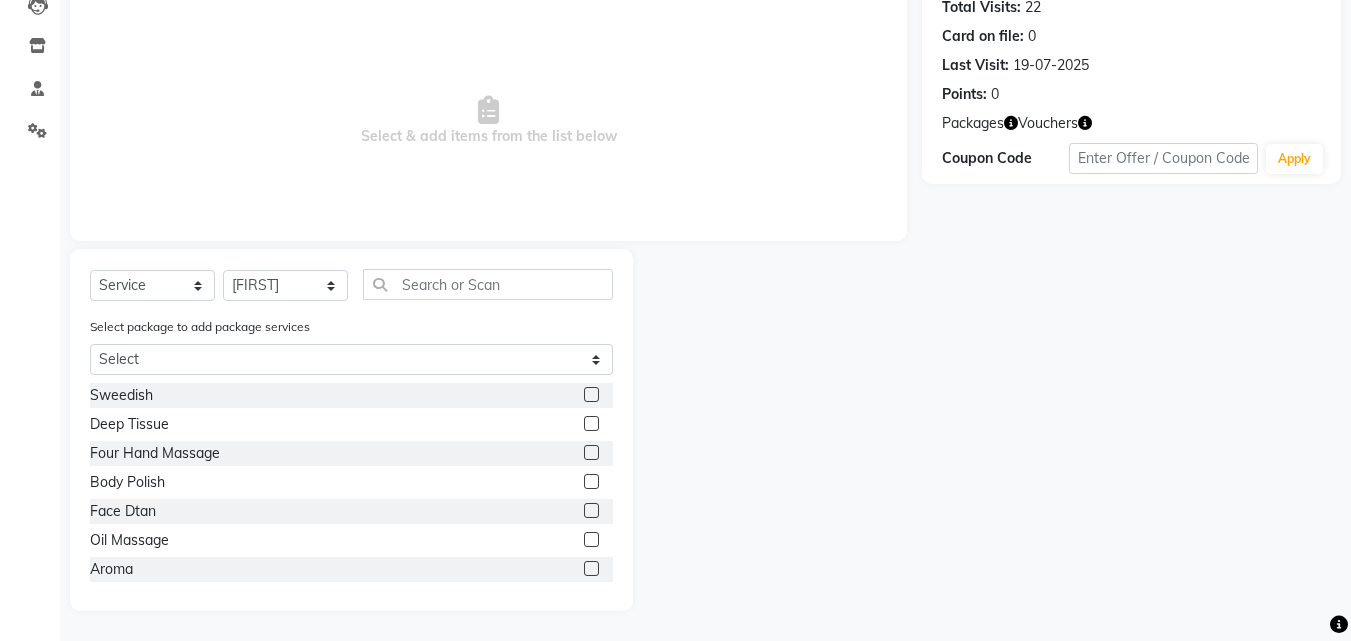 click 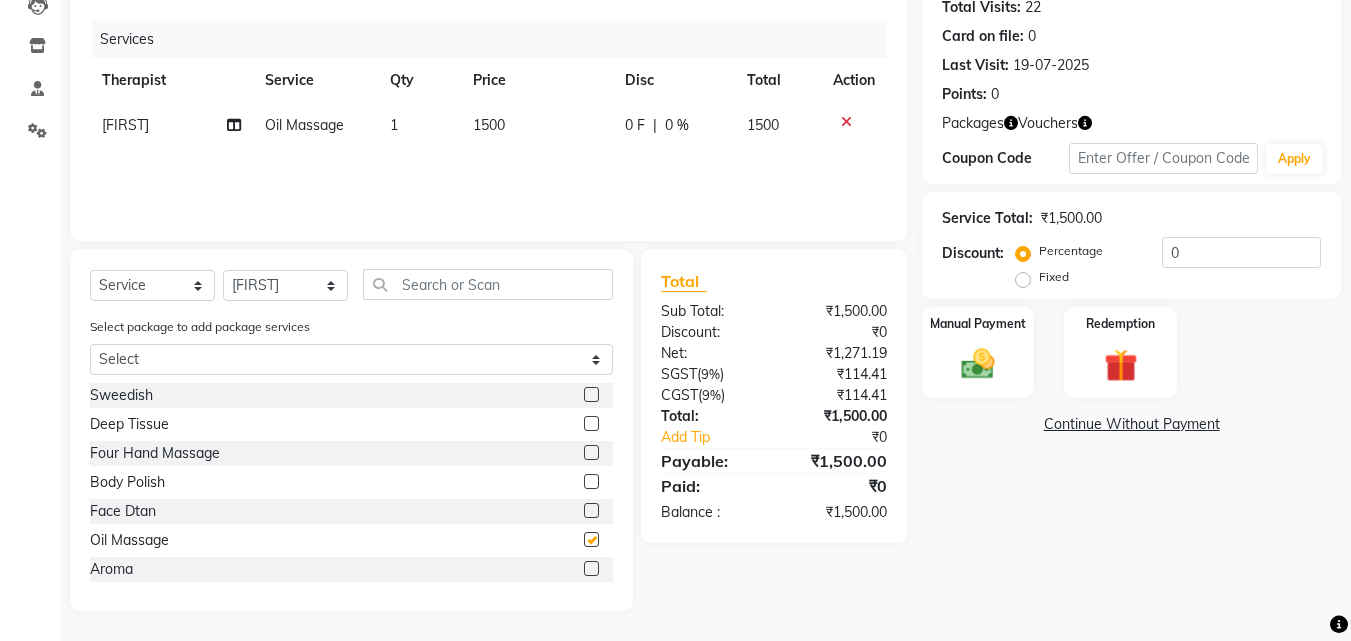 checkbox on "false" 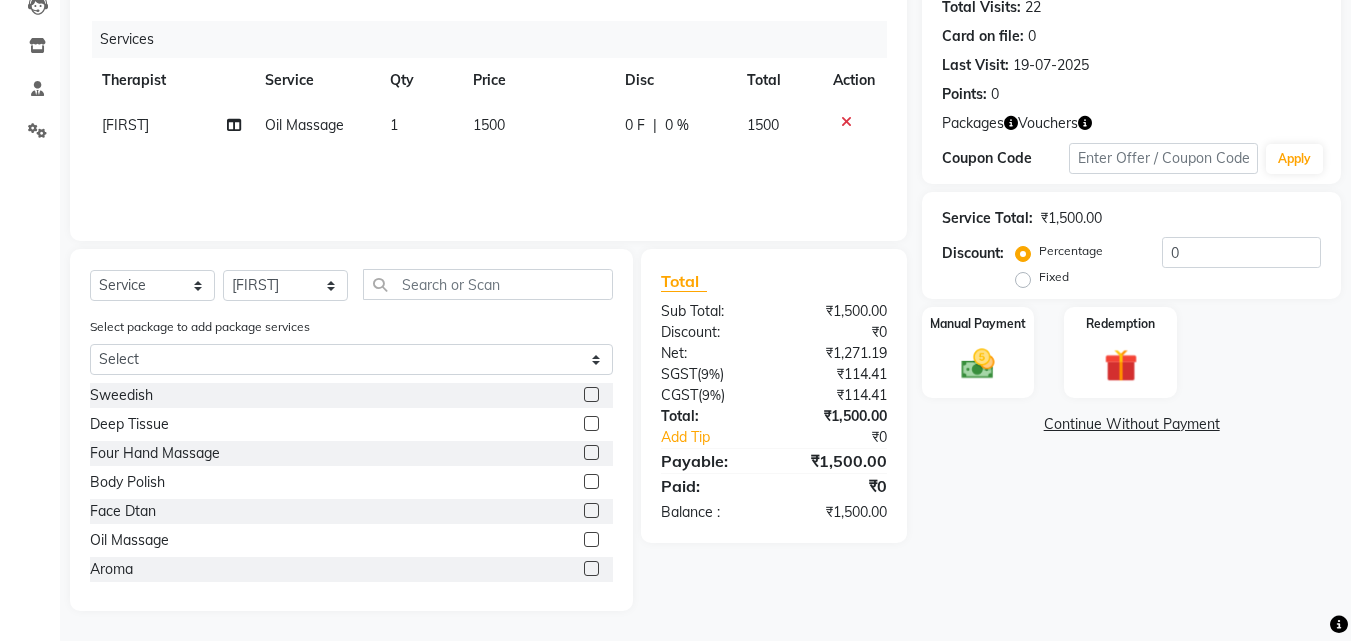 click on "0 F" 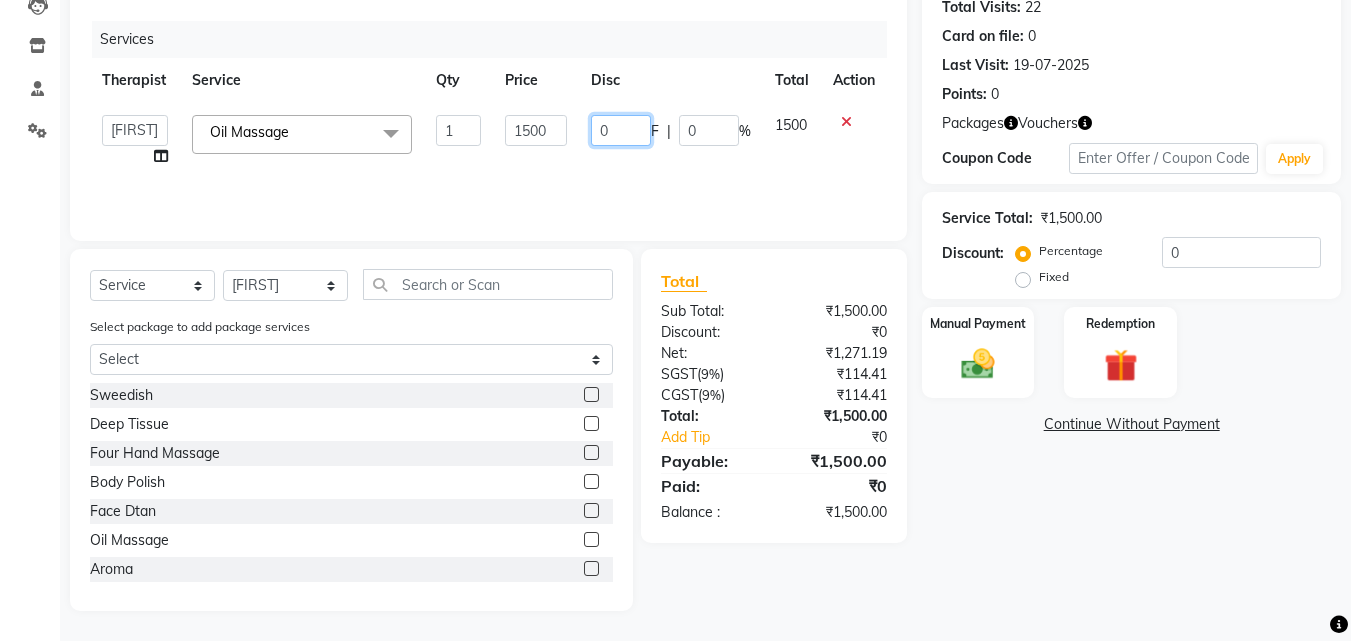 click on "0" 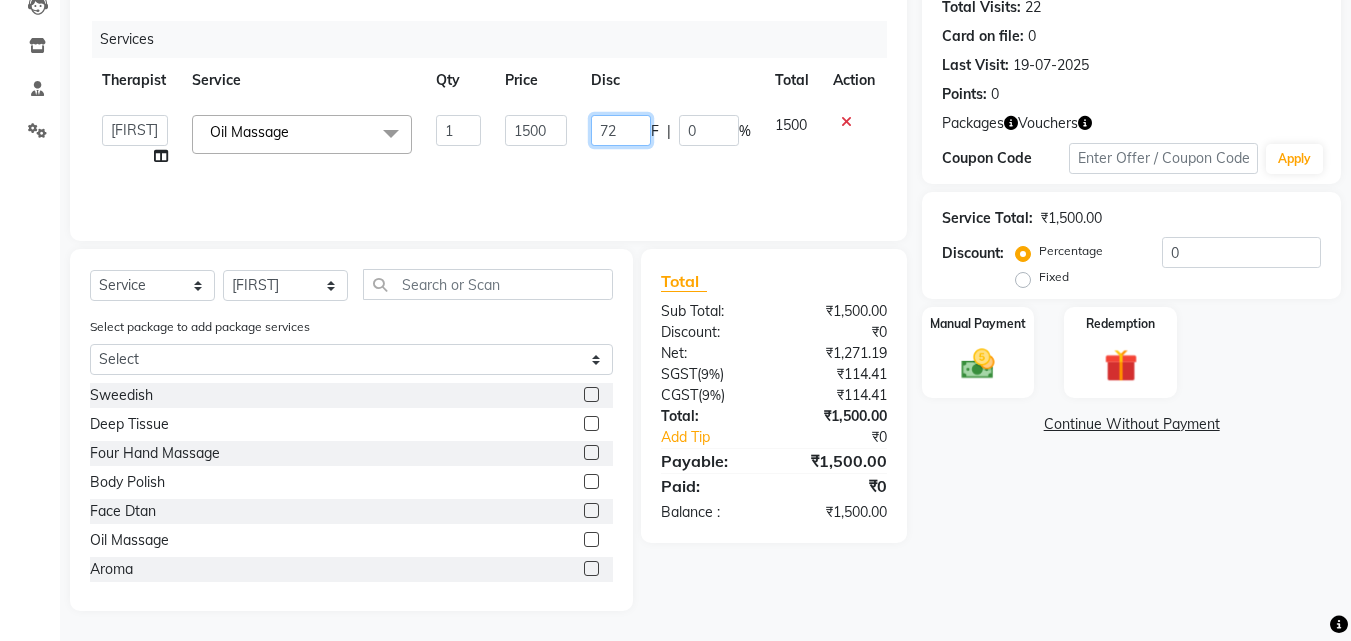 type on "723" 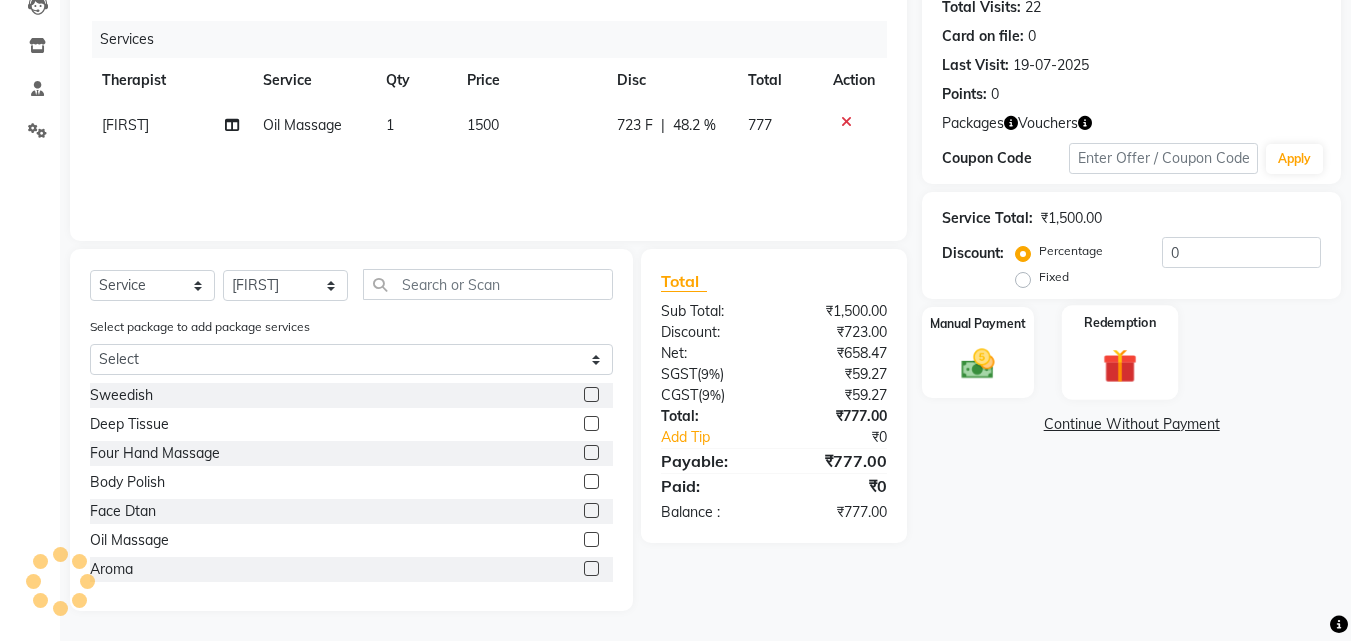 click on "Redemption" 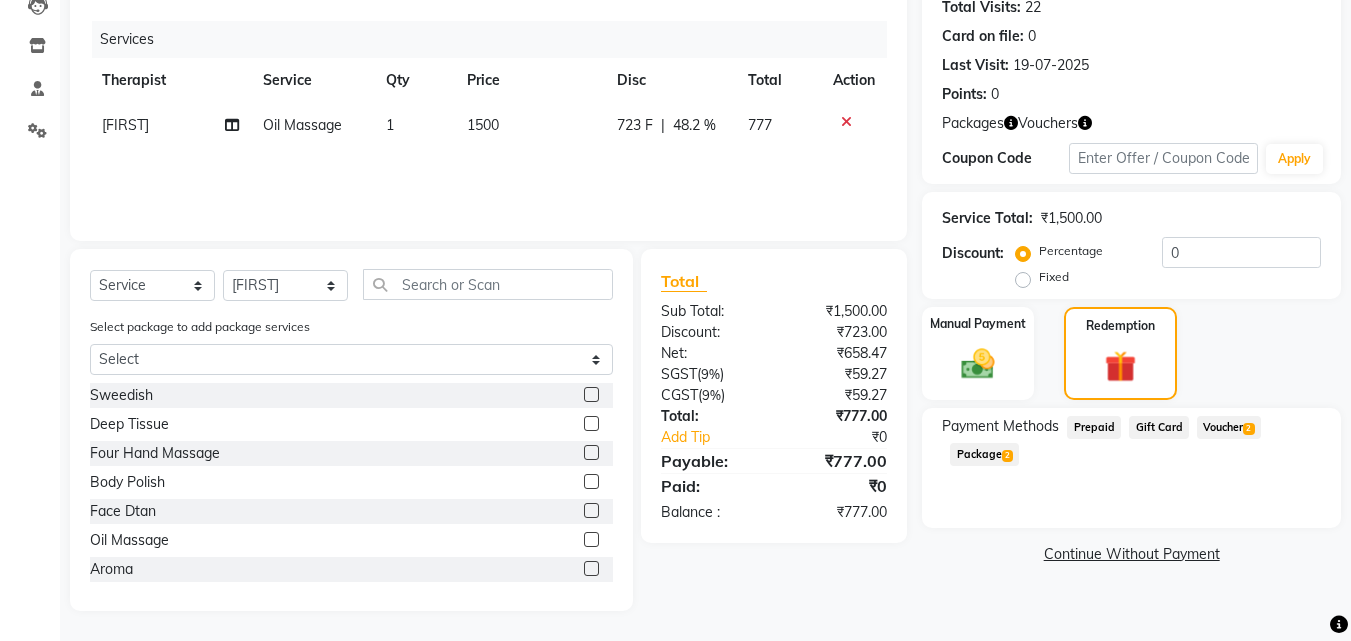 click on "Voucher  2" 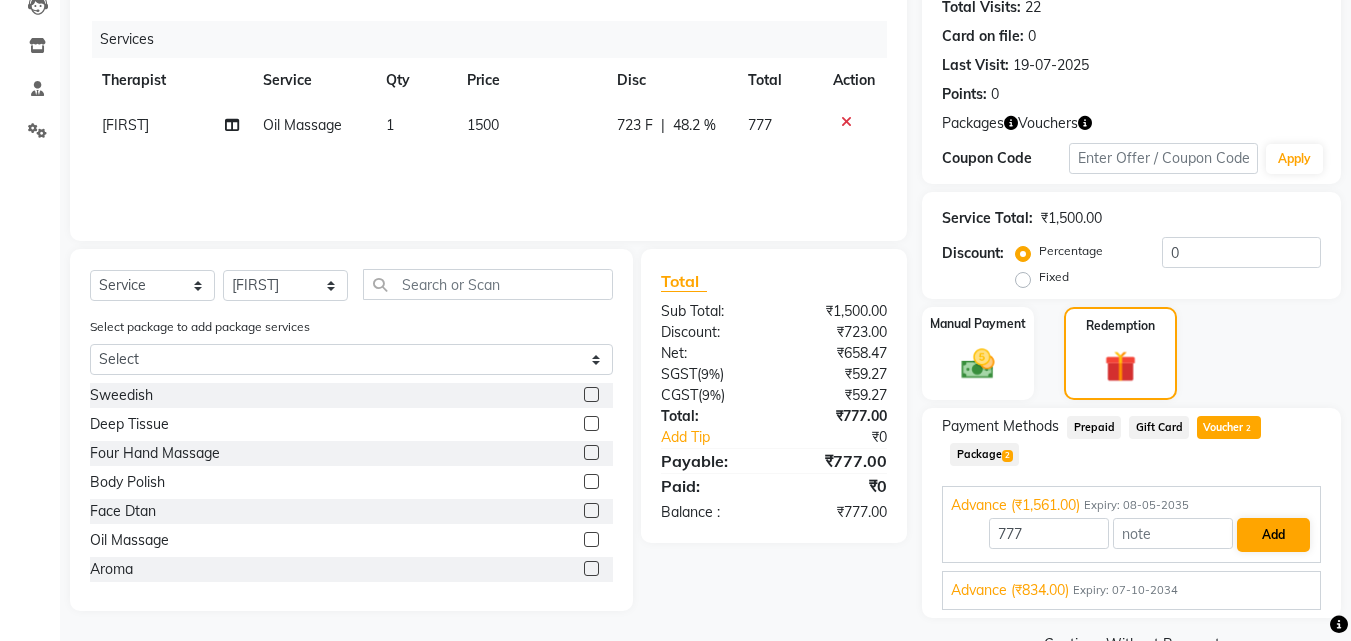 scroll, scrollTop: 275, scrollLeft: 0, axis: vertical 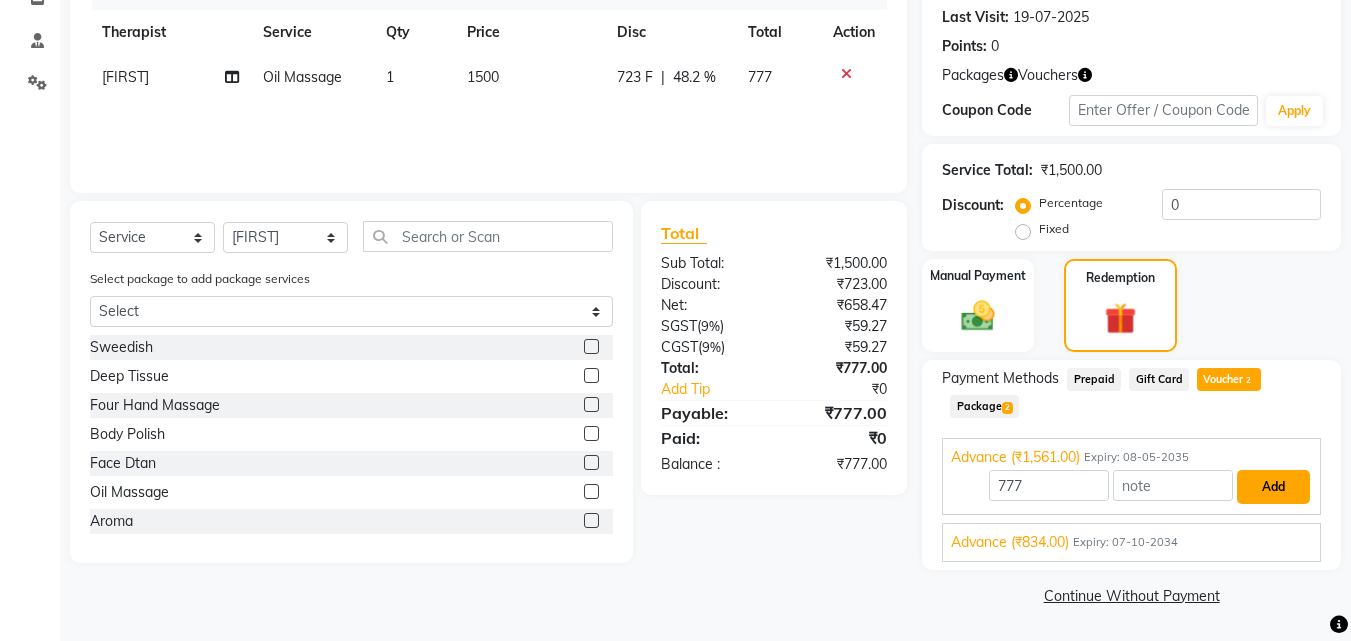 click on "Add" at bounding box center (1273, 487) 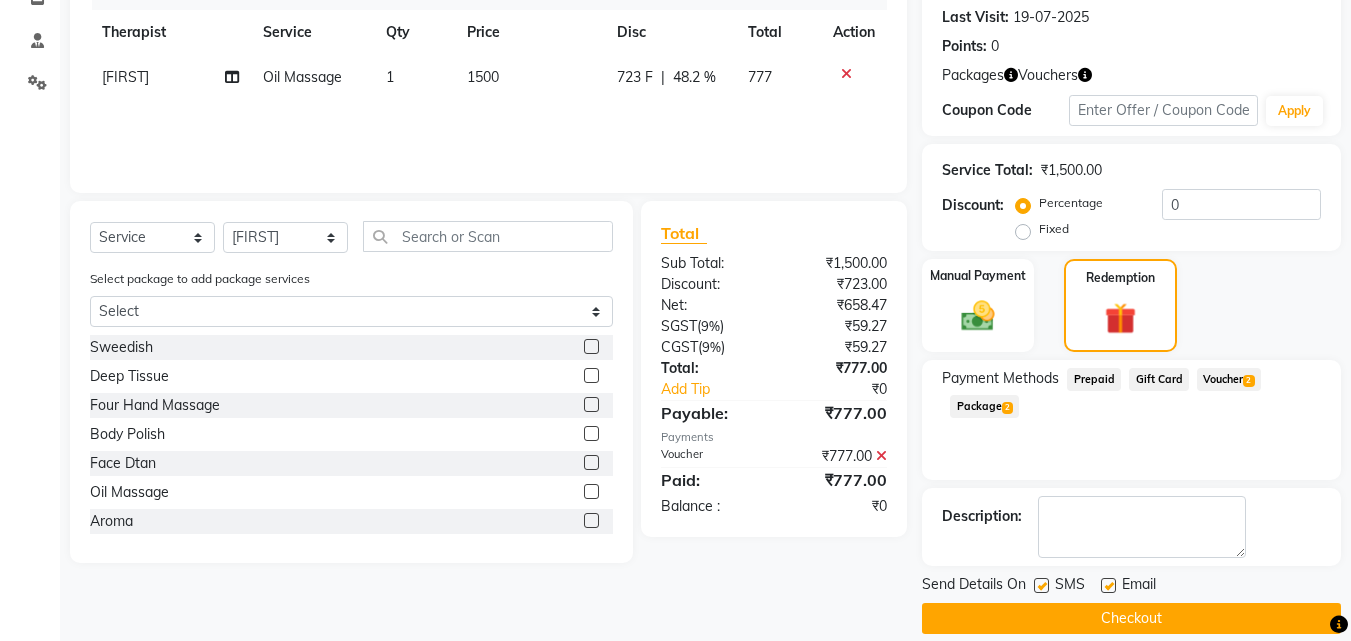 drag, startPoint x: 1045, startPoint y: 580, endPoint x: 1133, endPoint y: 586, distance: 88.20431 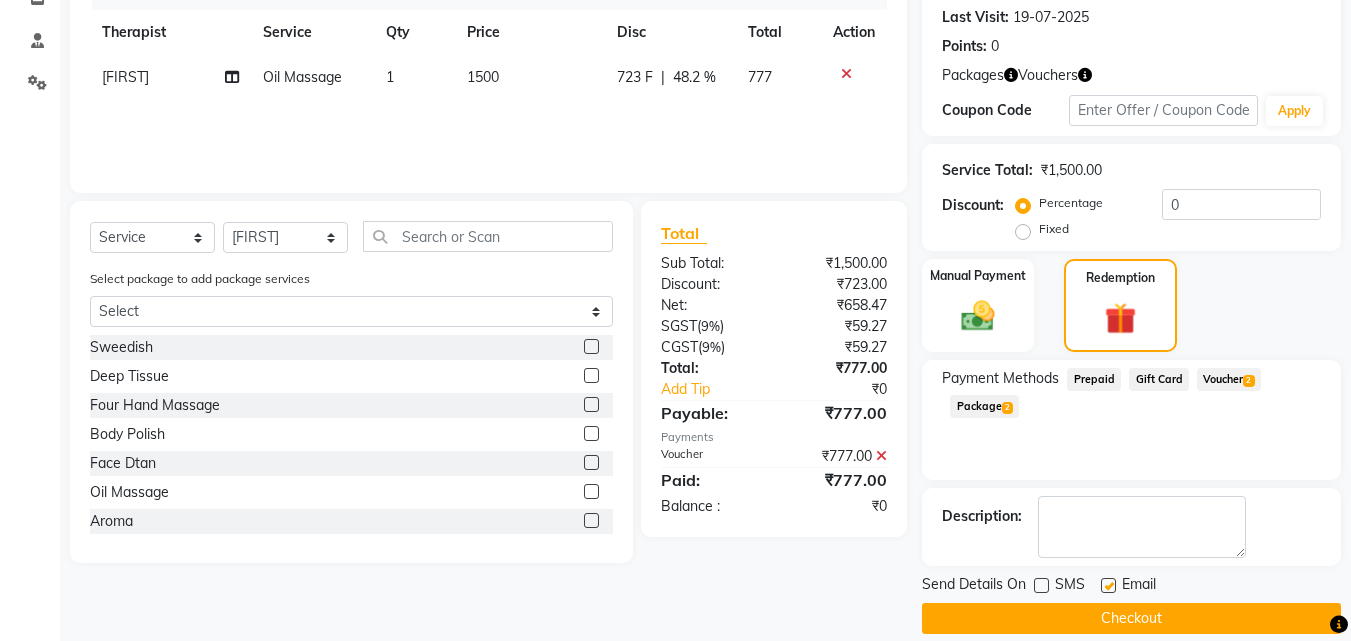 click 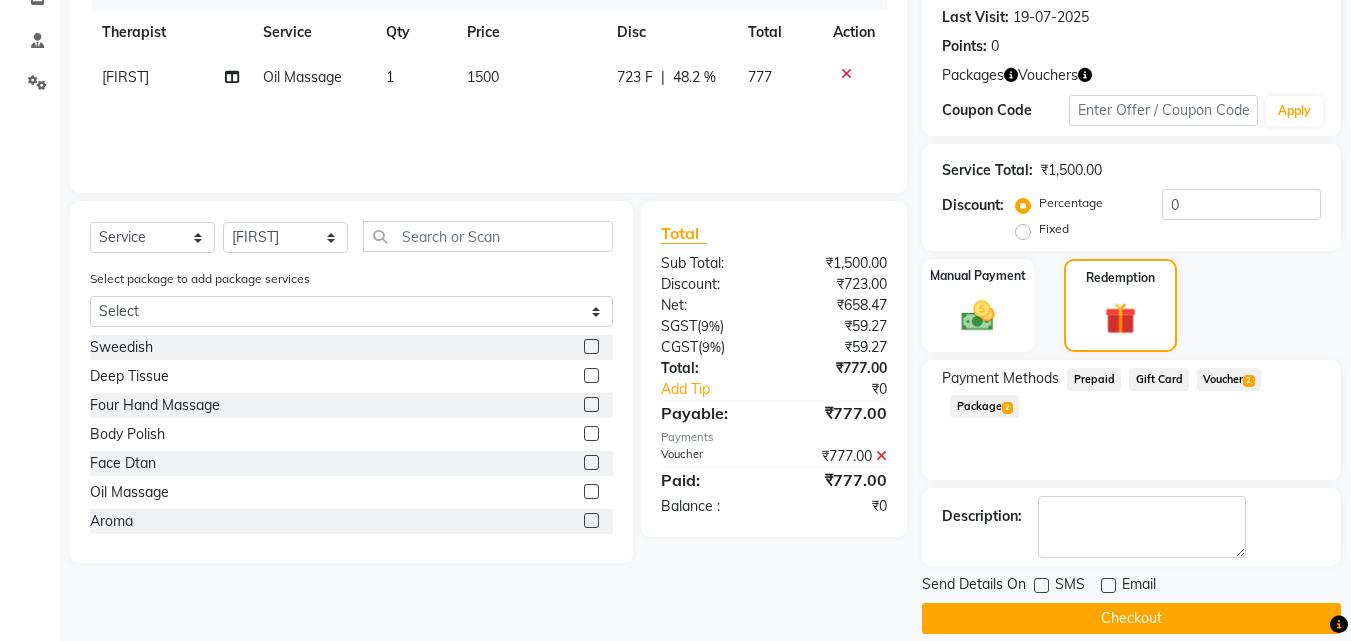 click on "Checkout" 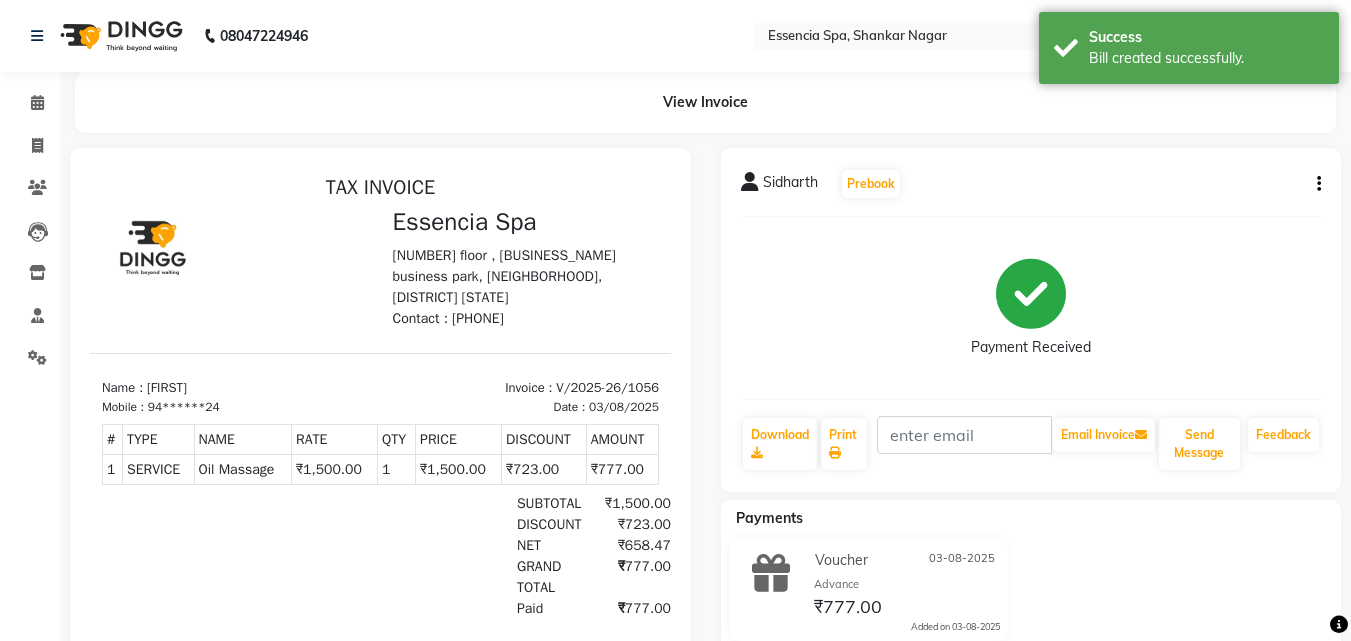 scroll, scrollTop: 0, scrollLeft: 0, axis: both 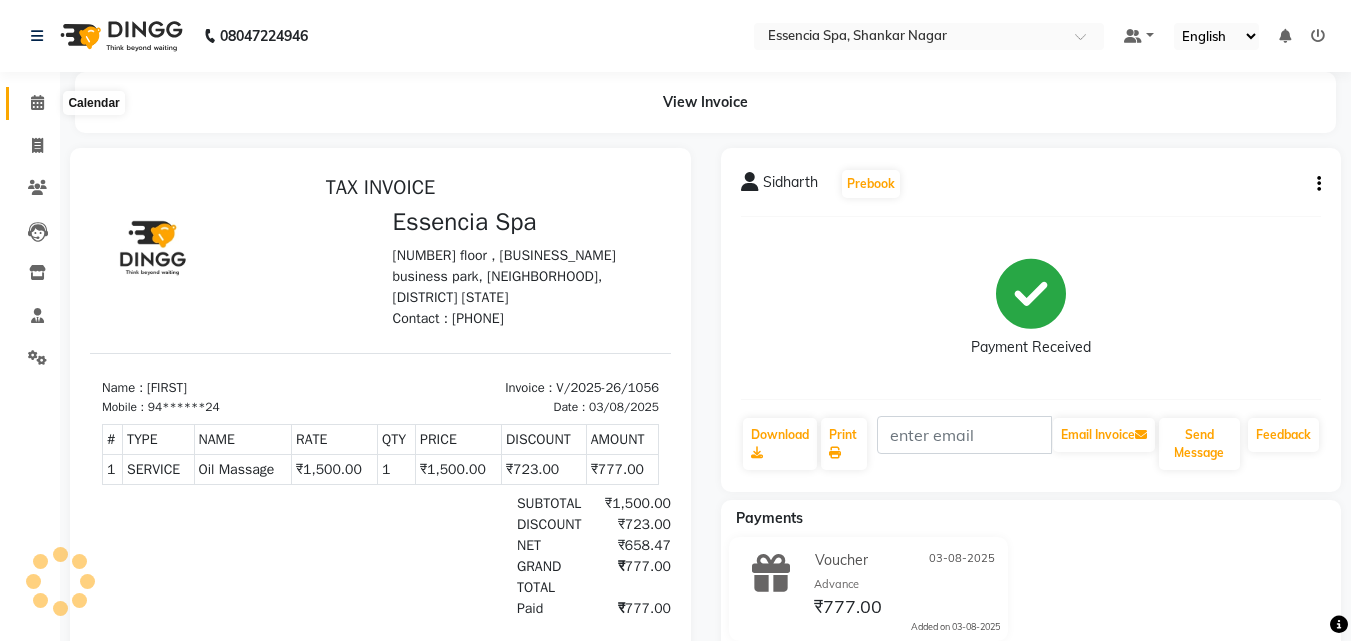 click 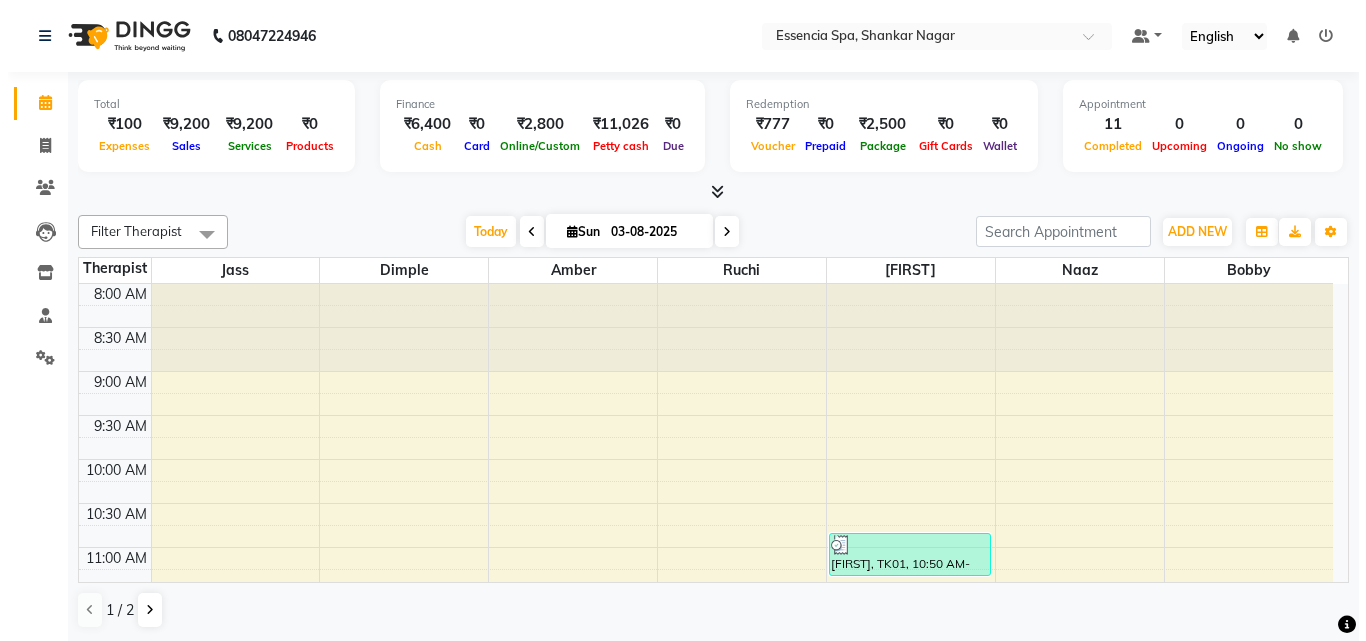 scroll, scrollTop: 0, scrollLeft: 0, axis: both 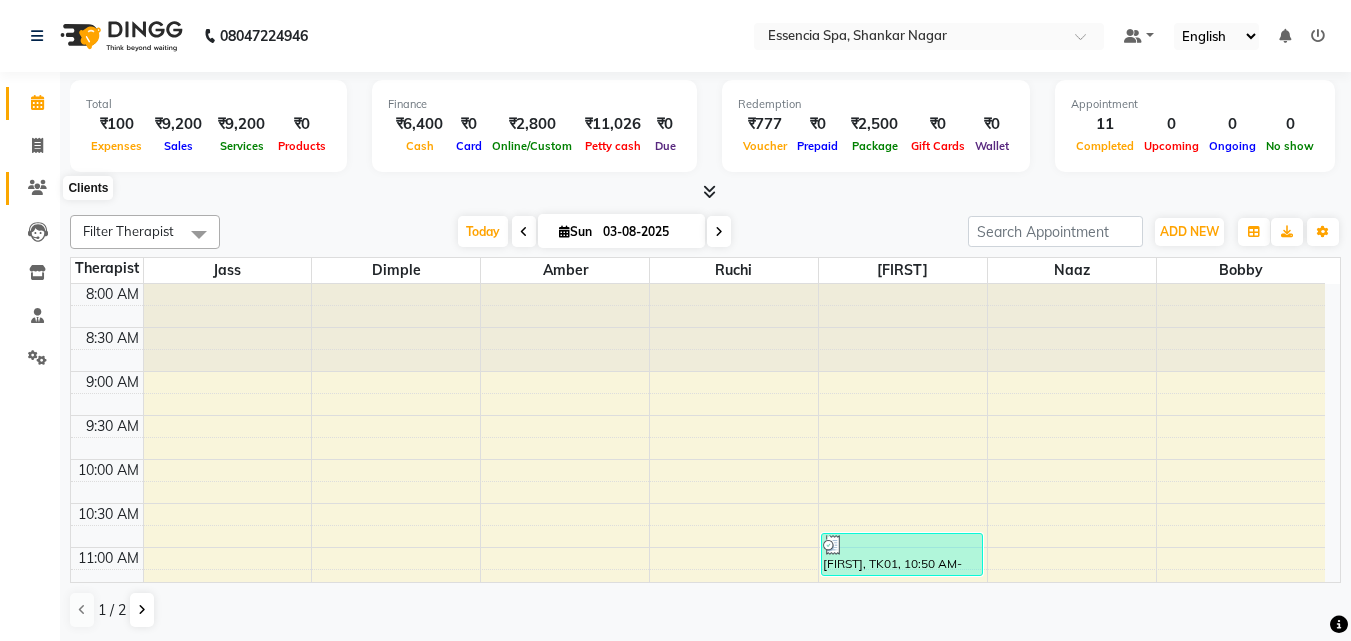 click 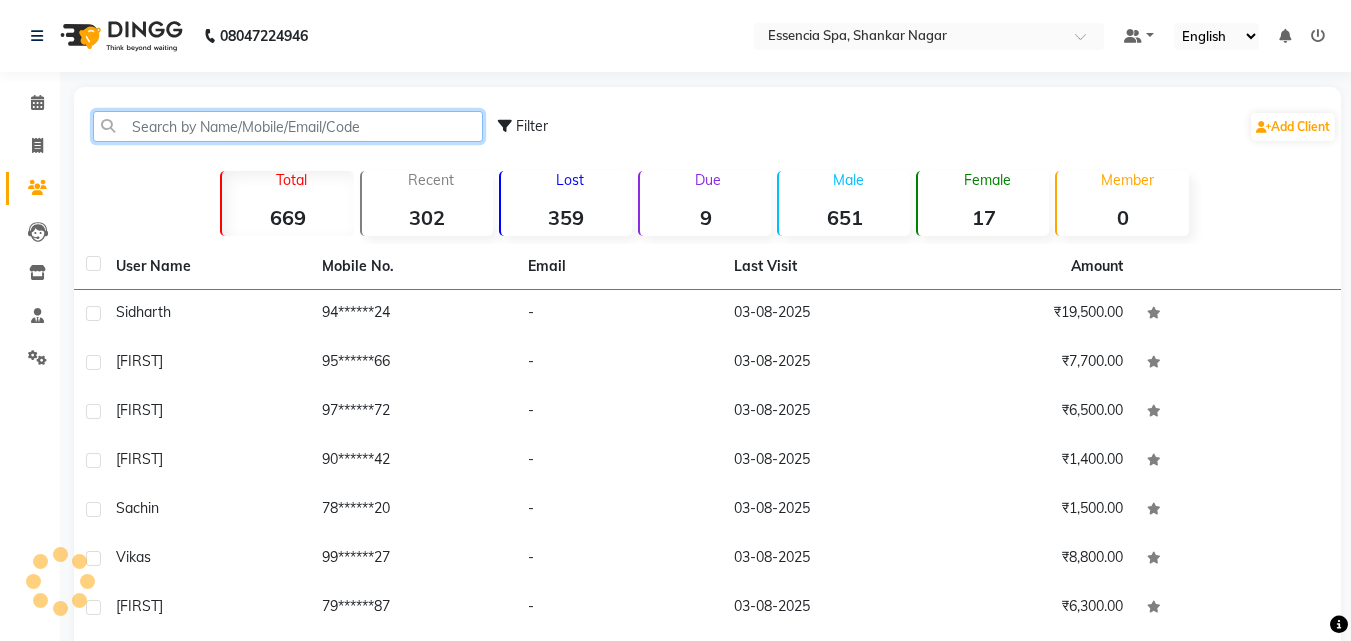 click 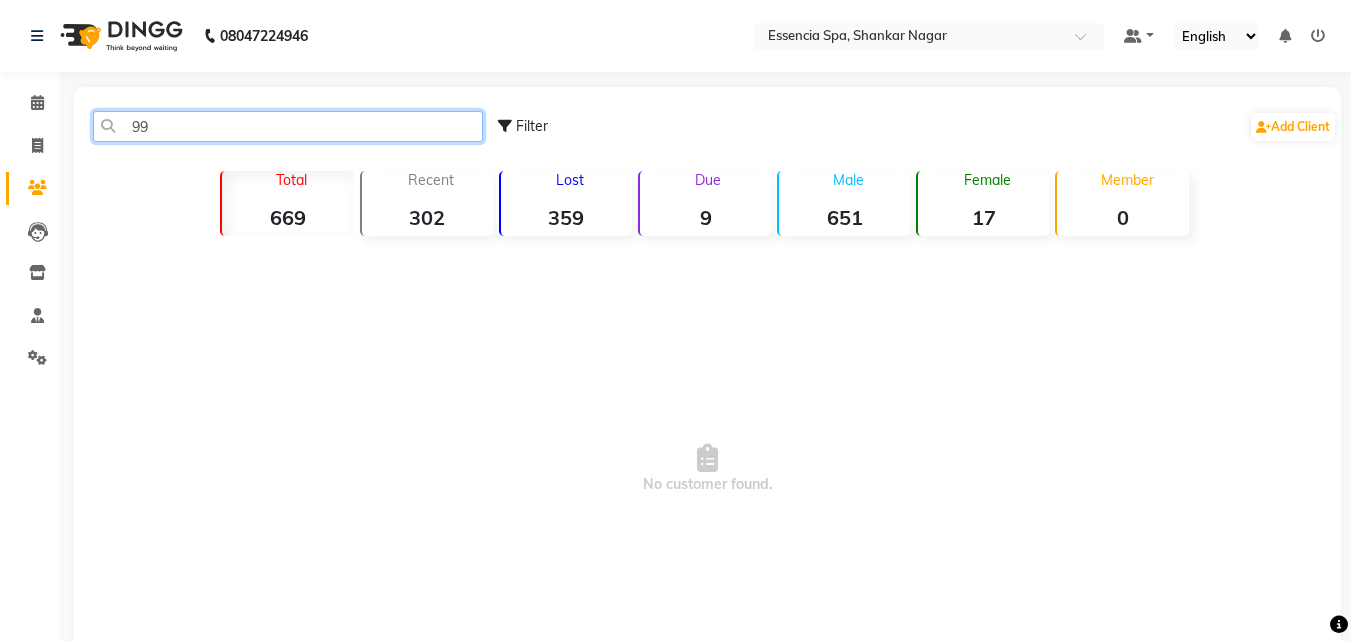 type on "9" 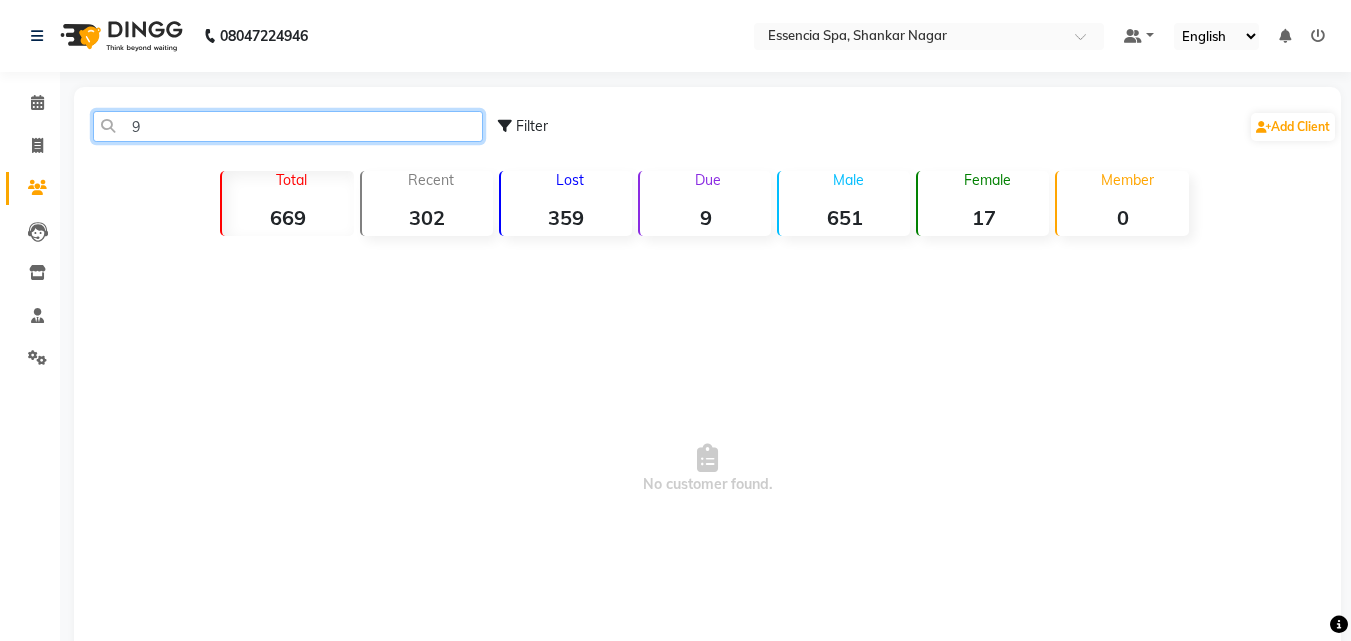 type 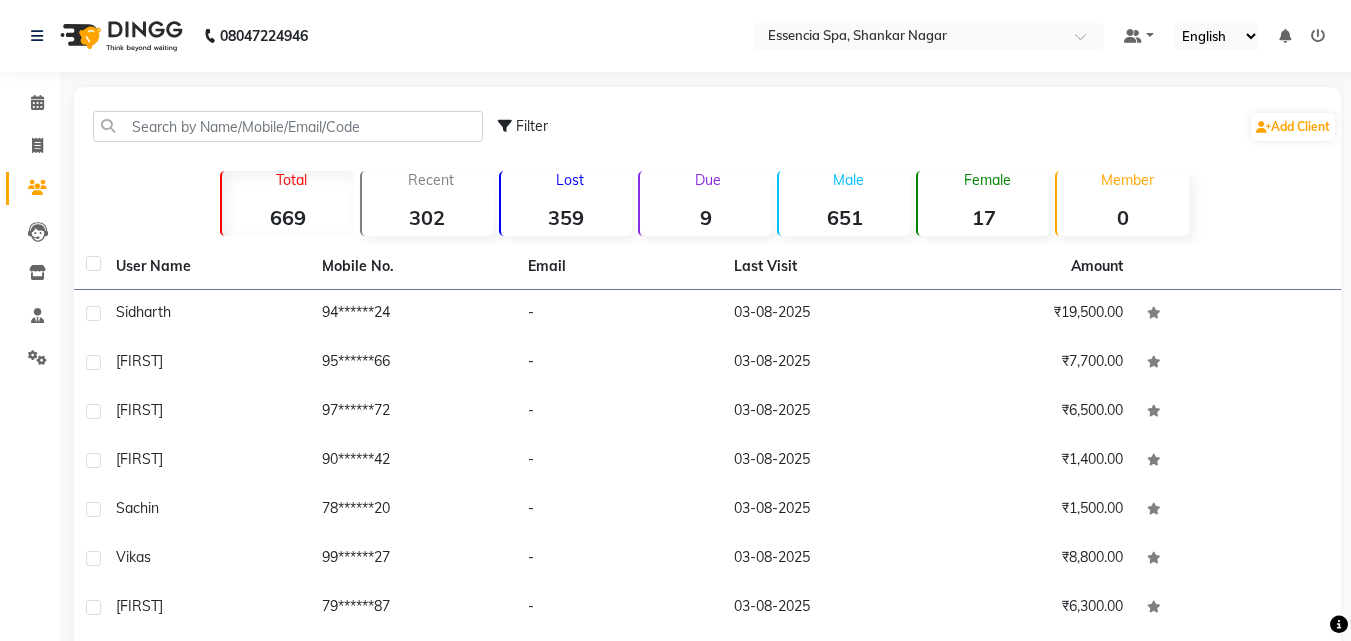 click at bounding box center [1318, 36] 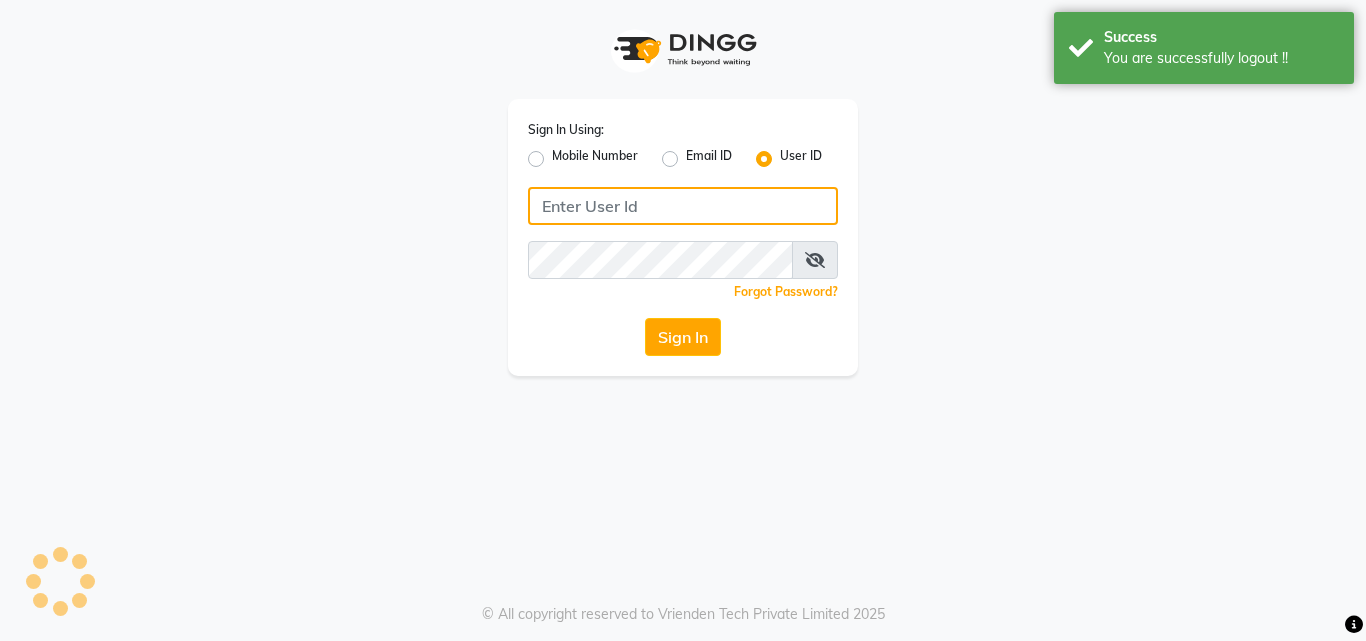 type on "[PHONE]" 